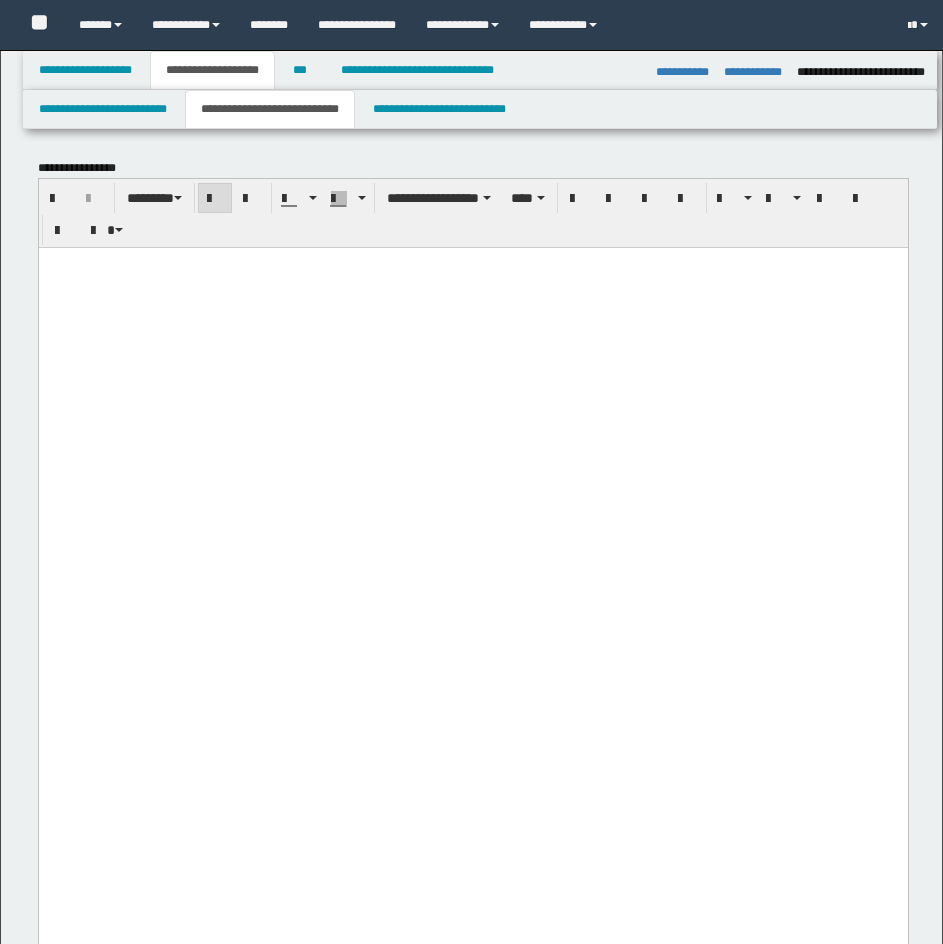 select on "*" 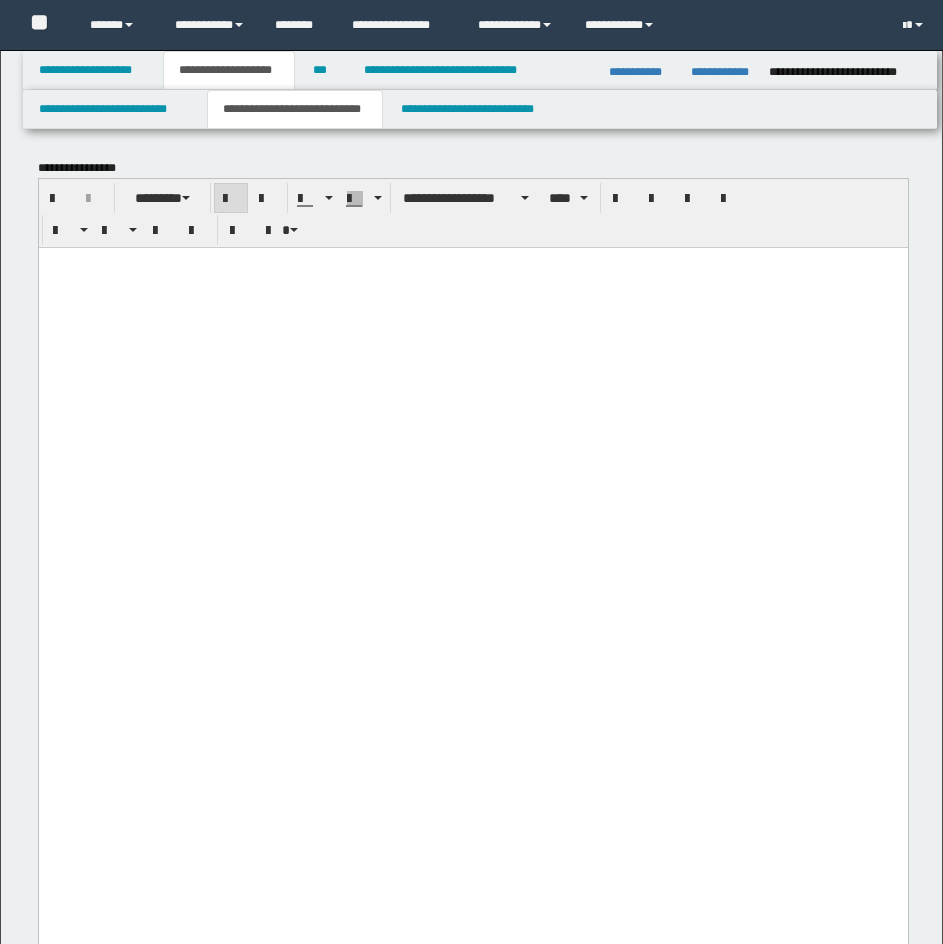 scroll, scrollTop: 2885, scrollLeft: 0, axis: vertical 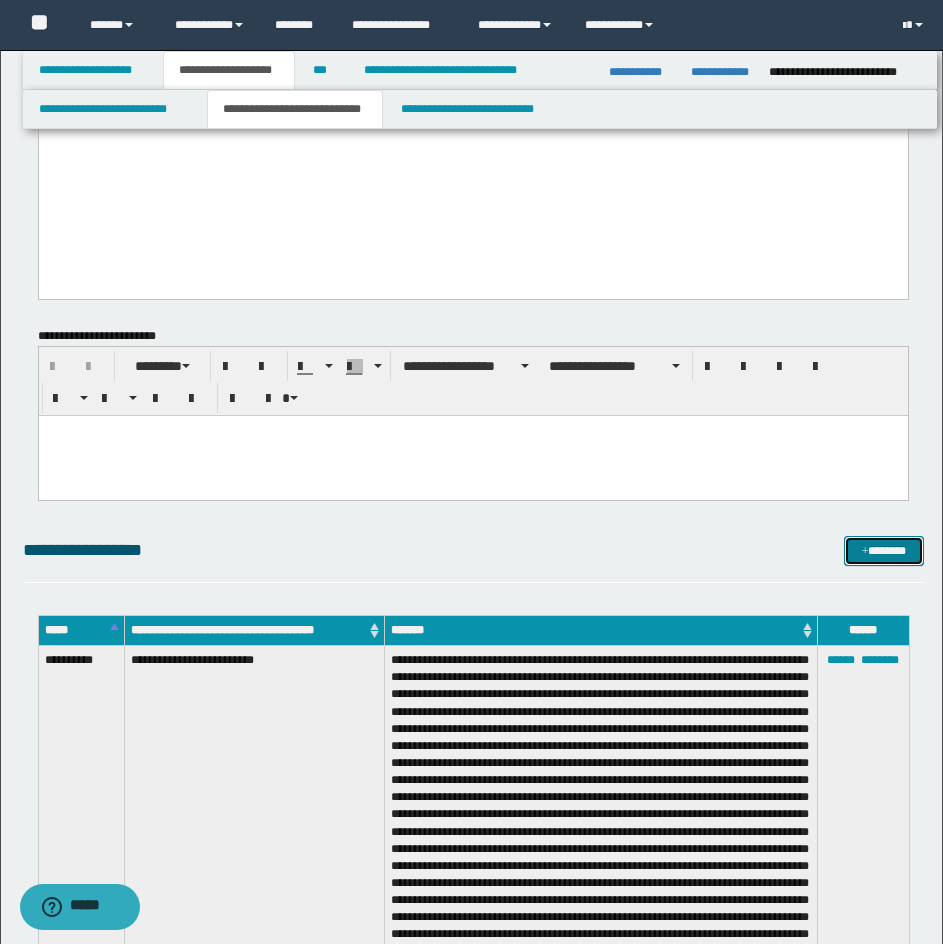 click on "*******" at bounding box center (884, 551) 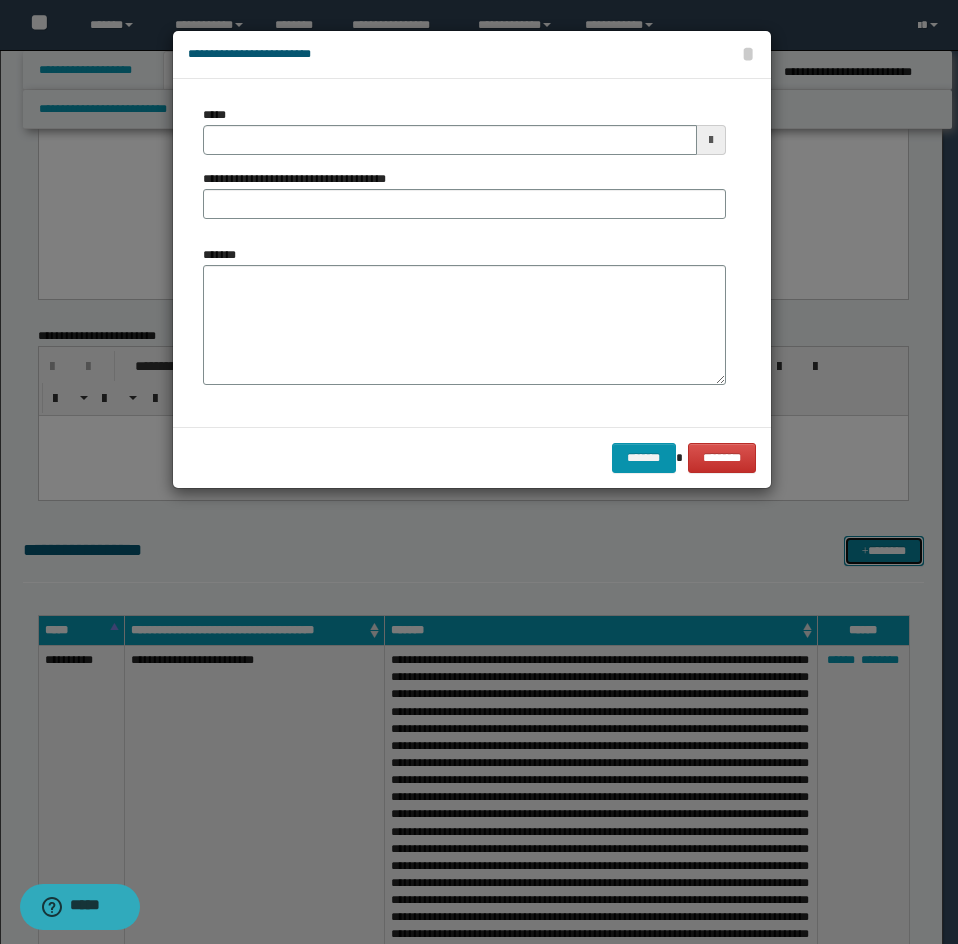 scroll, scrollTop: 0, scrollLeft: 0, axis: both 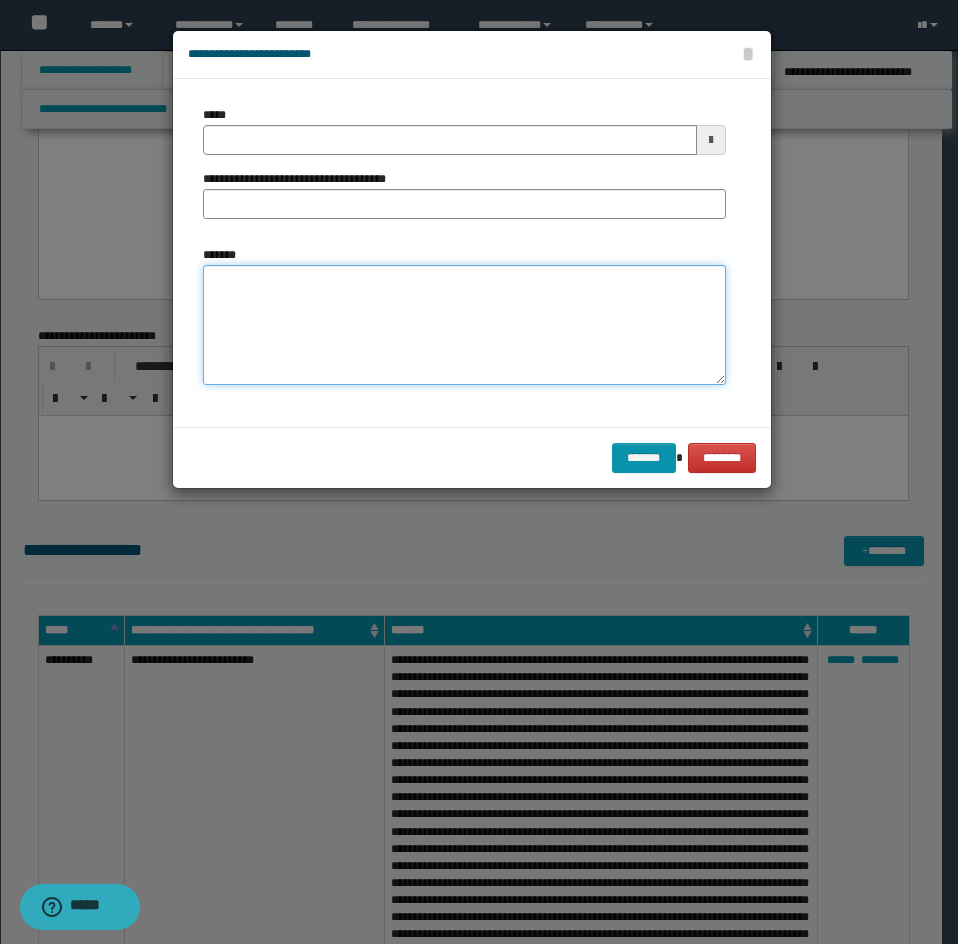 click on "*******" at bounding box center (464, 325) 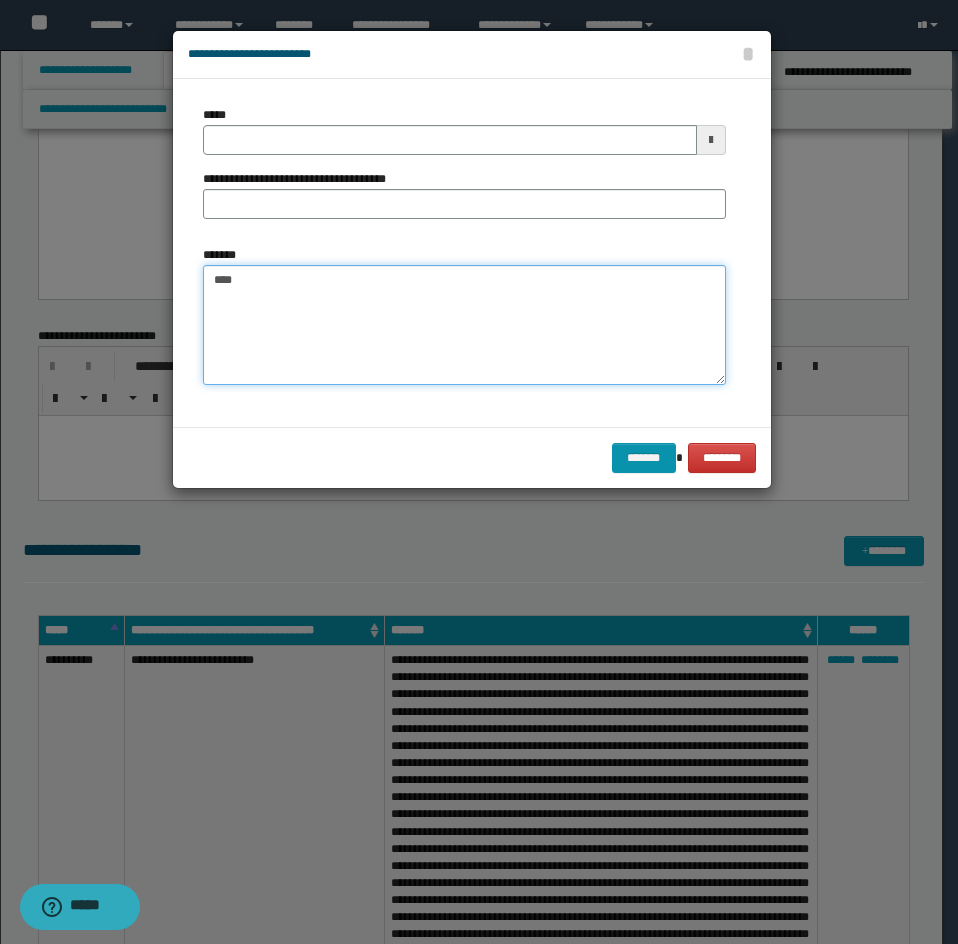 paste on "**********" 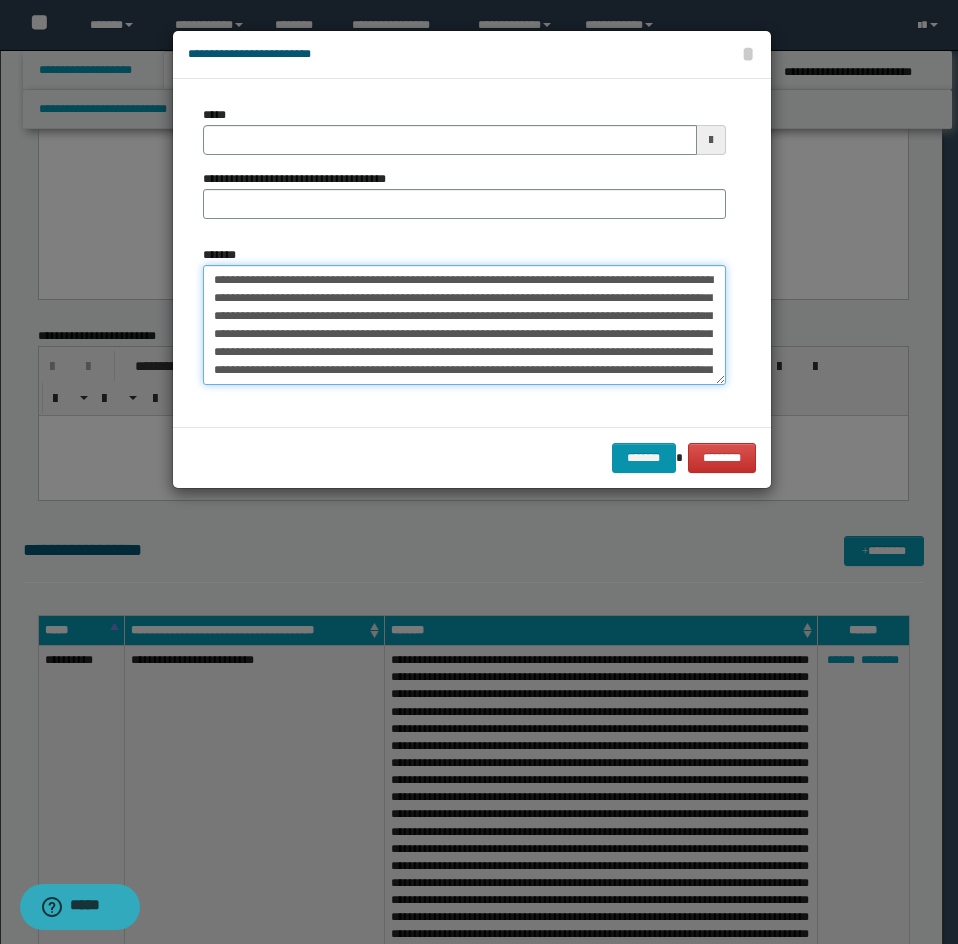 scroll, scrollTop: 48, scrollLeft: 0, axis: vertical 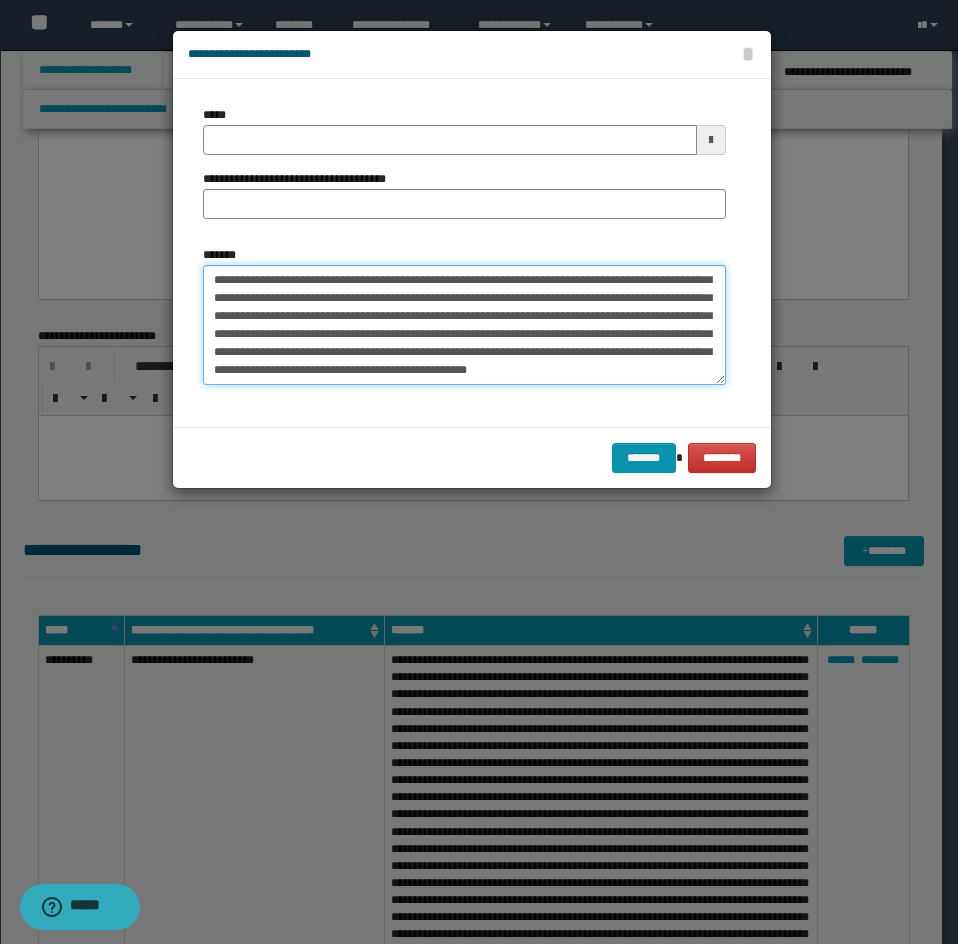 click on "**********" at bounding box center (464, 325) 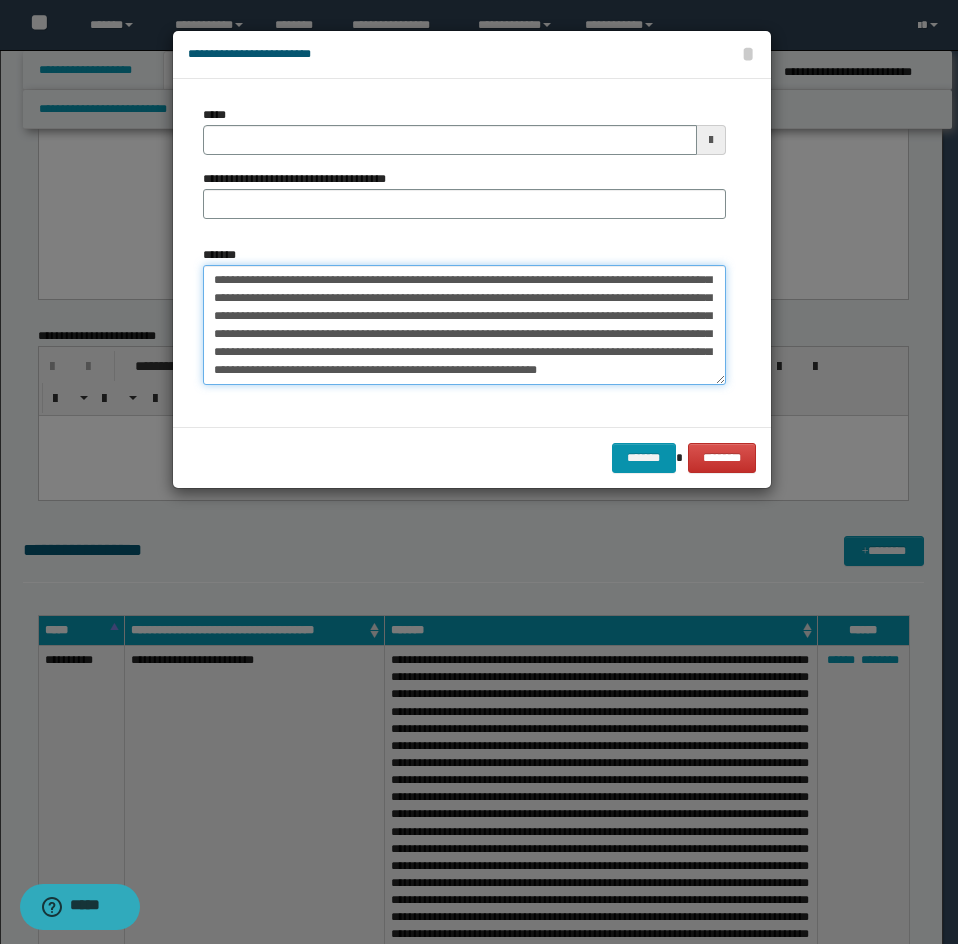 type on "**********" 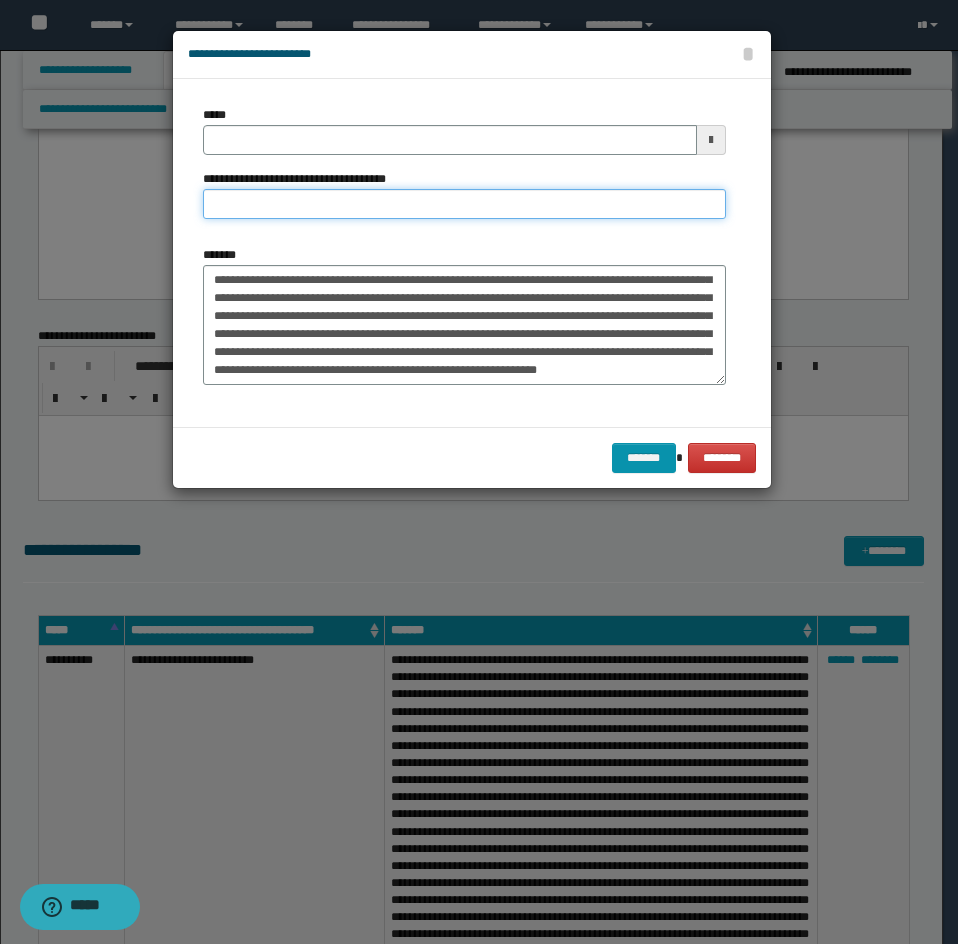 click on "**********" at bounding box center [464, 204] 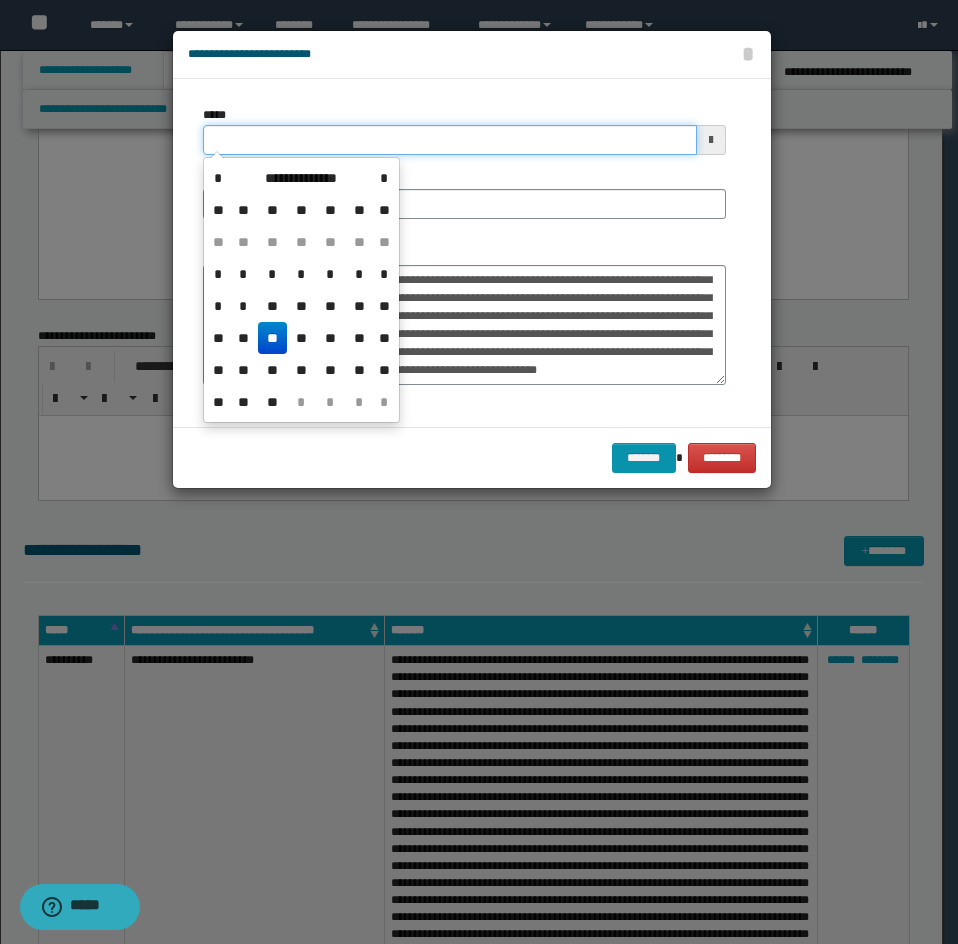 click on "*****" at bounding box center (450, 140) 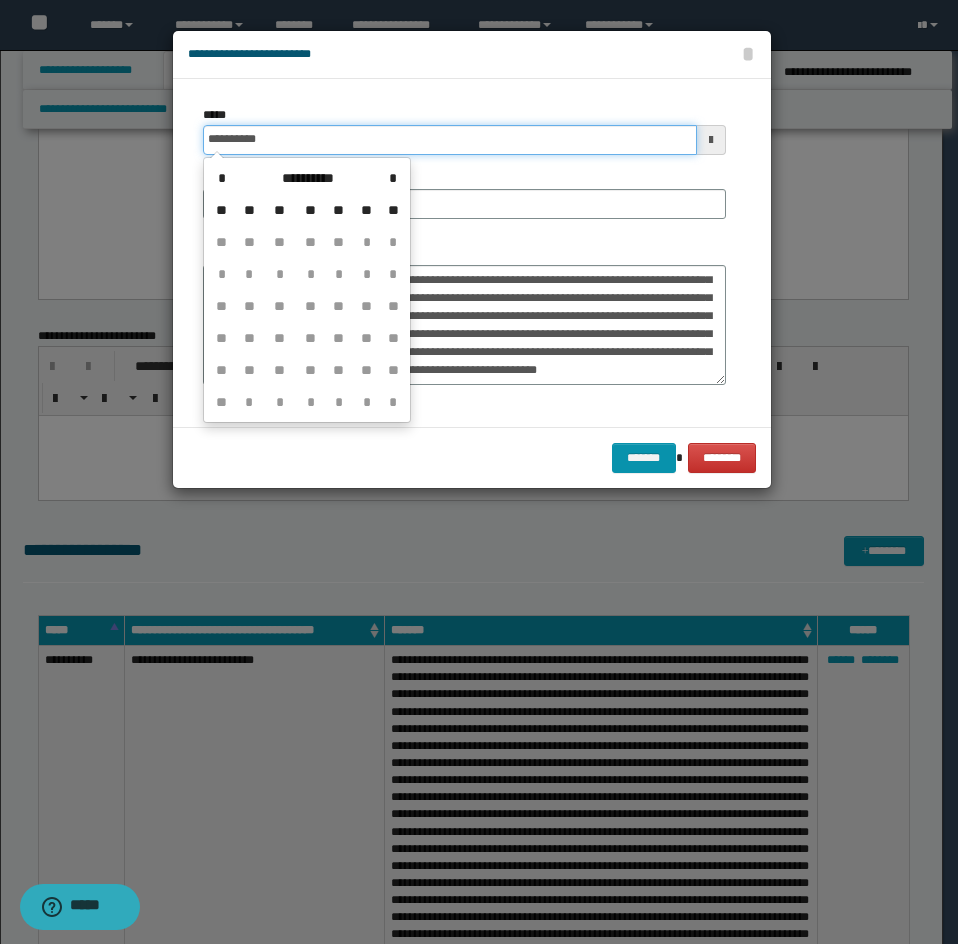 type on "**********" 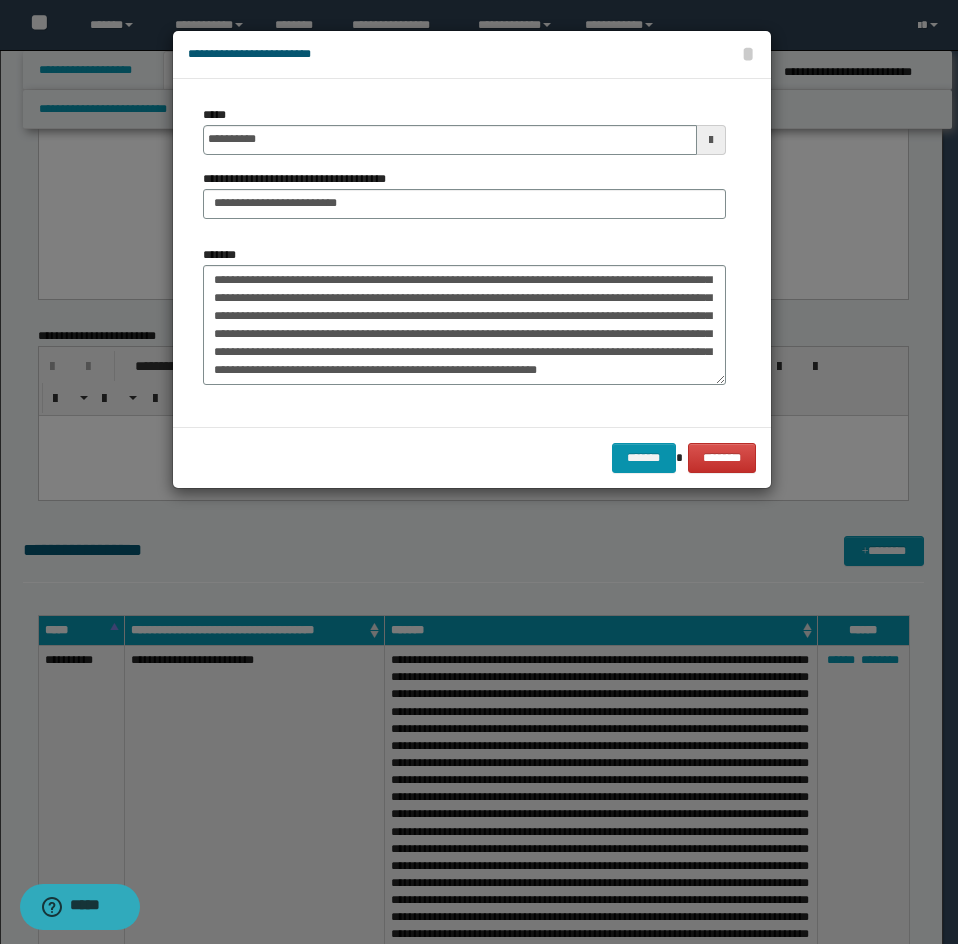 click on "**********" at bounding box center (464, 323) 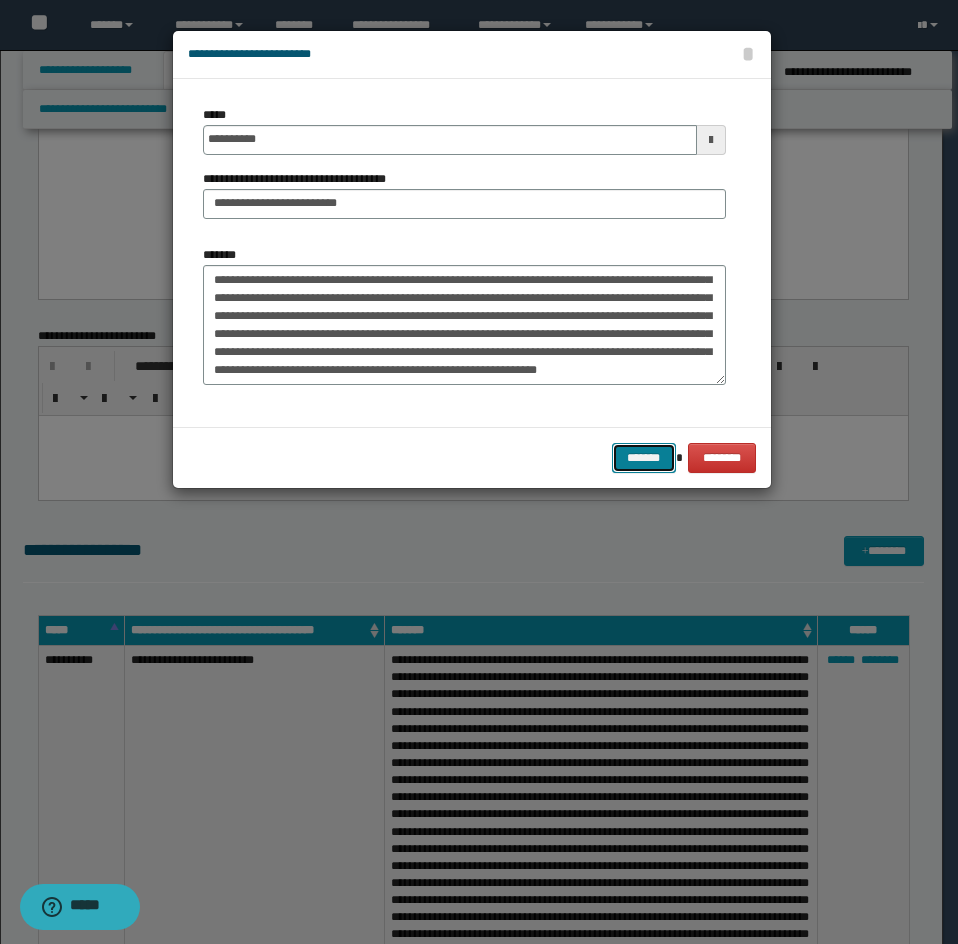 click on "*******" at bounding box center [644, 458] 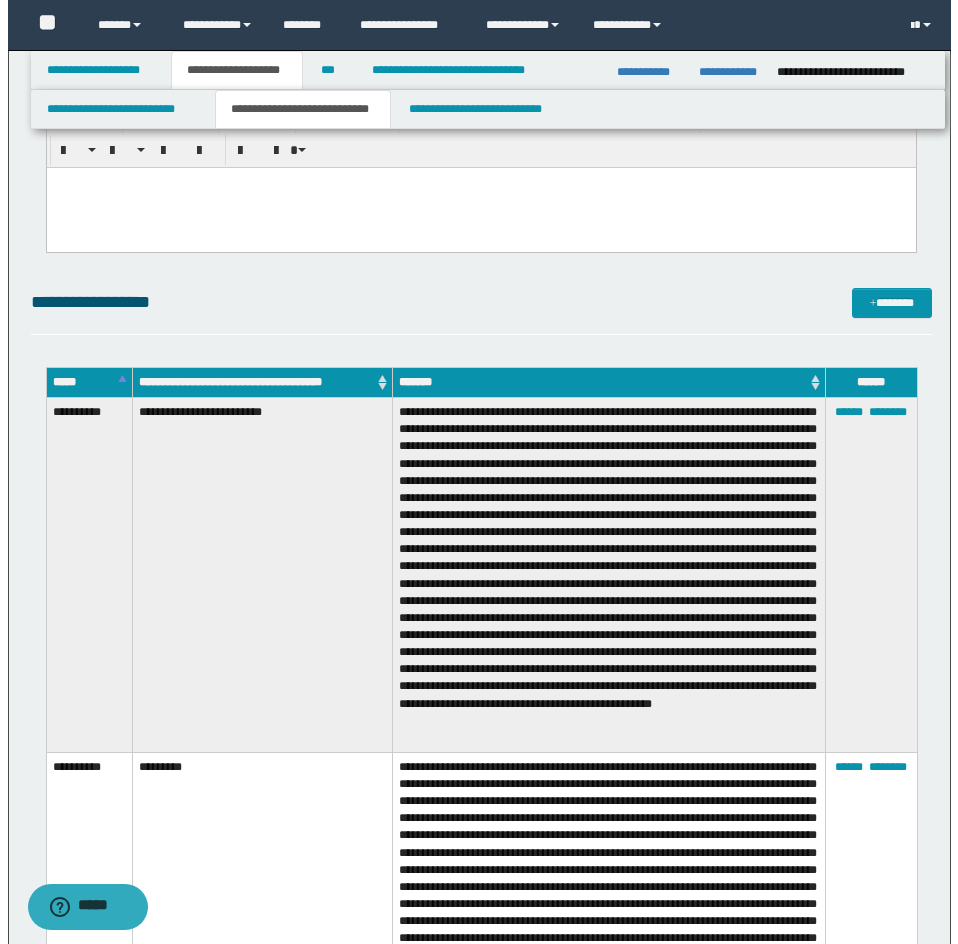 scroll, scrollTop: 1985, scrollLeft: 0, axis: vertical 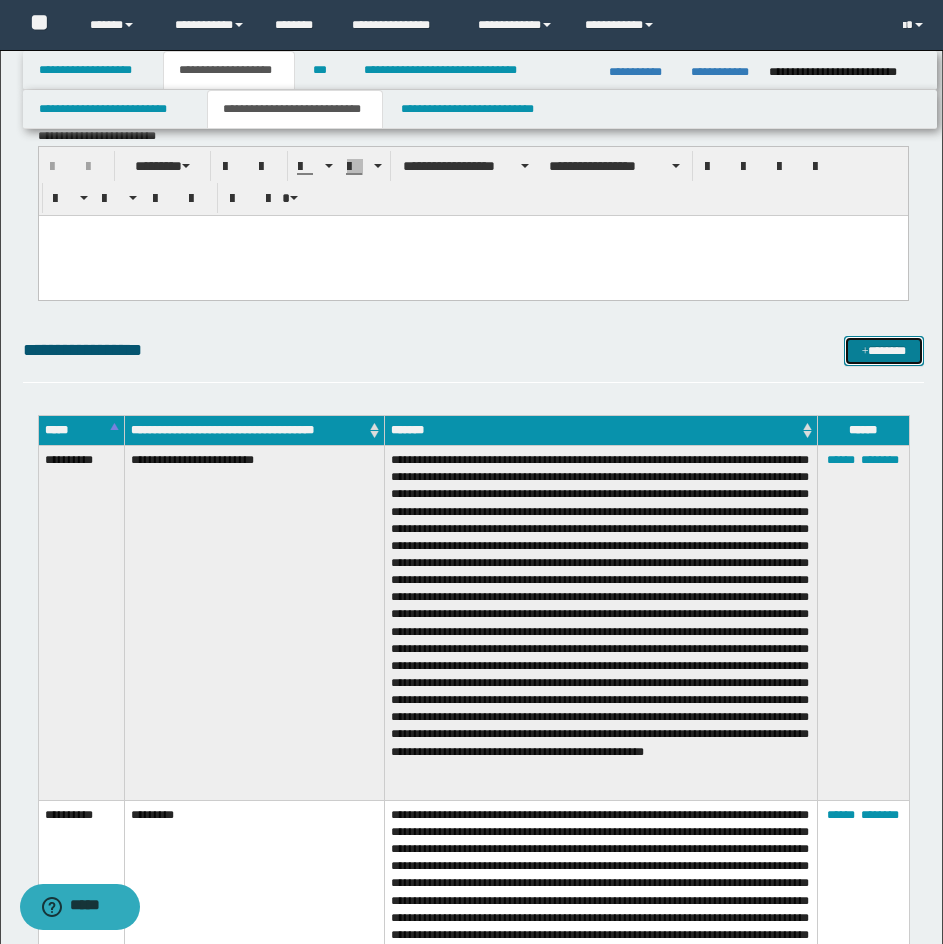 click on "*******" at bounding box center [884, 351] 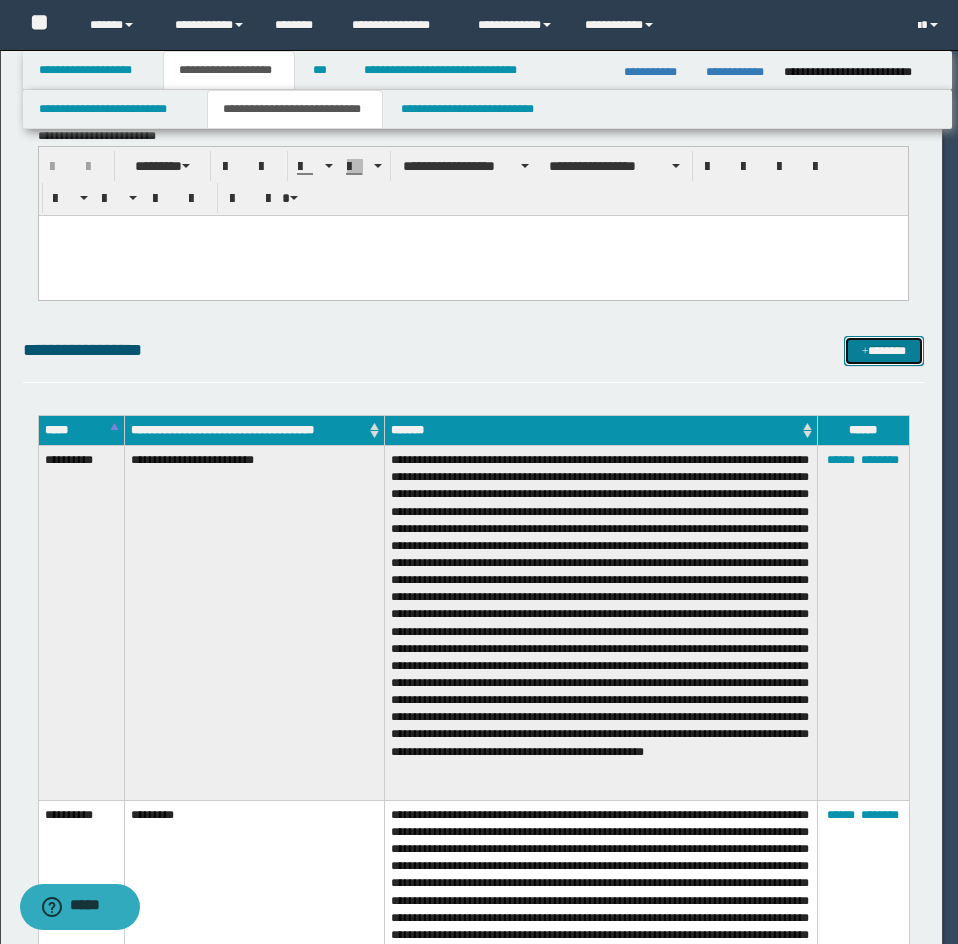 scroll, scrollTop: 0, scrollLeft: 0, axis: both 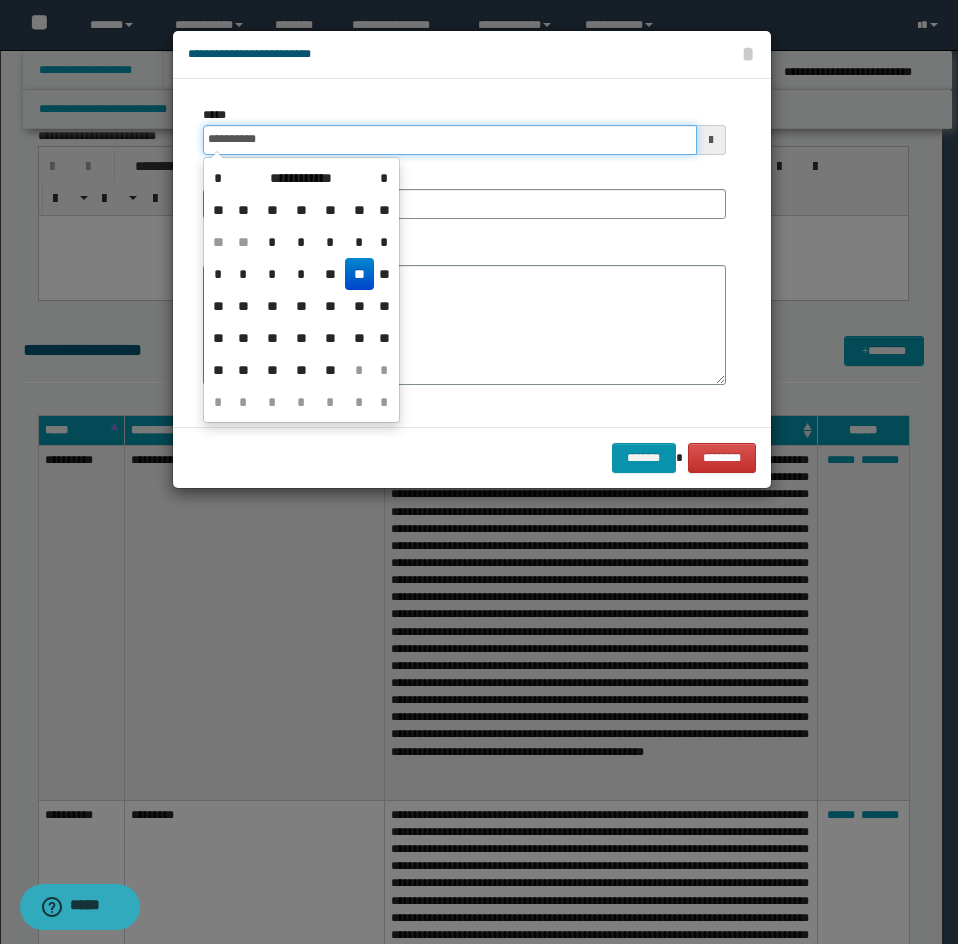 click on "**********" at bounding box center (450, 140) 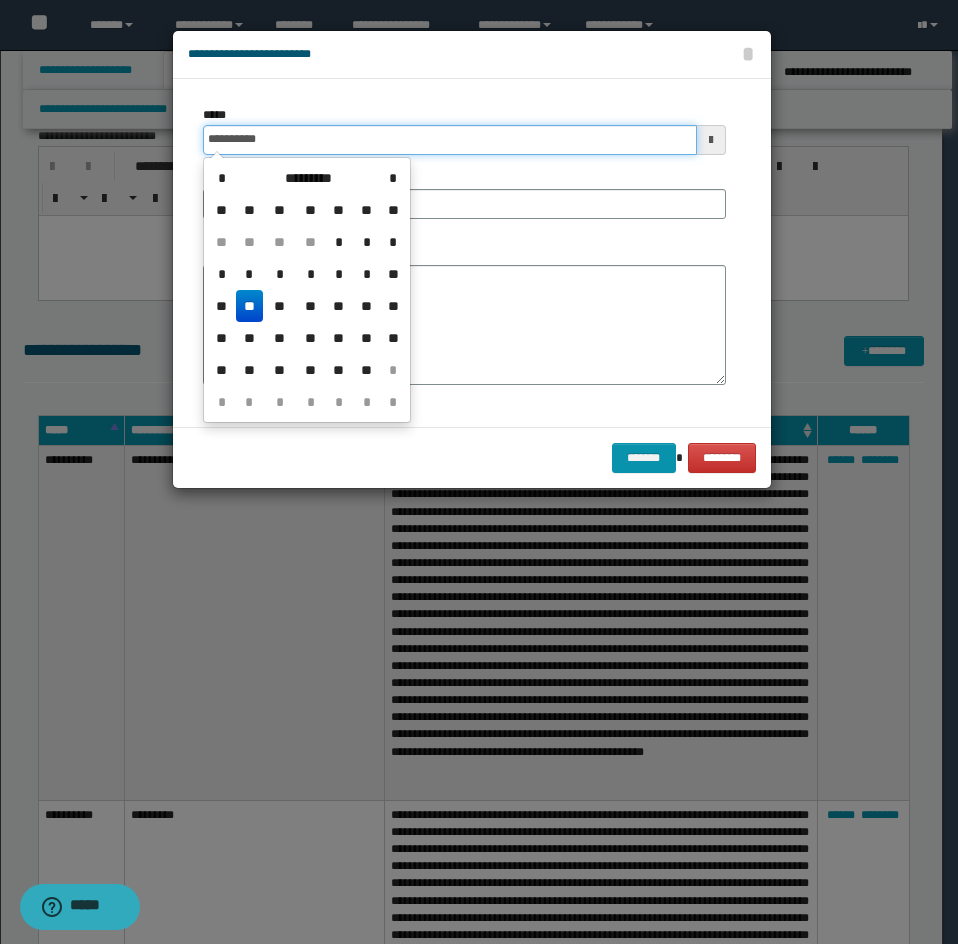type on "**********" 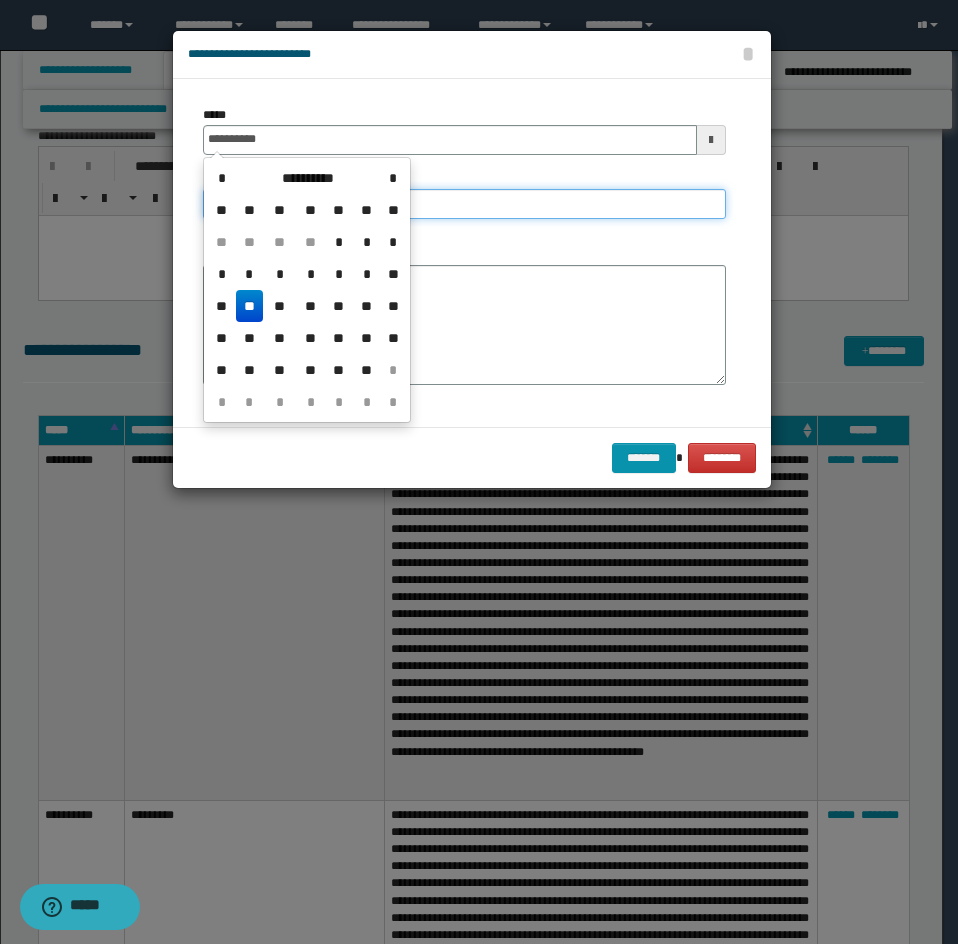 click on "**********" at bounding box center [464, 204] 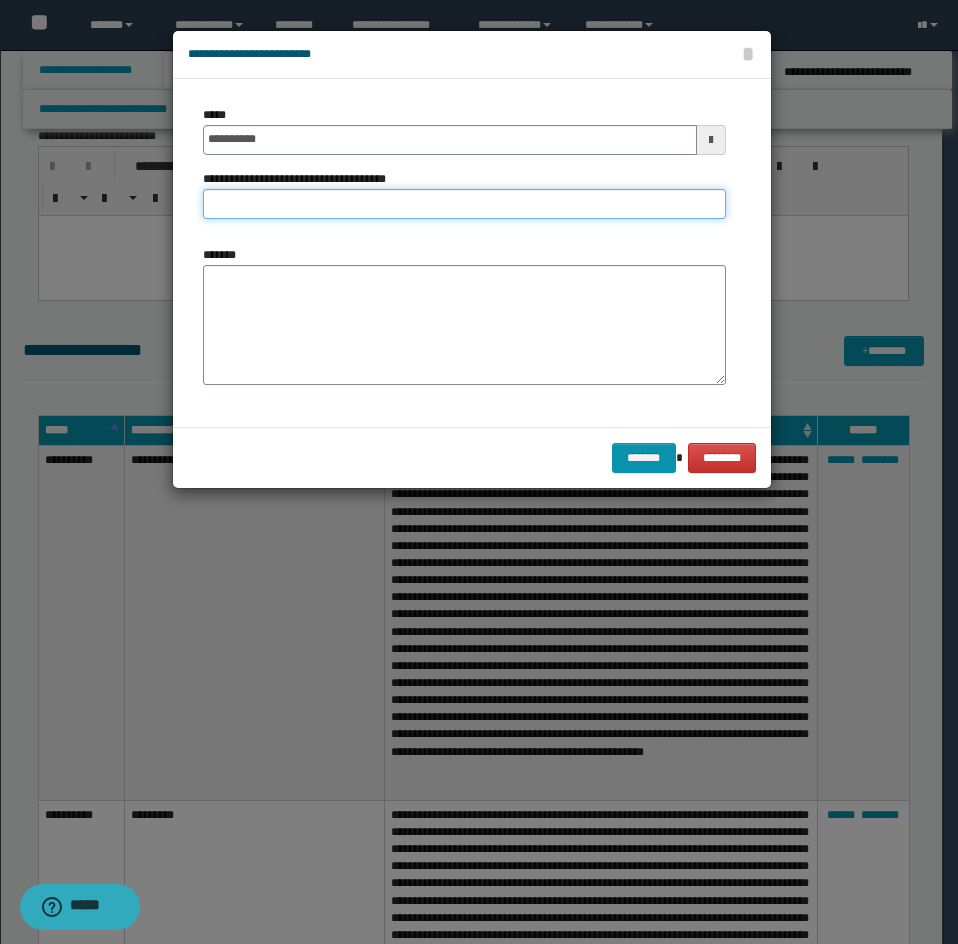 type on "**********" 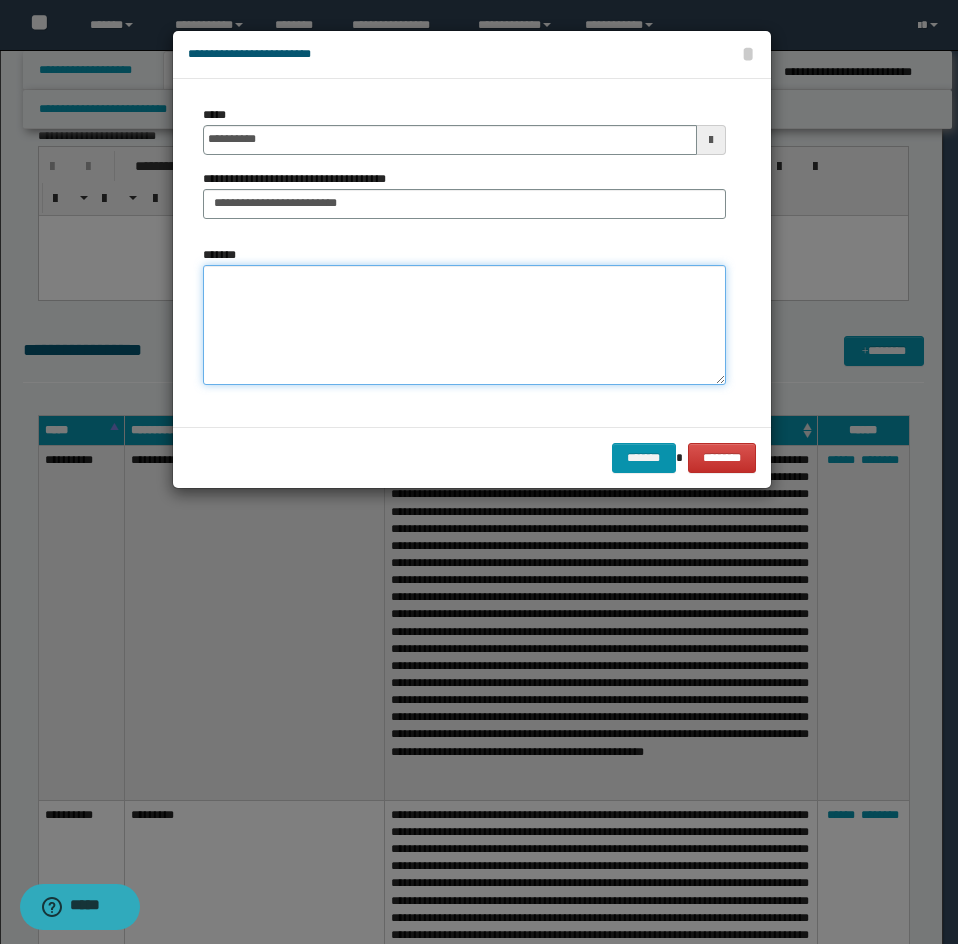 click on "*******" at bounding box center (464, 325) 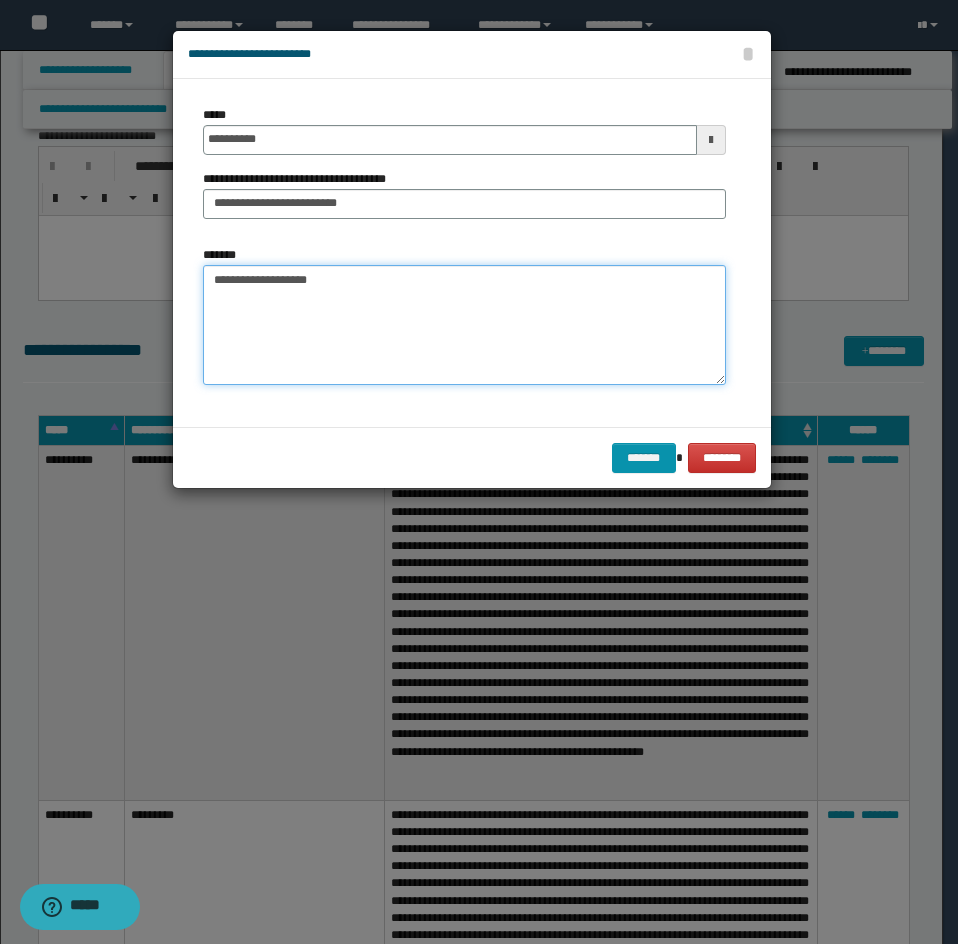 click on "**********" at bounding box center [464, 325] 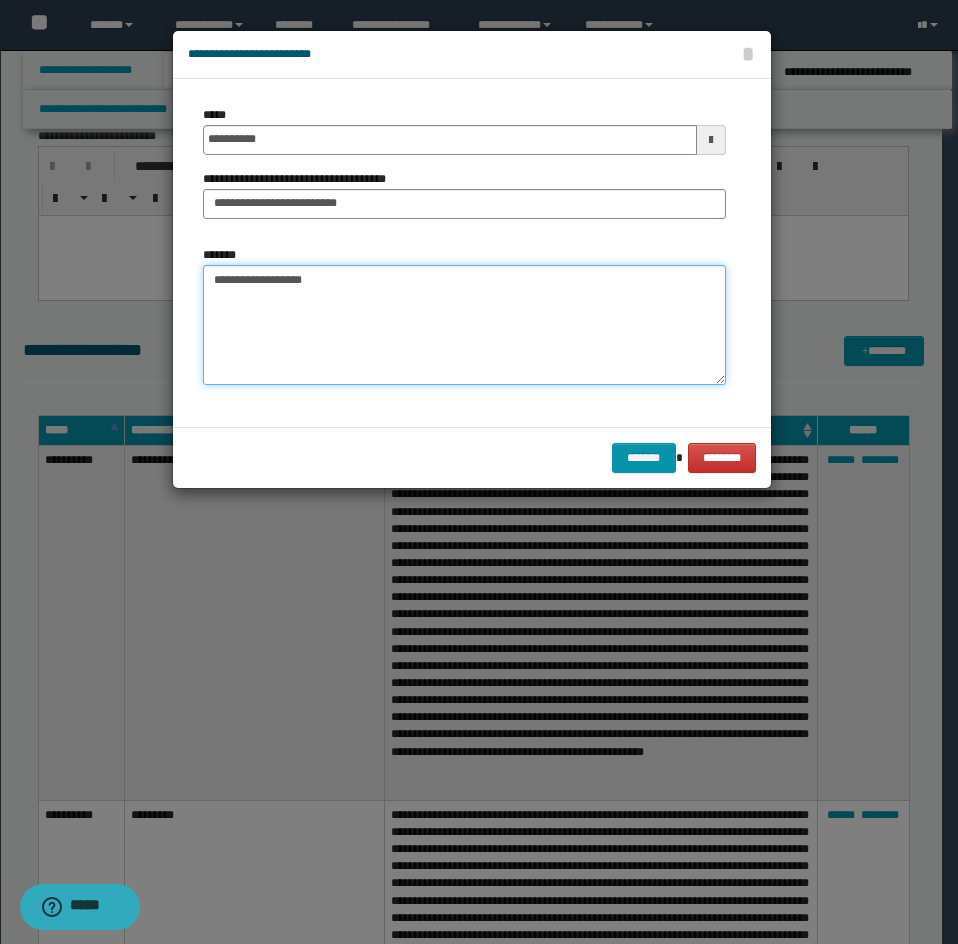 paste on "**********" 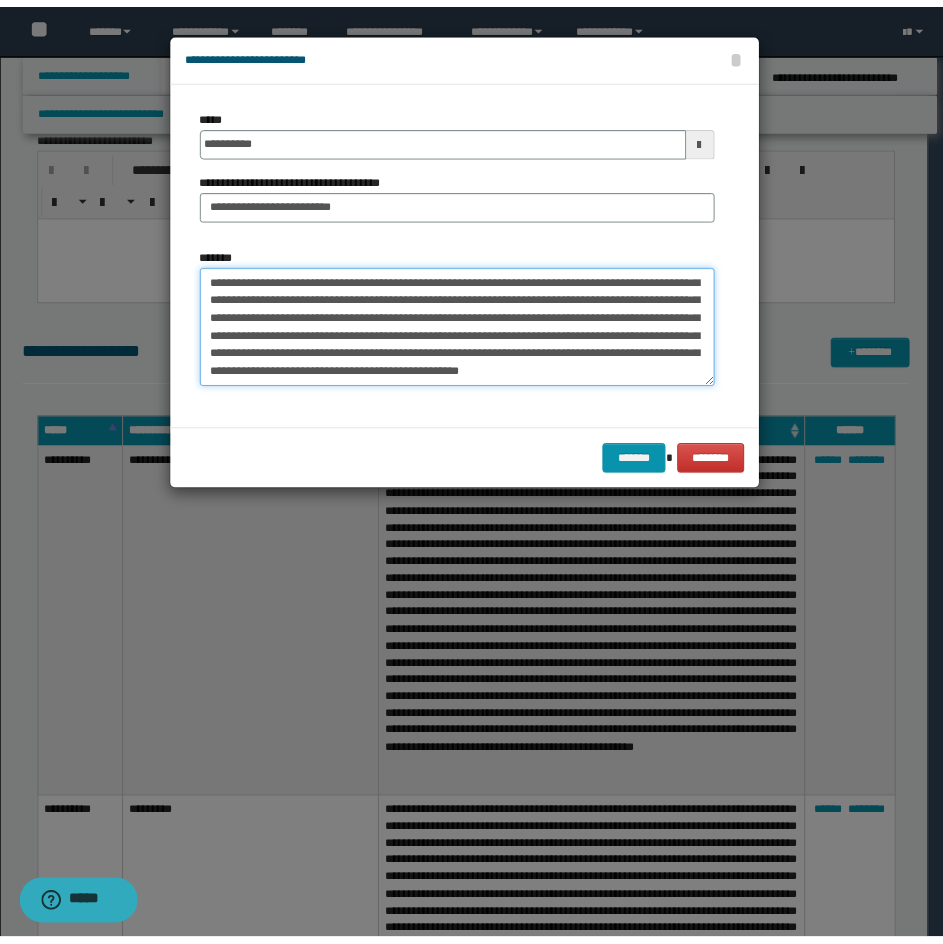 scroll, scrollTop: 162, scrollLeft: 0, axis: vertical 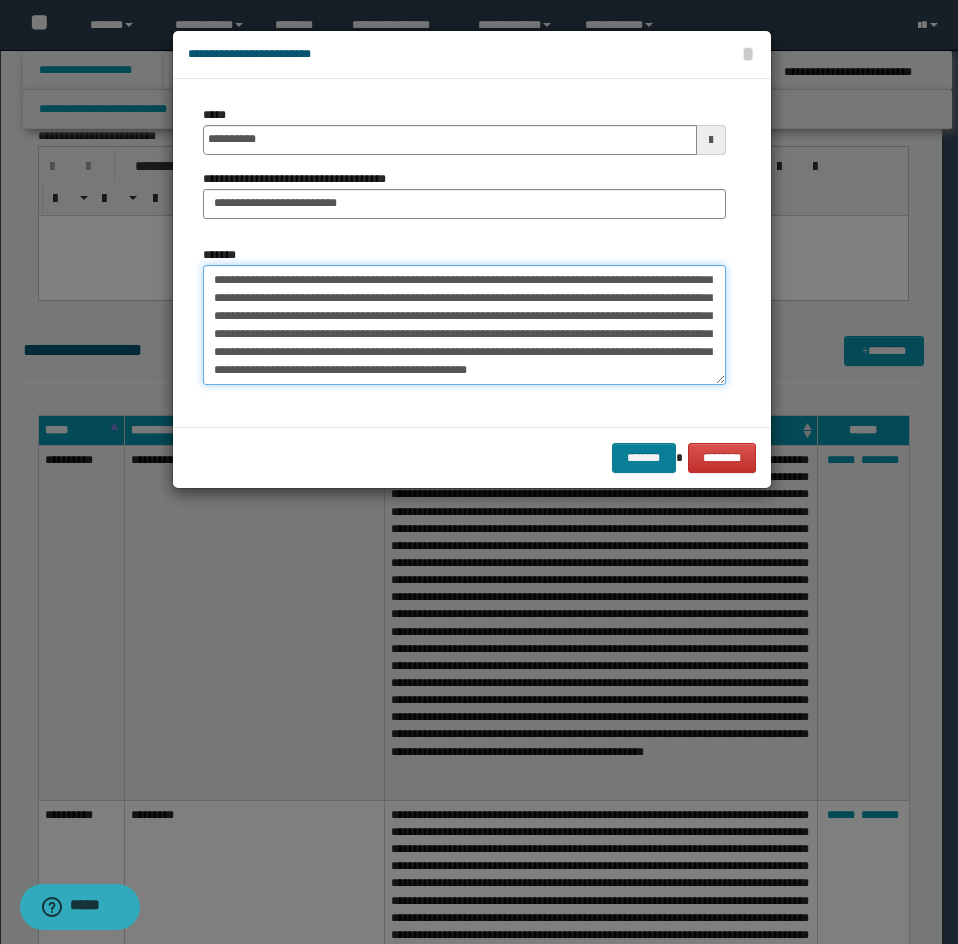 type on "**********" 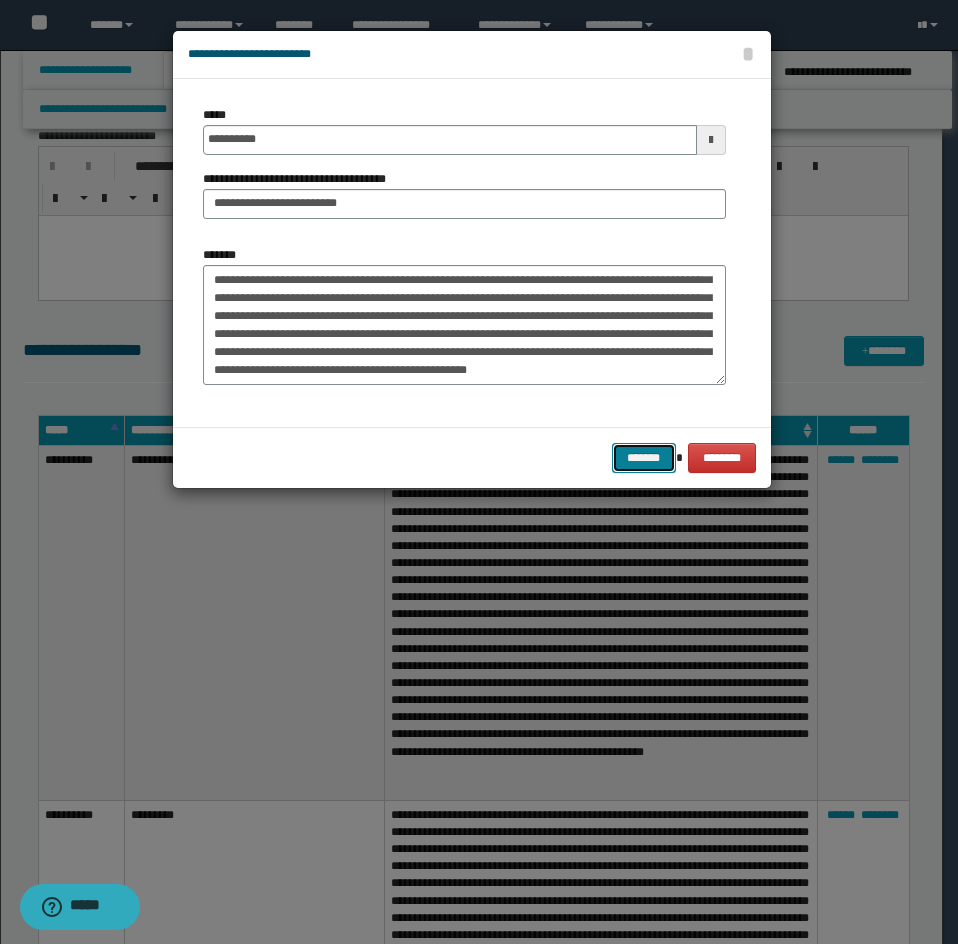 click on "*******" at bounding box center (644, 458) 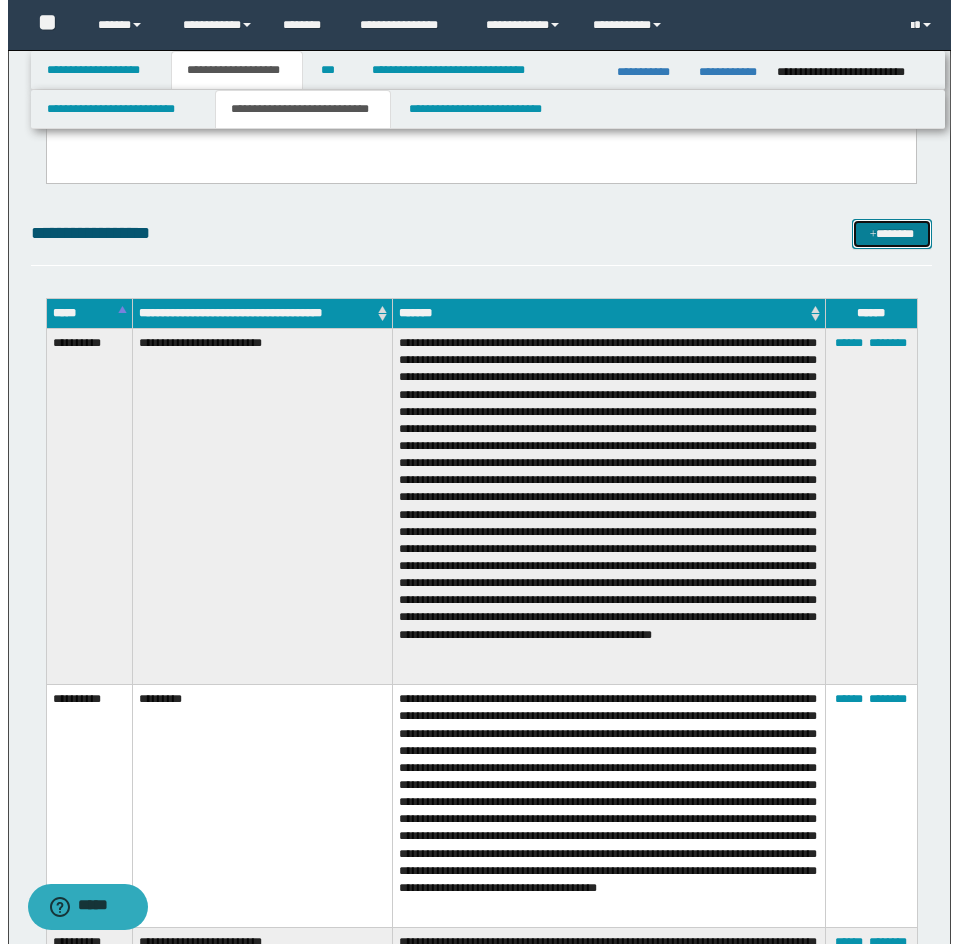 scroll, scrollTop: 2085, scrollLeft: 0, axis: vertical 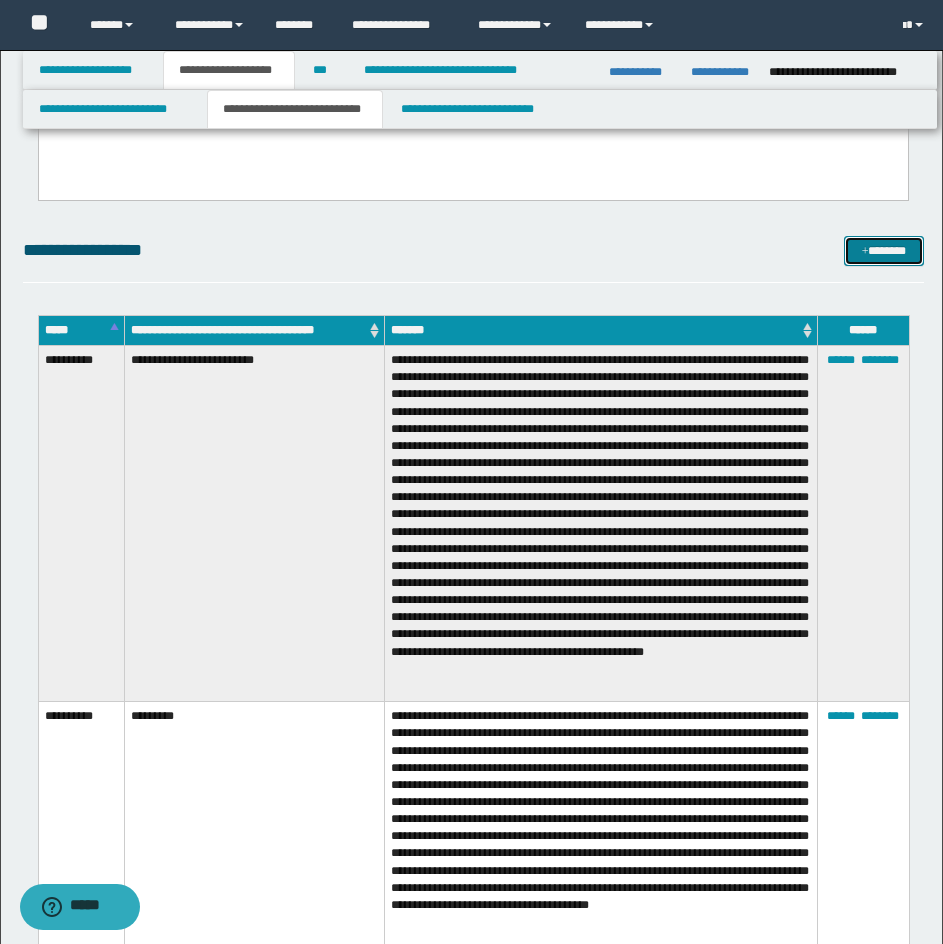 click on "*******" at bounding box center [884, 251] 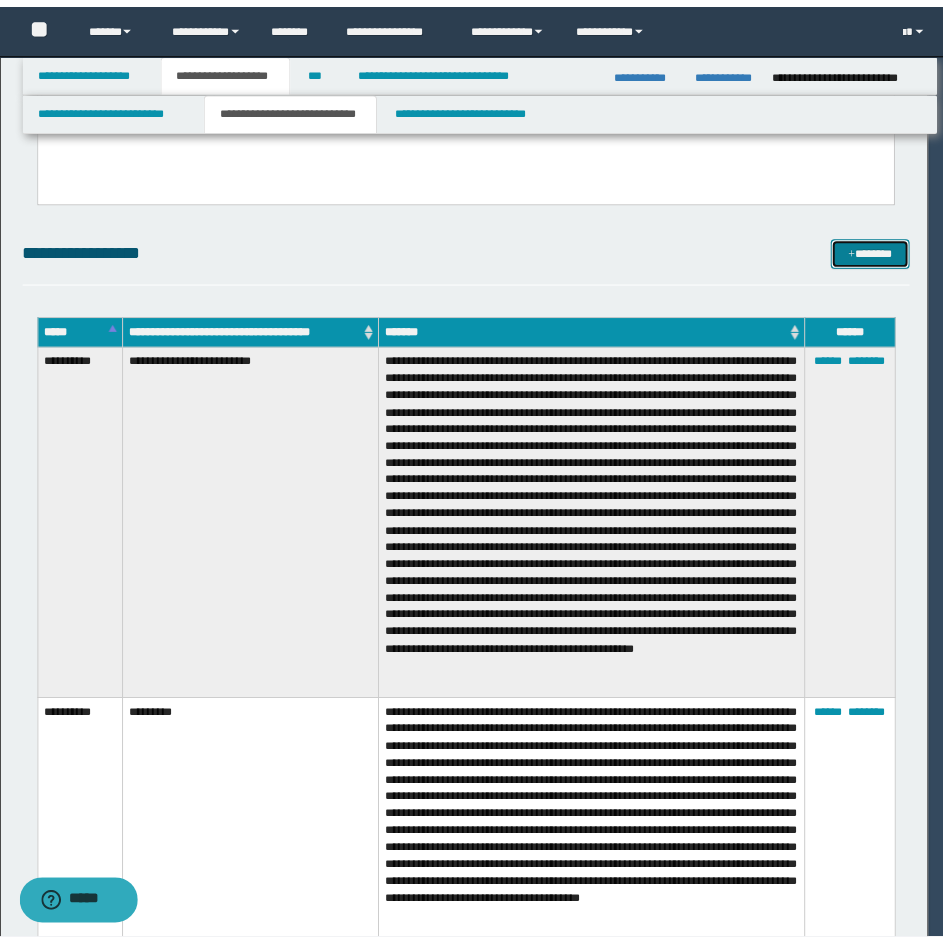 scroll, scrollTop: 0, scrollLeft: 0, axis: both 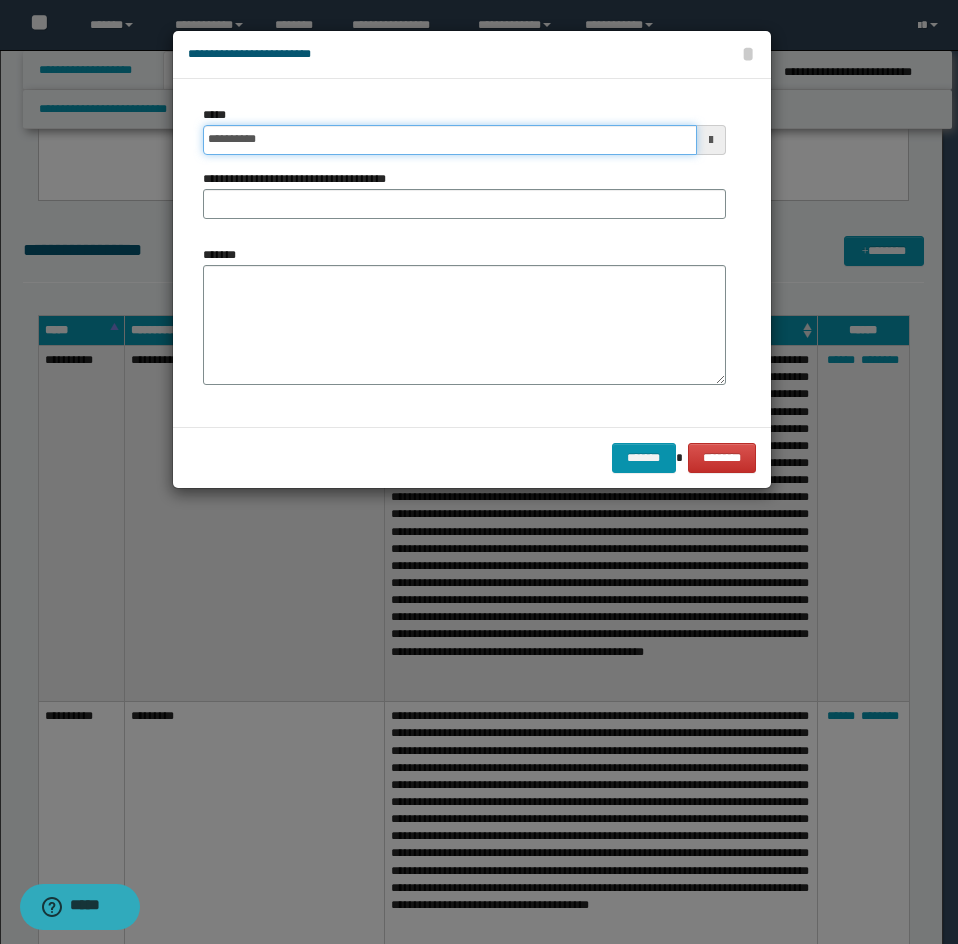click on "**********" at bounding box center (450, 140) 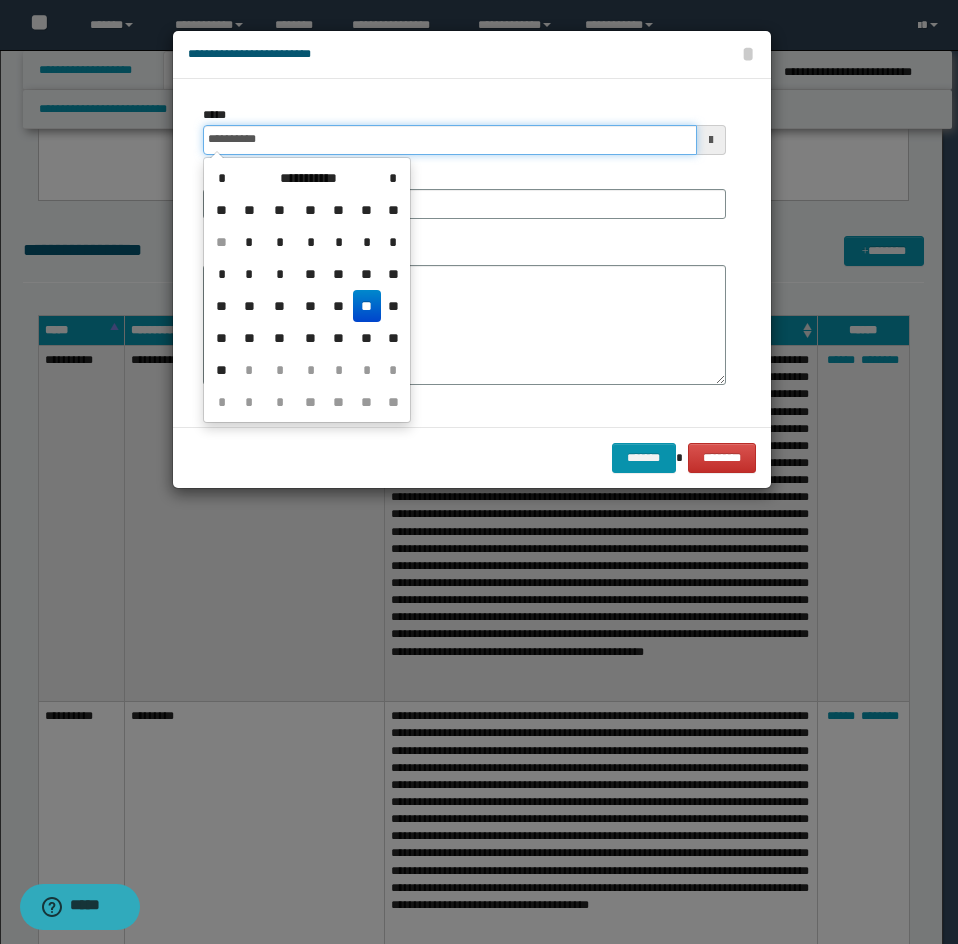 type on "**********" 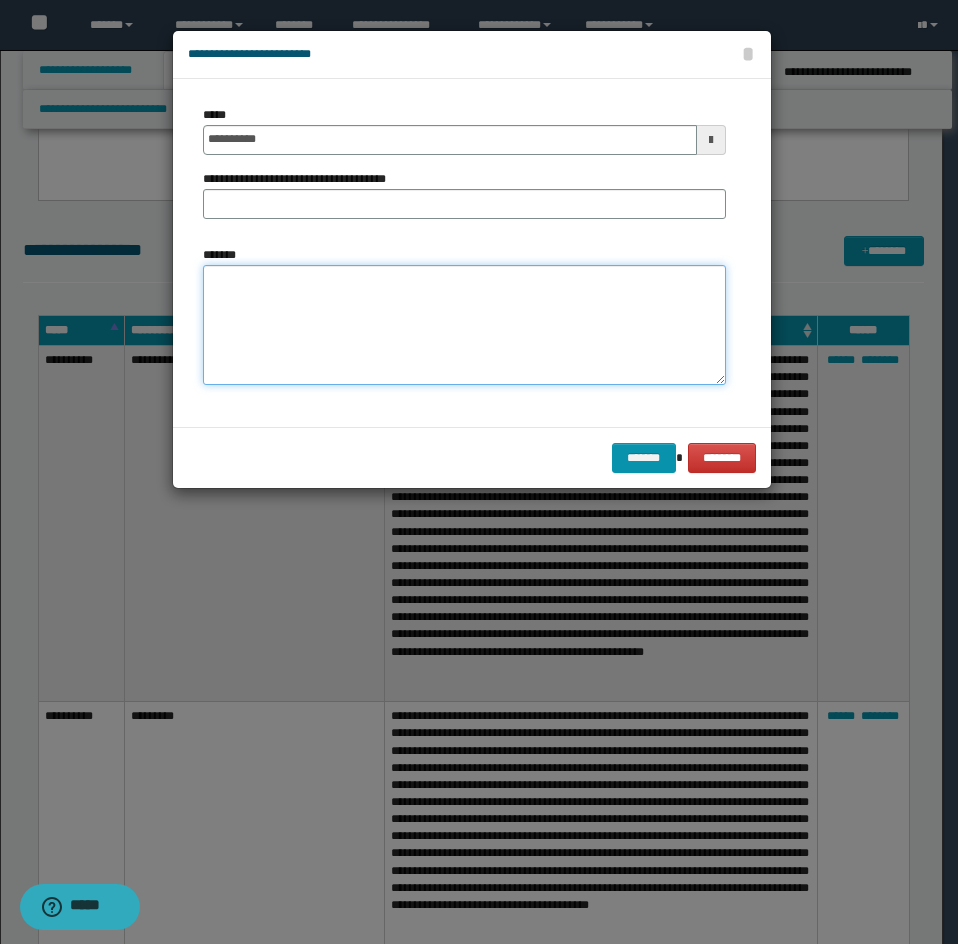 click on "*******" at bounding box center (464, 325) 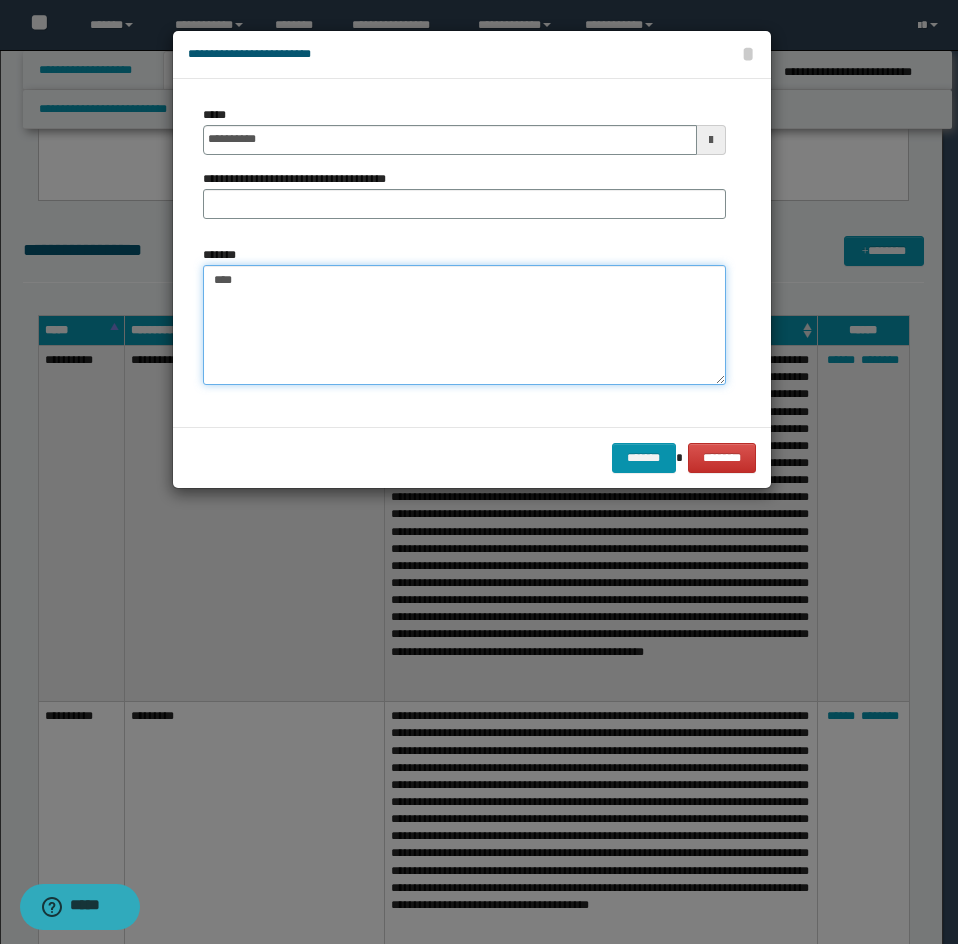 paste on "**********" 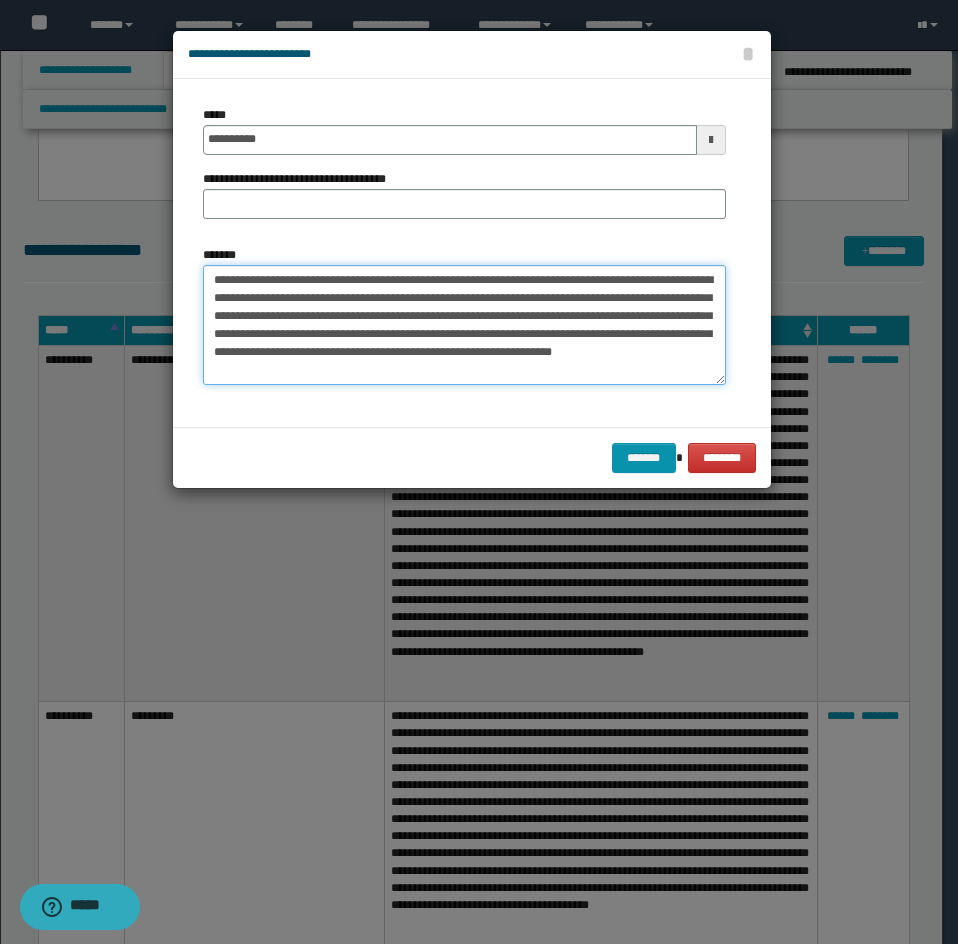 type on "**********" 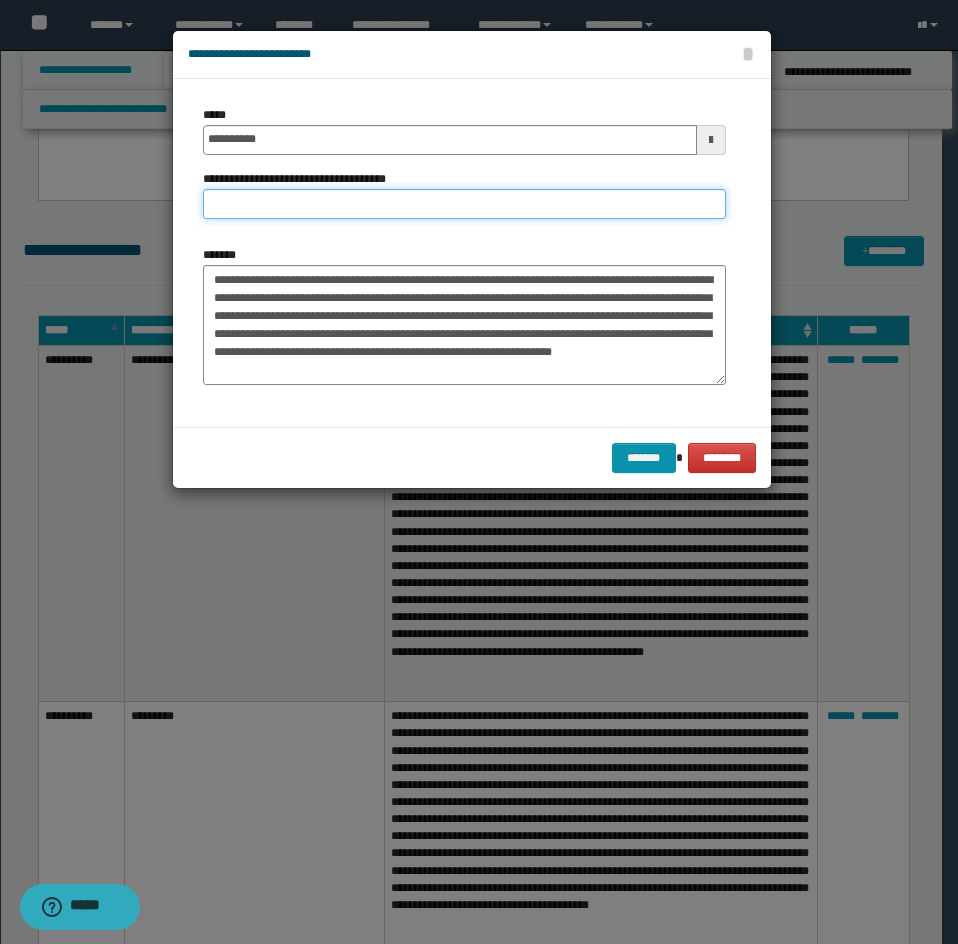 click on "**********" at bounding box center (464, 204) 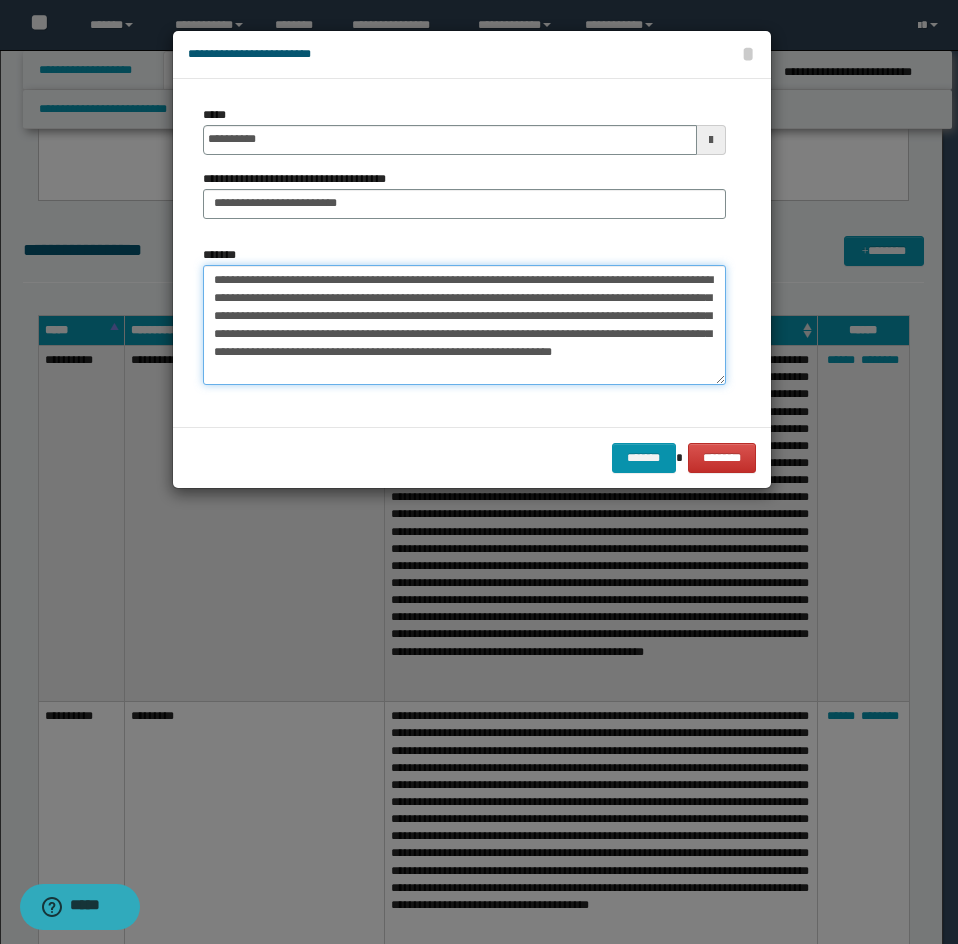 click on "**********" at bounding box center (464, 325) 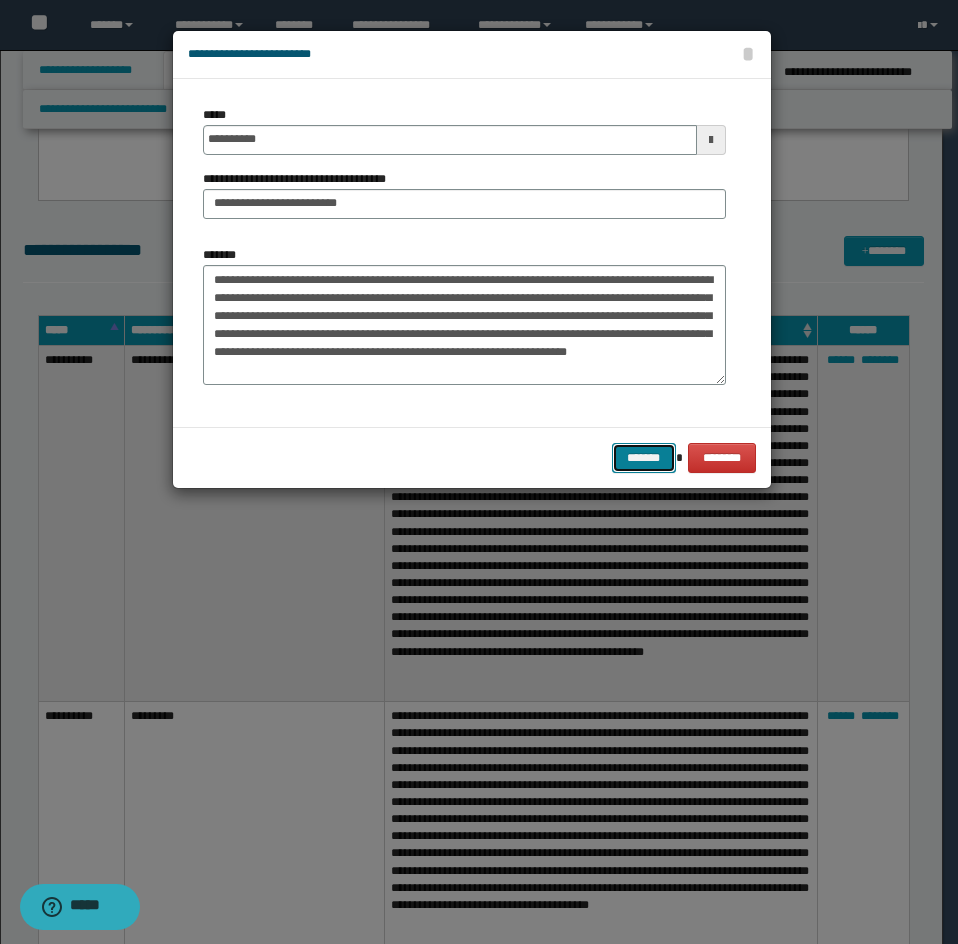 drag, startPoint x: 630, startPoint y: 458, endPoint x: 952, endPoint y: 382, distance: 330.84738 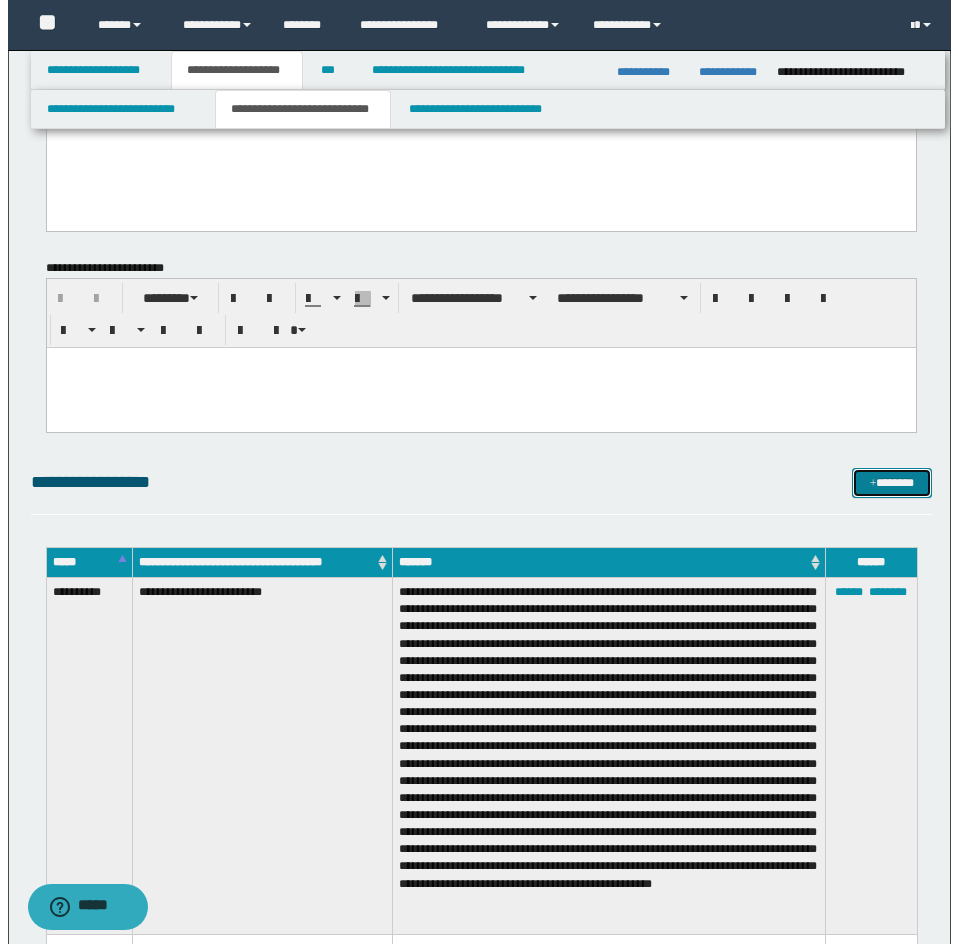 scroll, scrollTop: 1785, scrollLeft: 0, axis: vertical 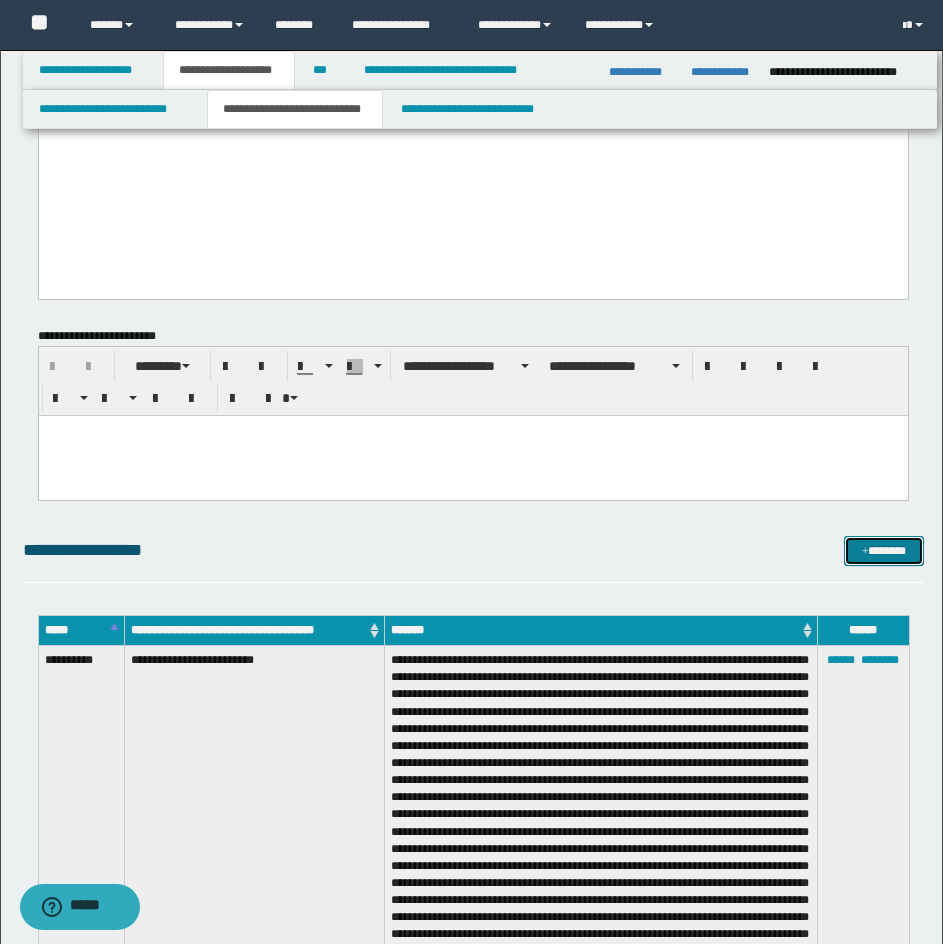 click on "*******" at bounding box center [884, 551] 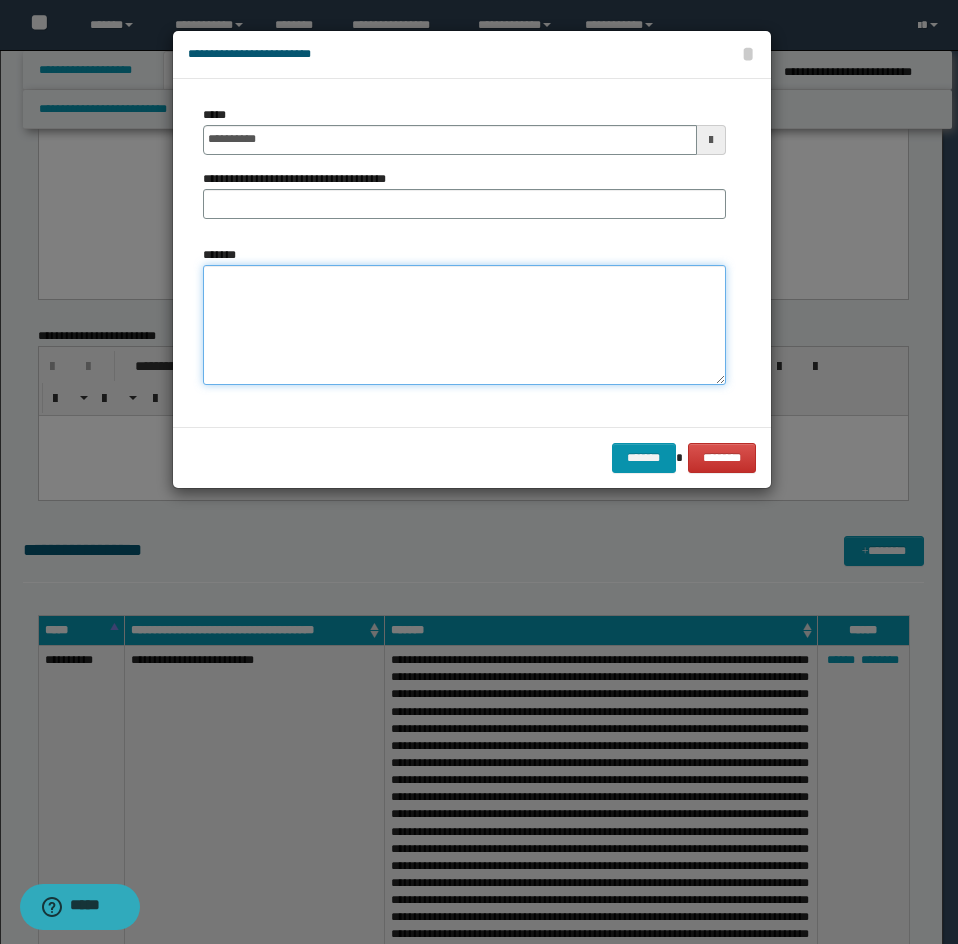 click on "*******" at bounding box center (464, 325) 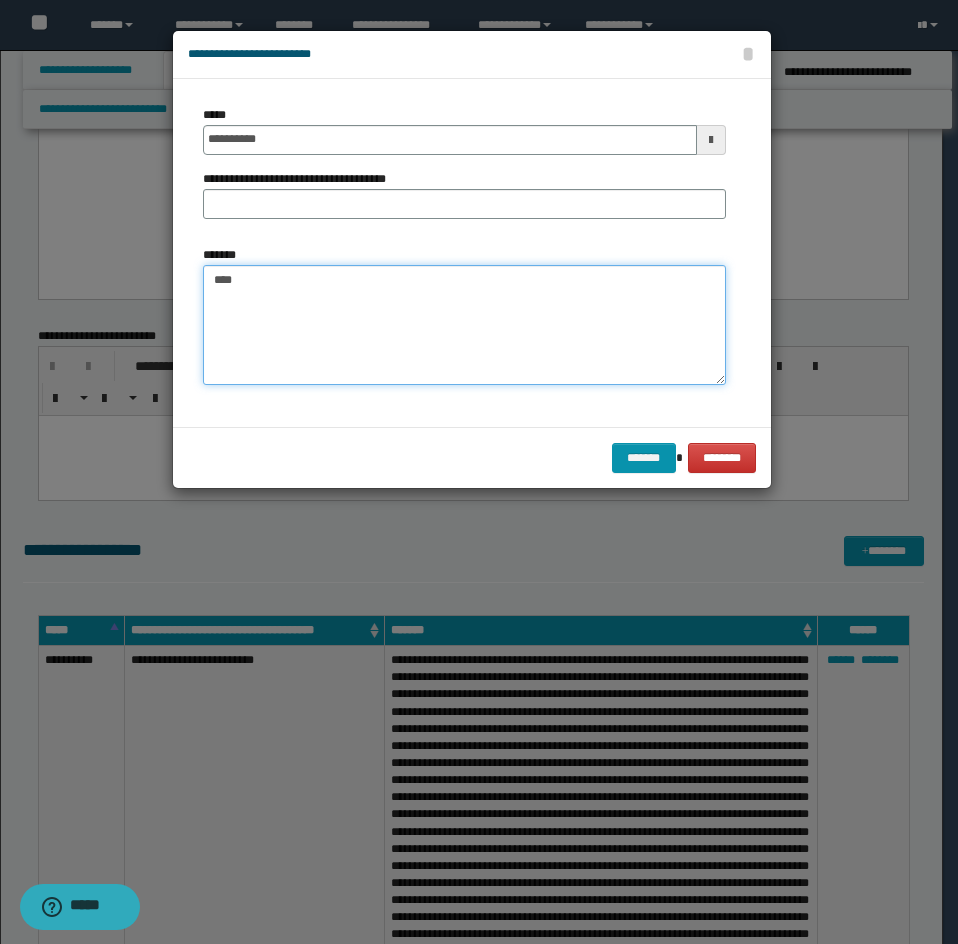 paste on "**********" 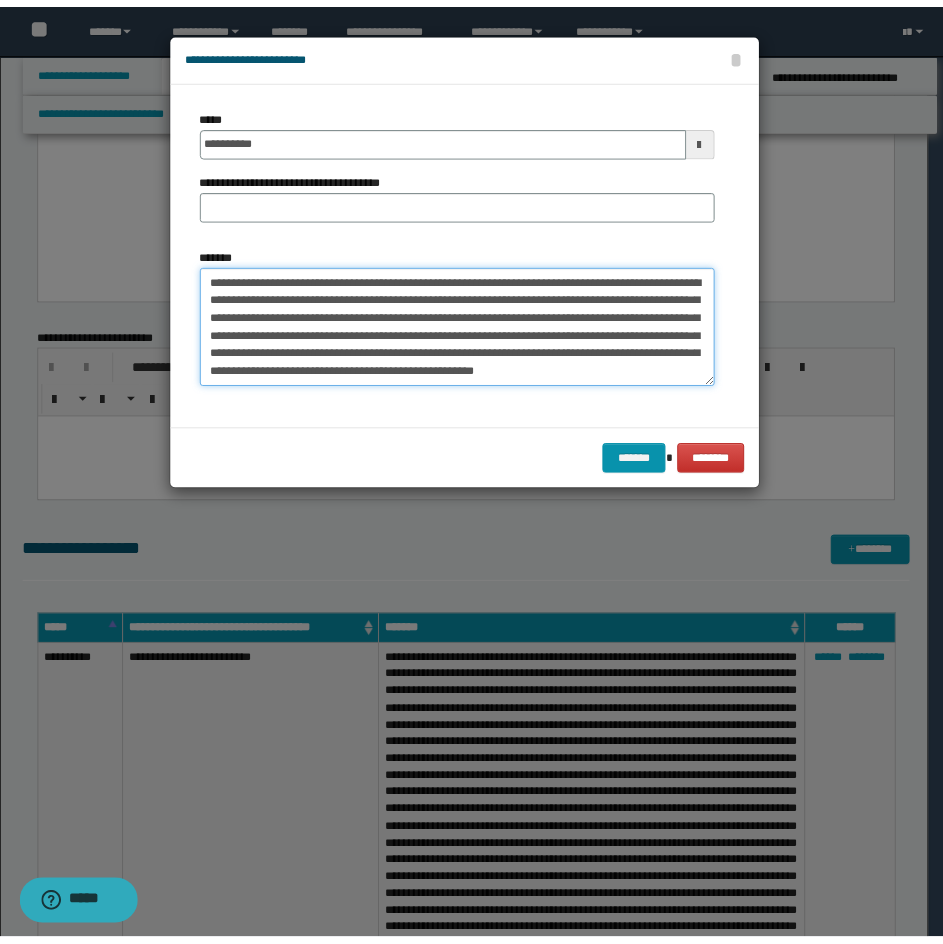 scroll, scrollTop: 12, scrollLeft: 0, axis: vertical 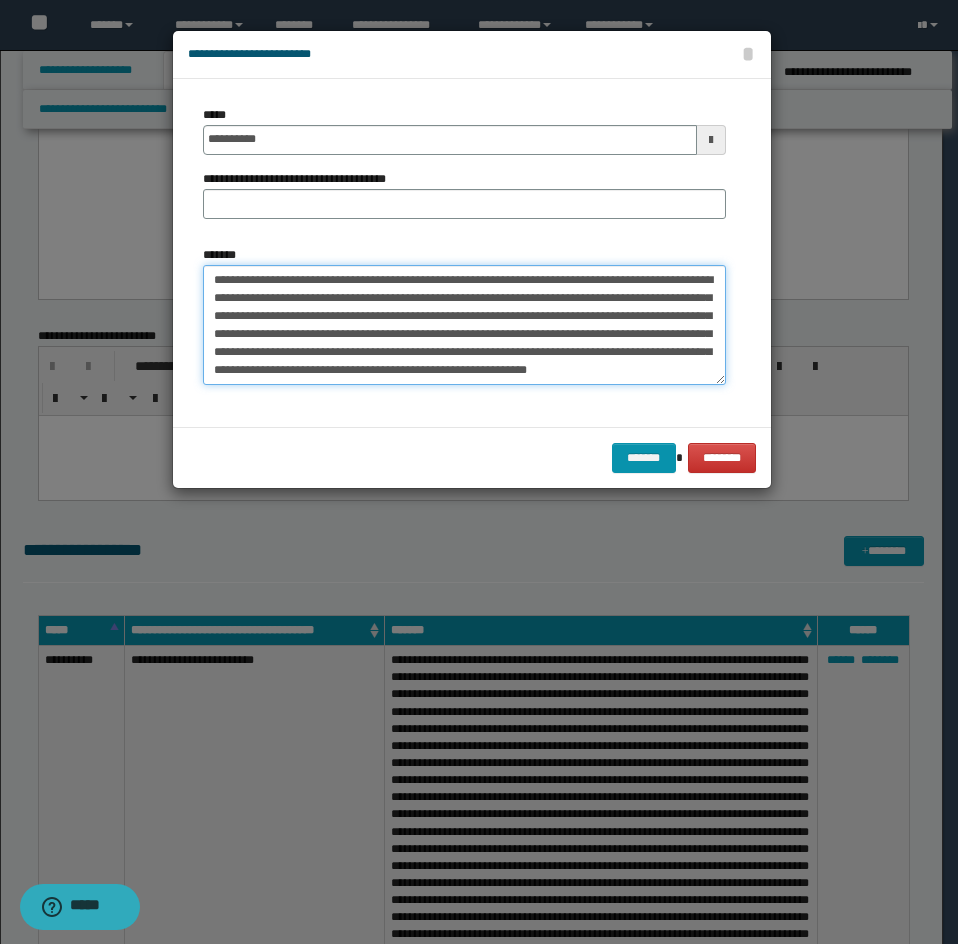 click on "**********" at bounding box center [464, 325] 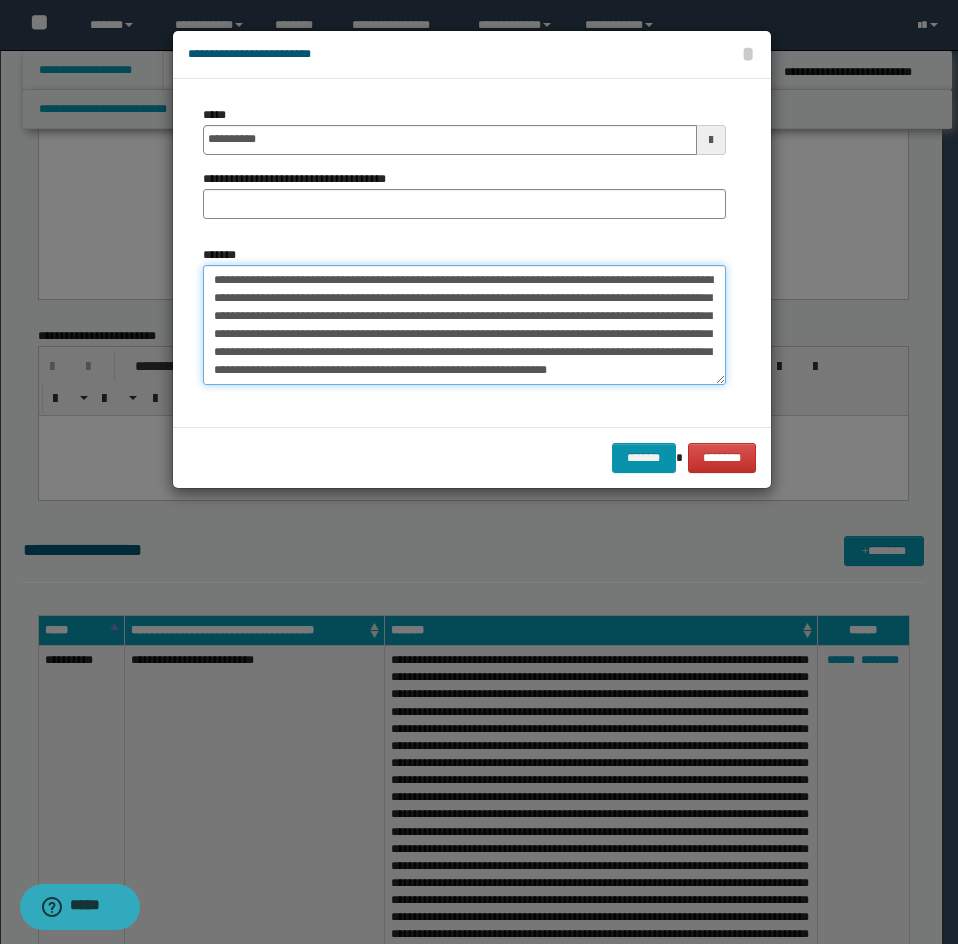 type on "**********" 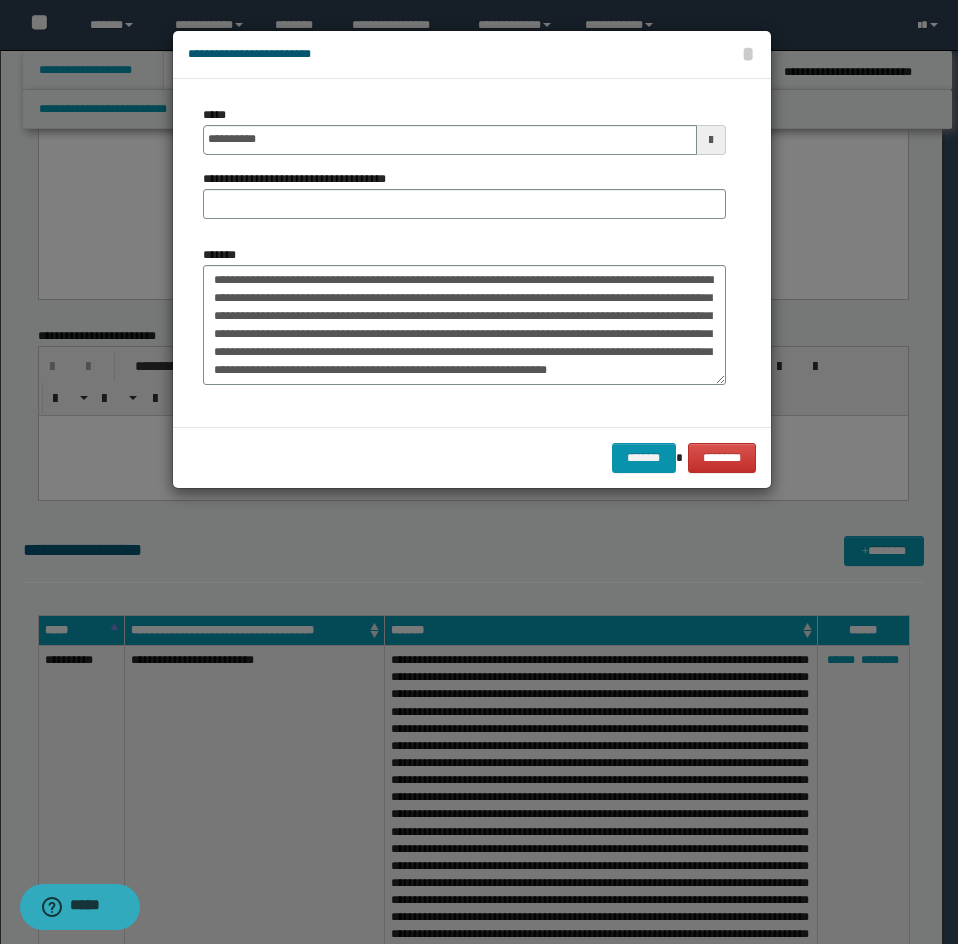 click on "**********" at bounding box center [302, 179] 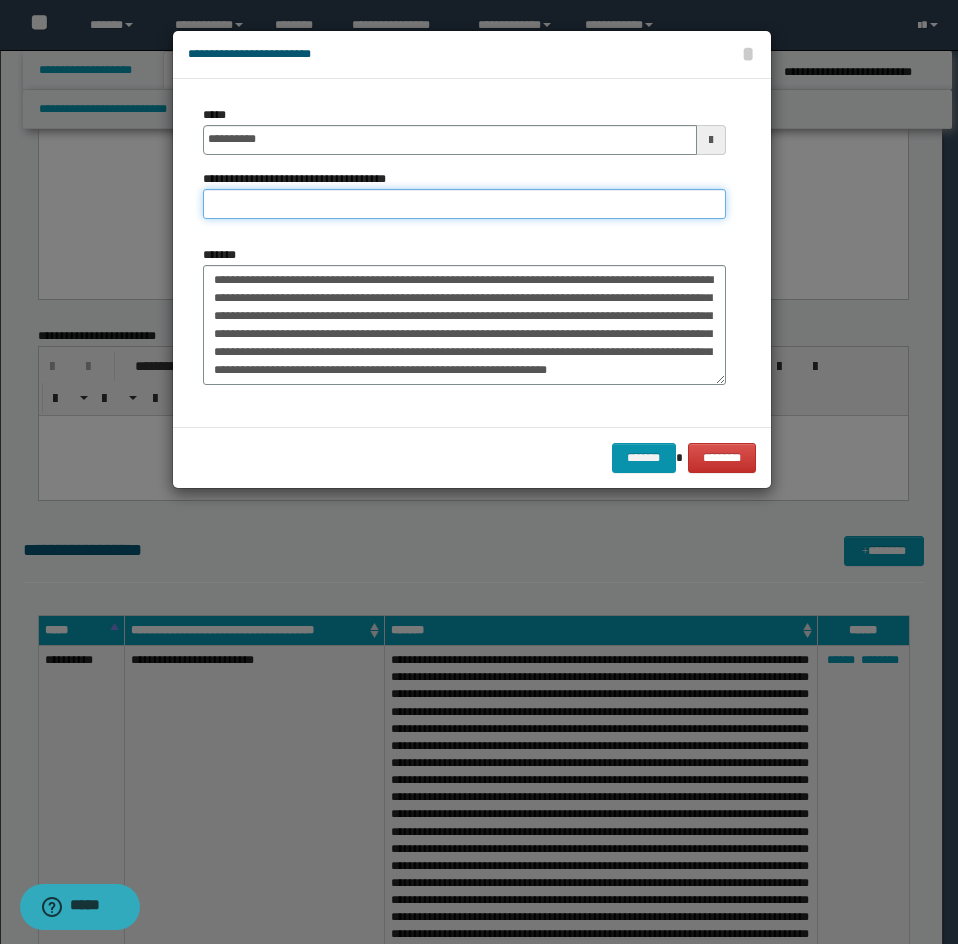 click on "**********" at bounding box center (464, 204) 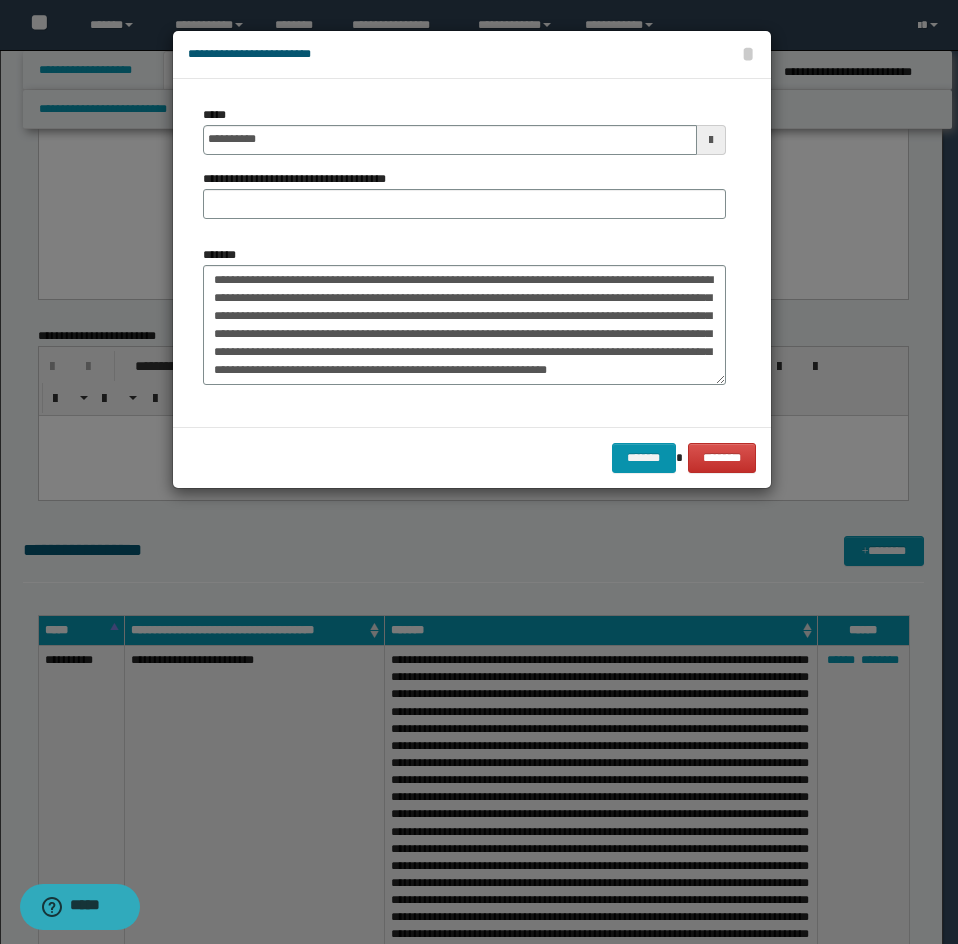 click on "**********" at bounding box center (302, 179) 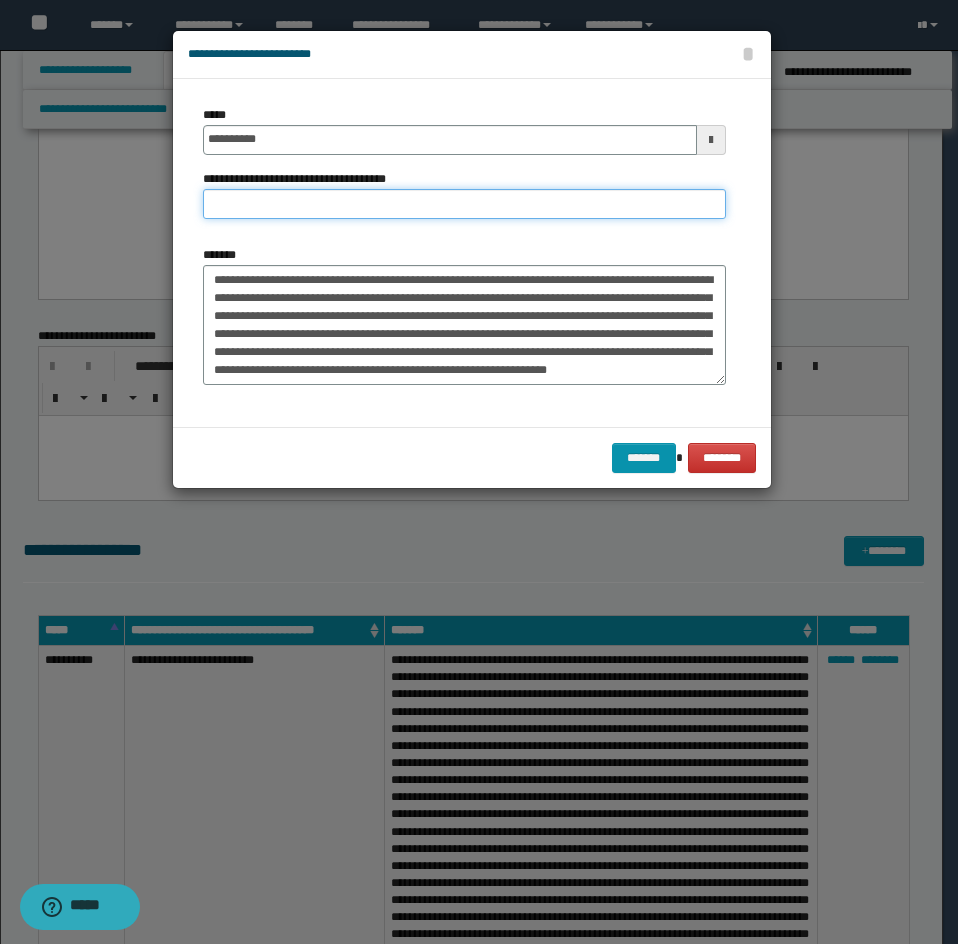 click on "**********" at bounding box center (464, 204) 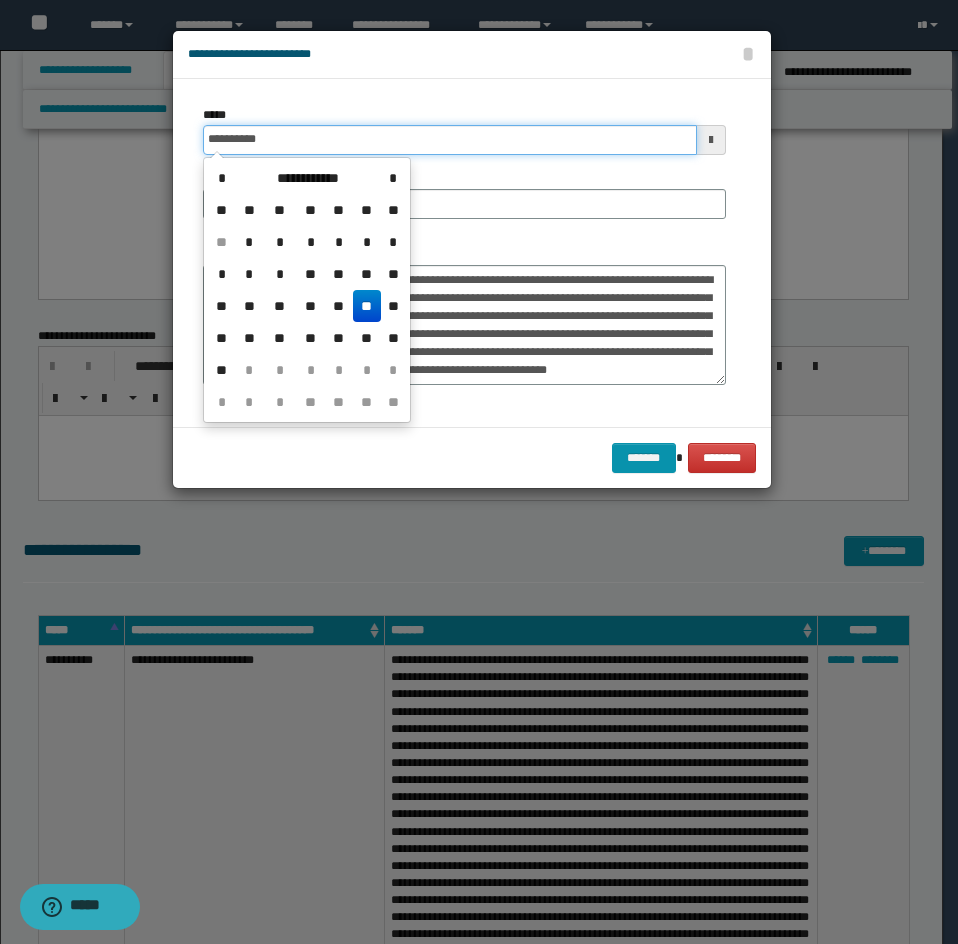 click on "**********" at bounding box center [450, 140] 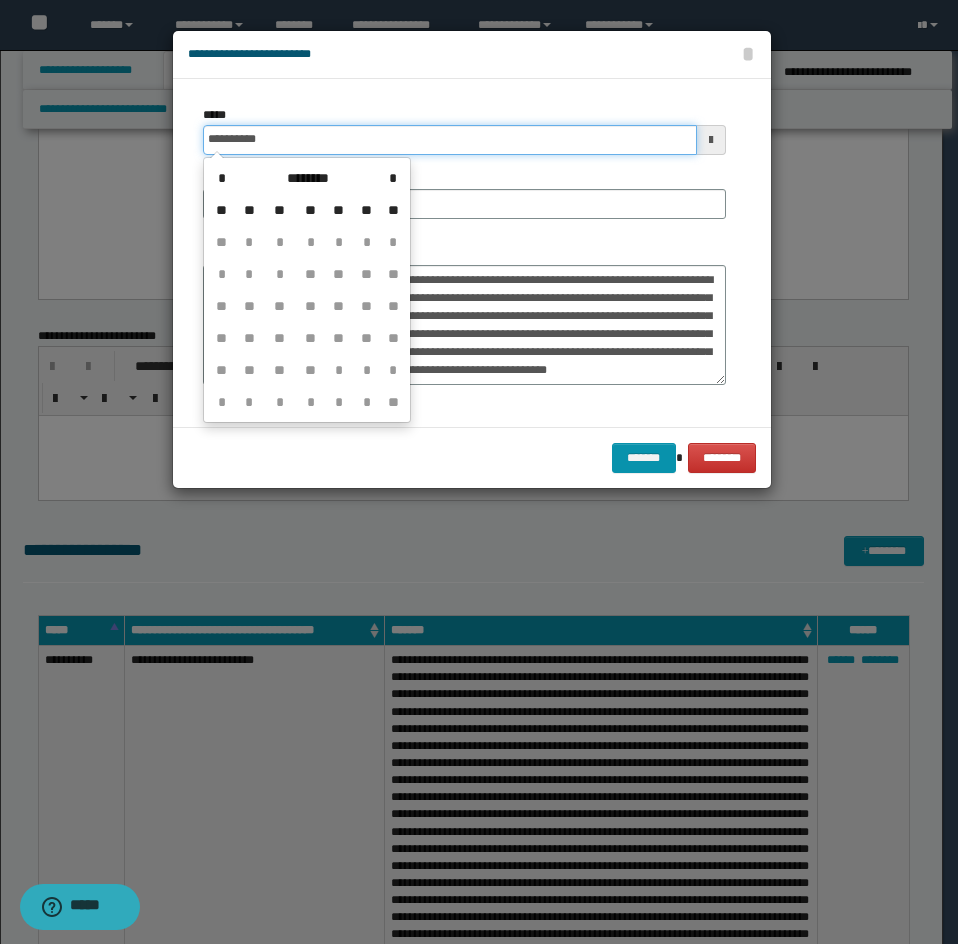 type on "**********" 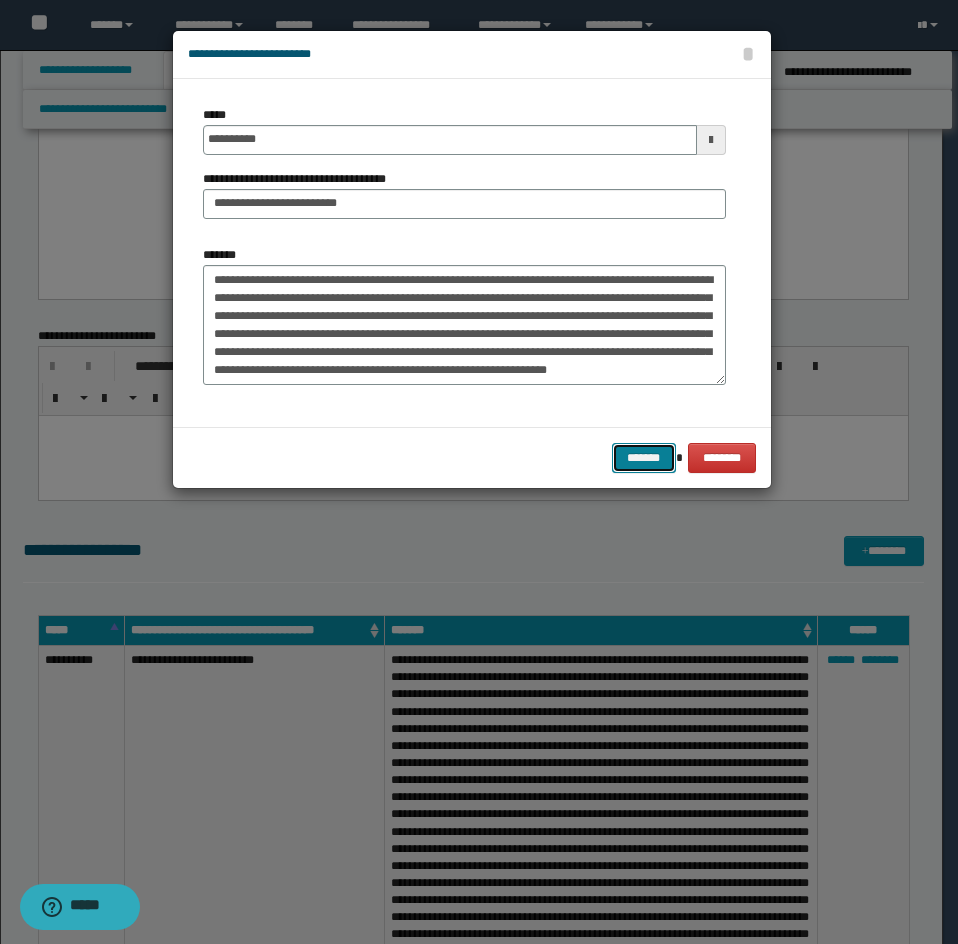 click on "*******" at bounding box center [644, 458] 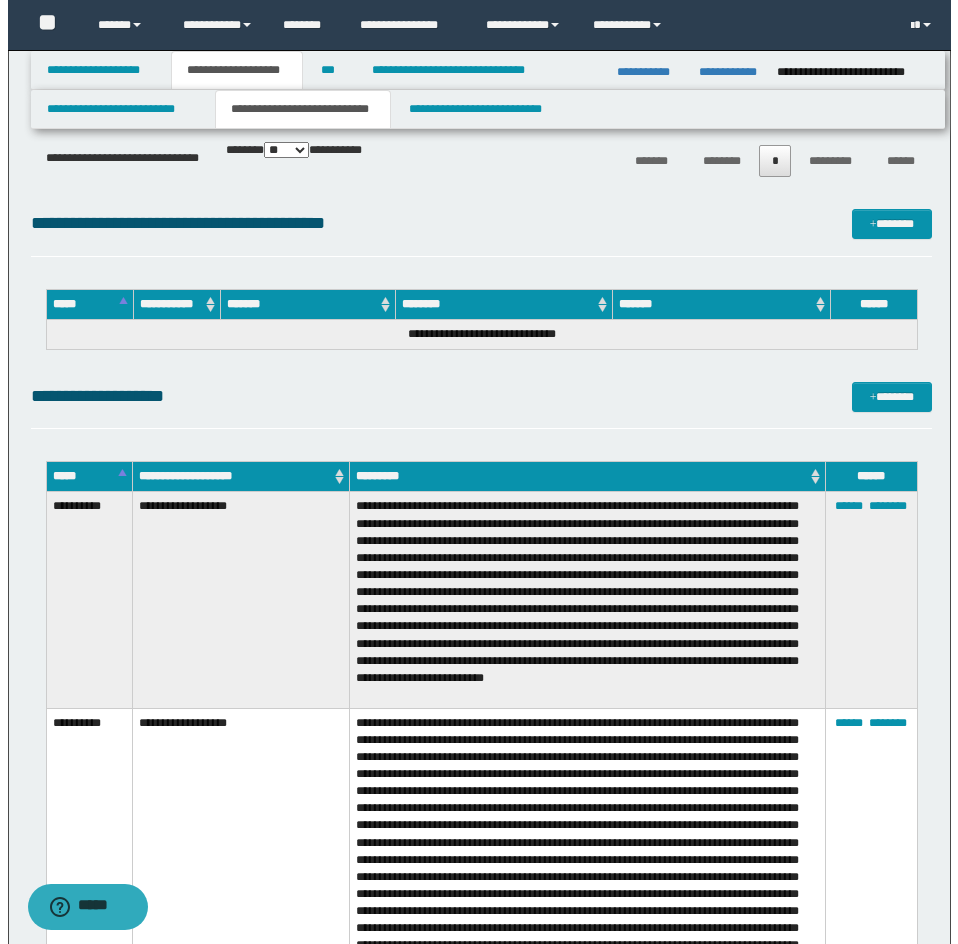 scroll, scrollTop: 4085, scrollLeft: 0, axis: vertical 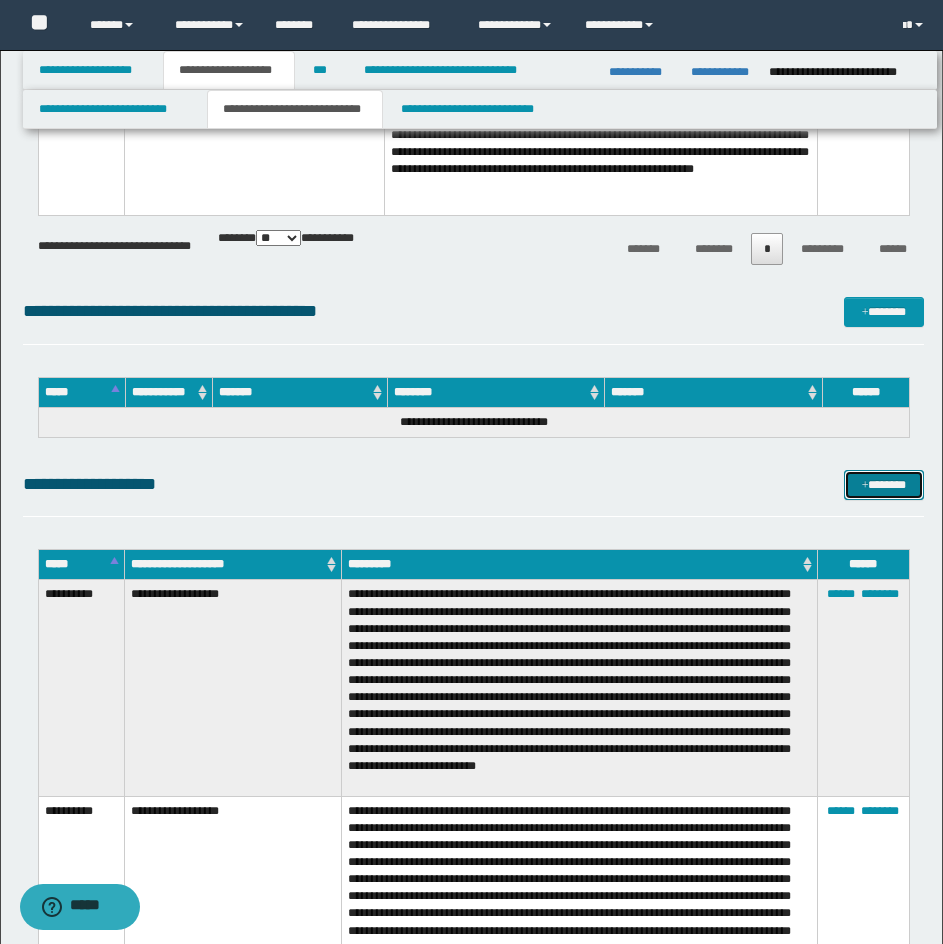click on "*******" at bounding box center [884, 485] 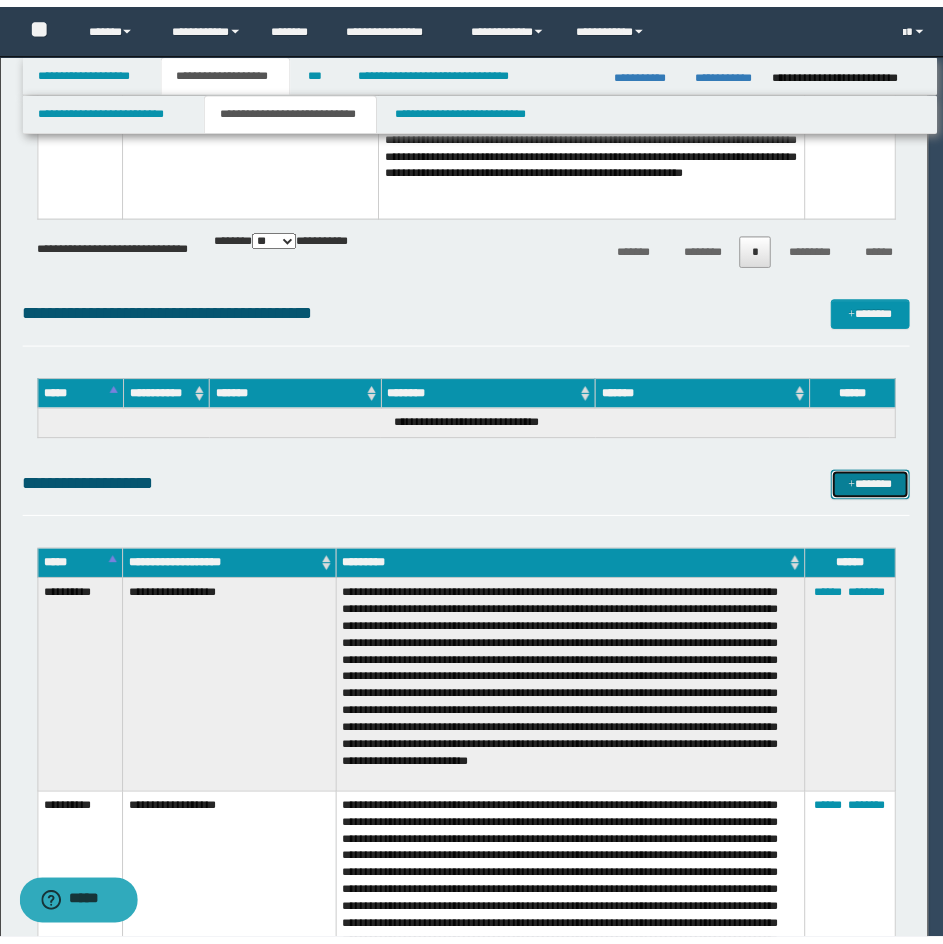 scroll, scrollTop: 0, scrollLeft: 0, axis: both 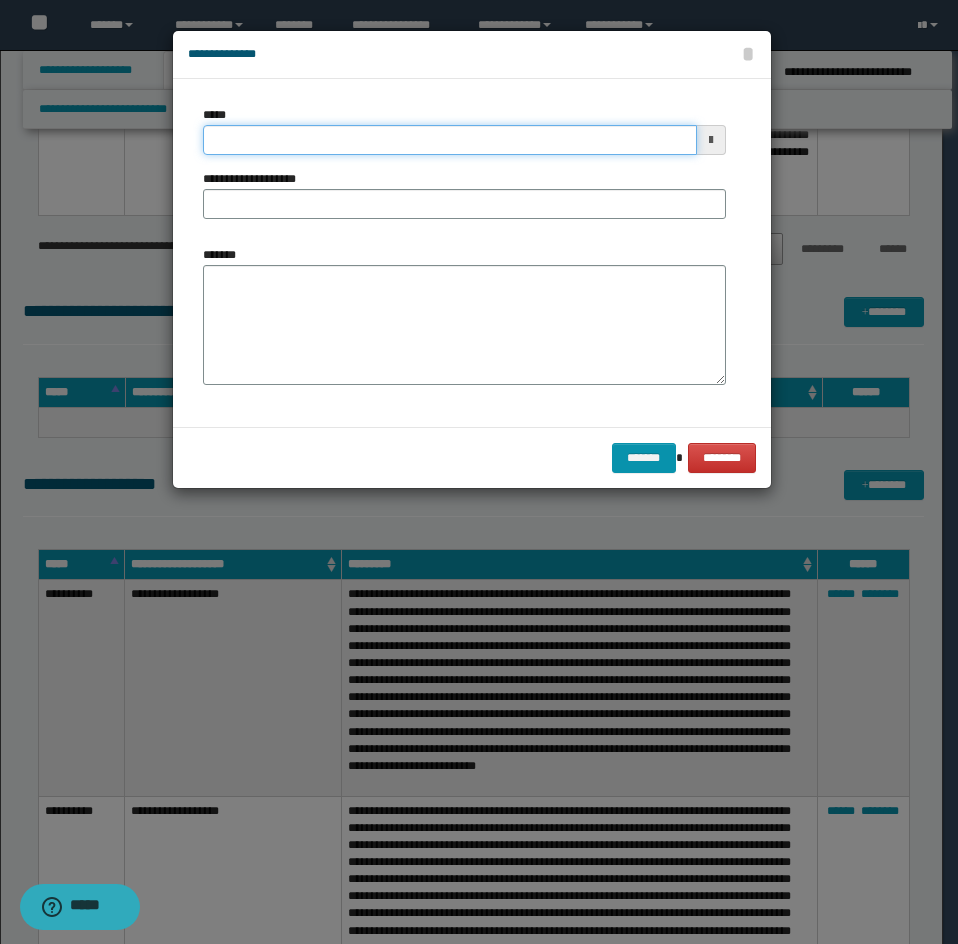 click on "*****" at bounding box center (450, 140) 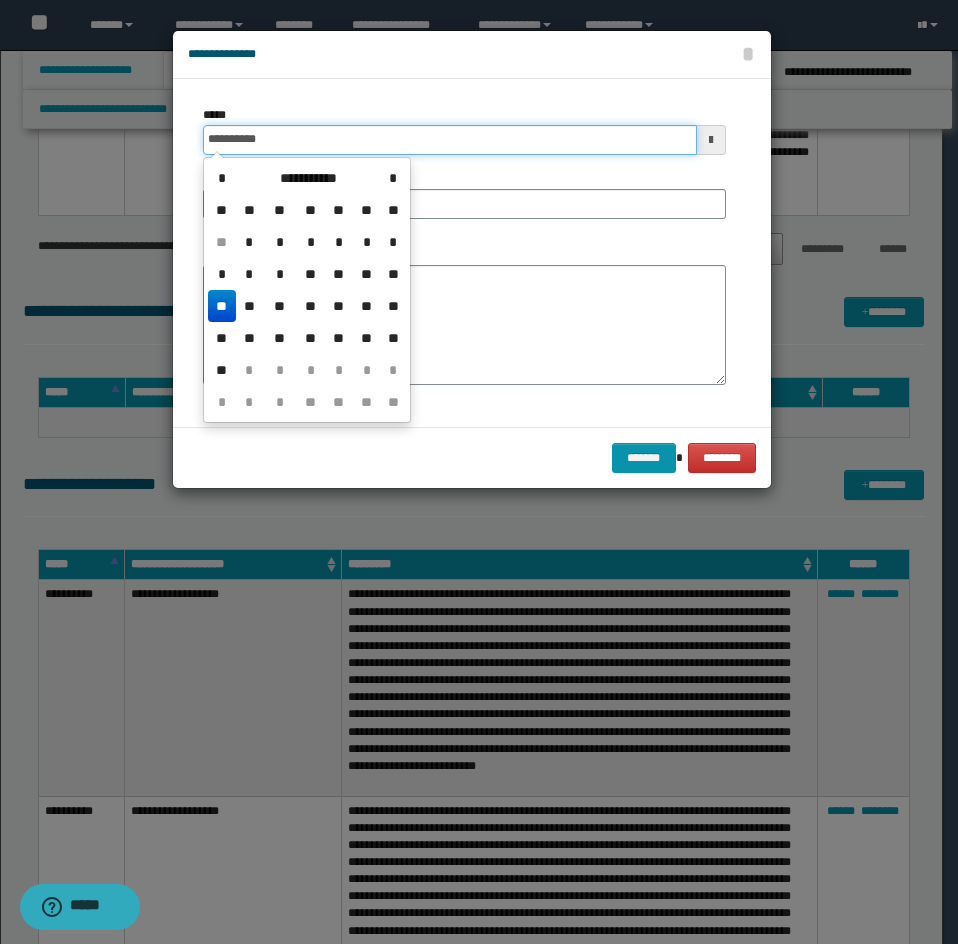 type on "**********" 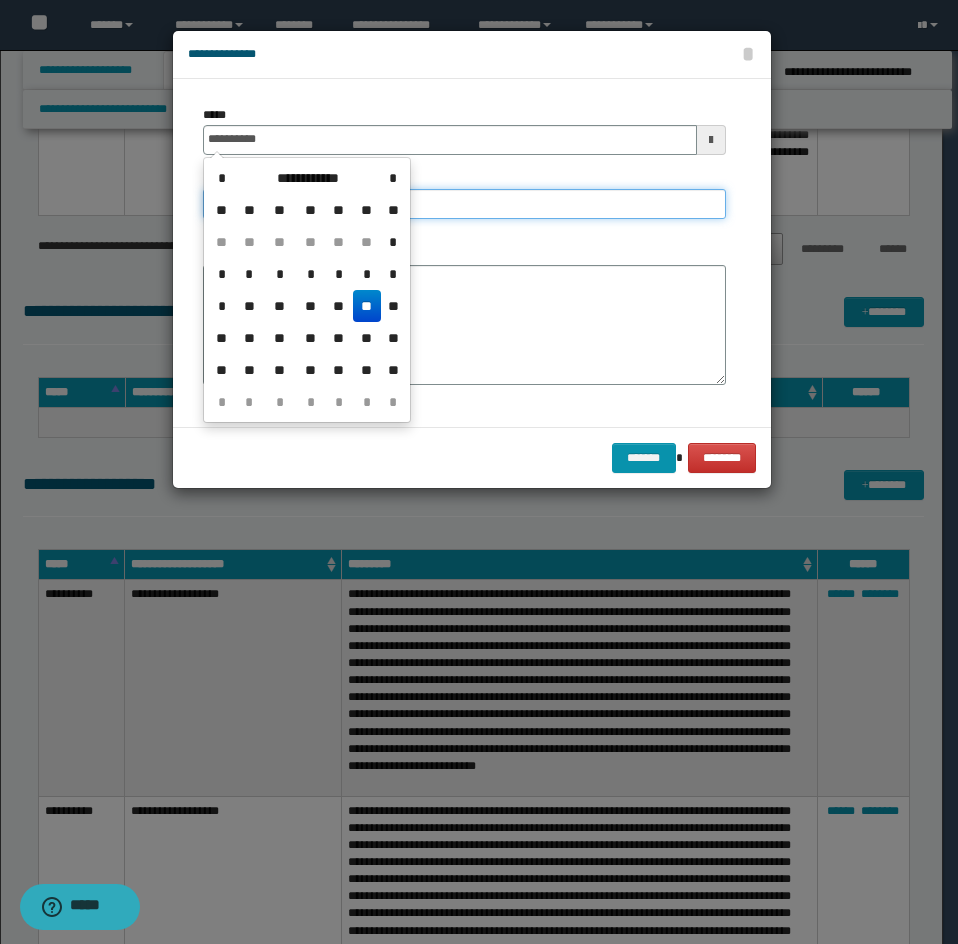 click on "**********" at bounding box center (464, 204) 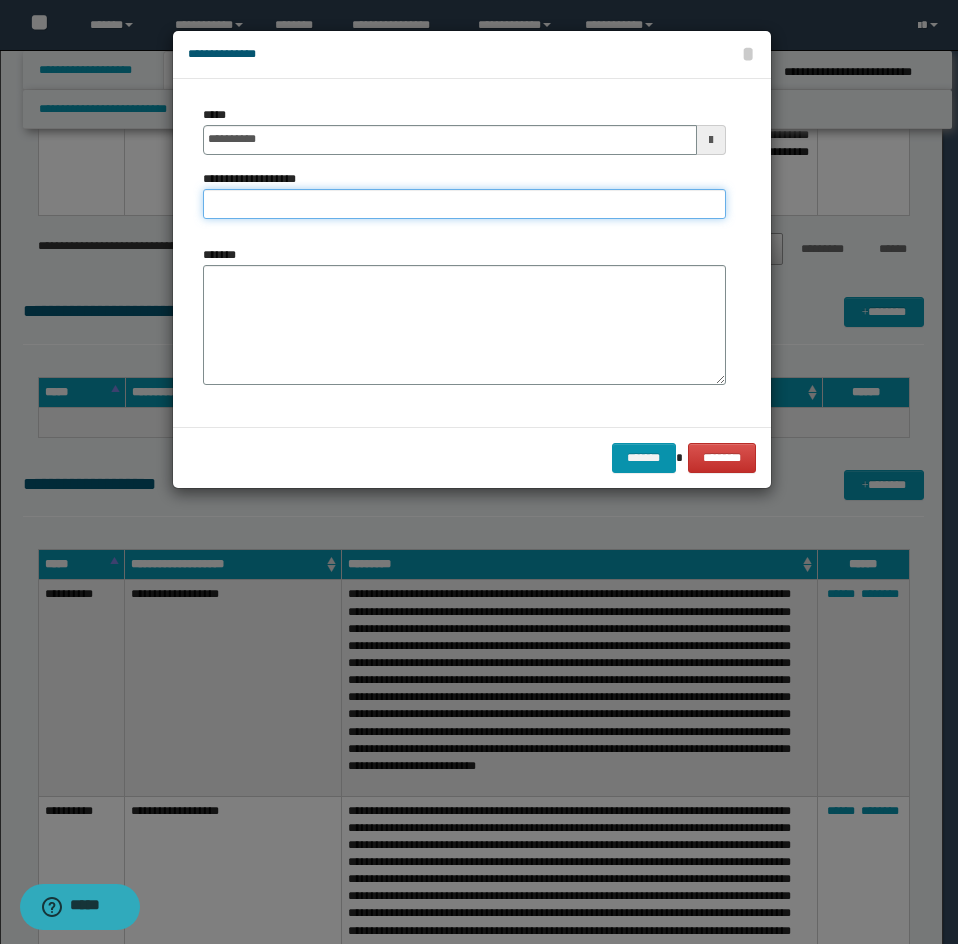 paste on "**********" 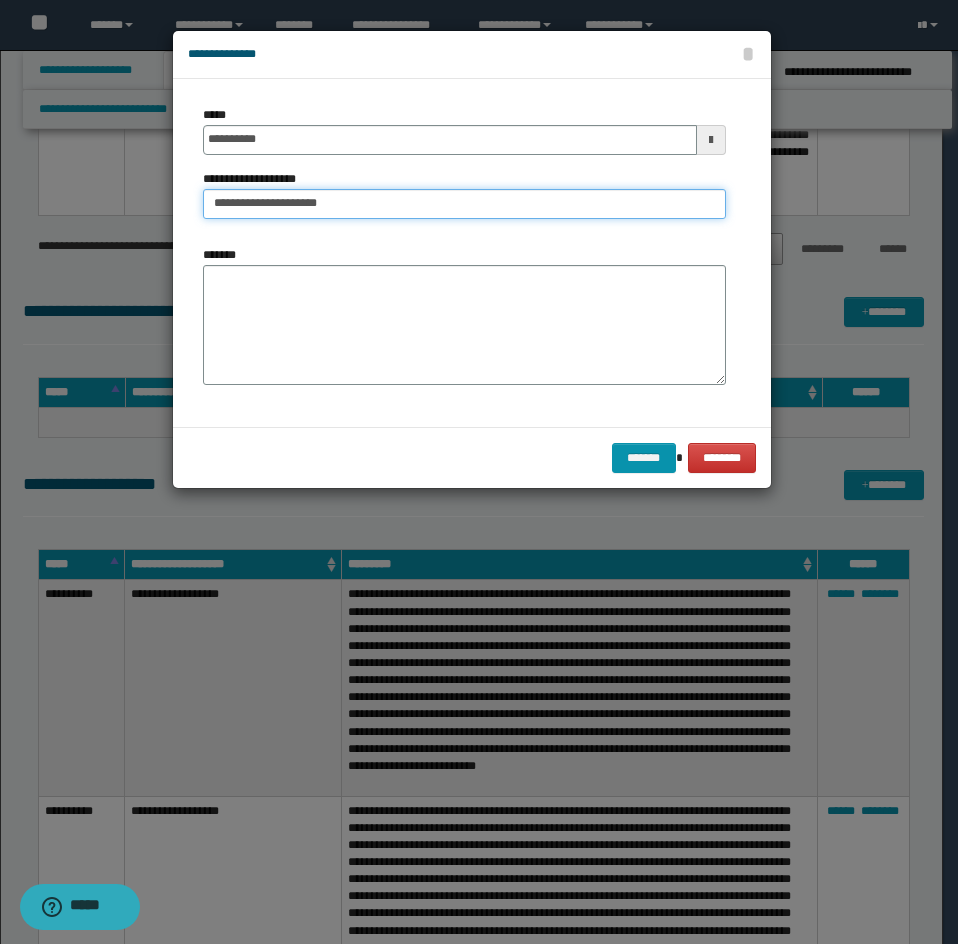 type on "**********" 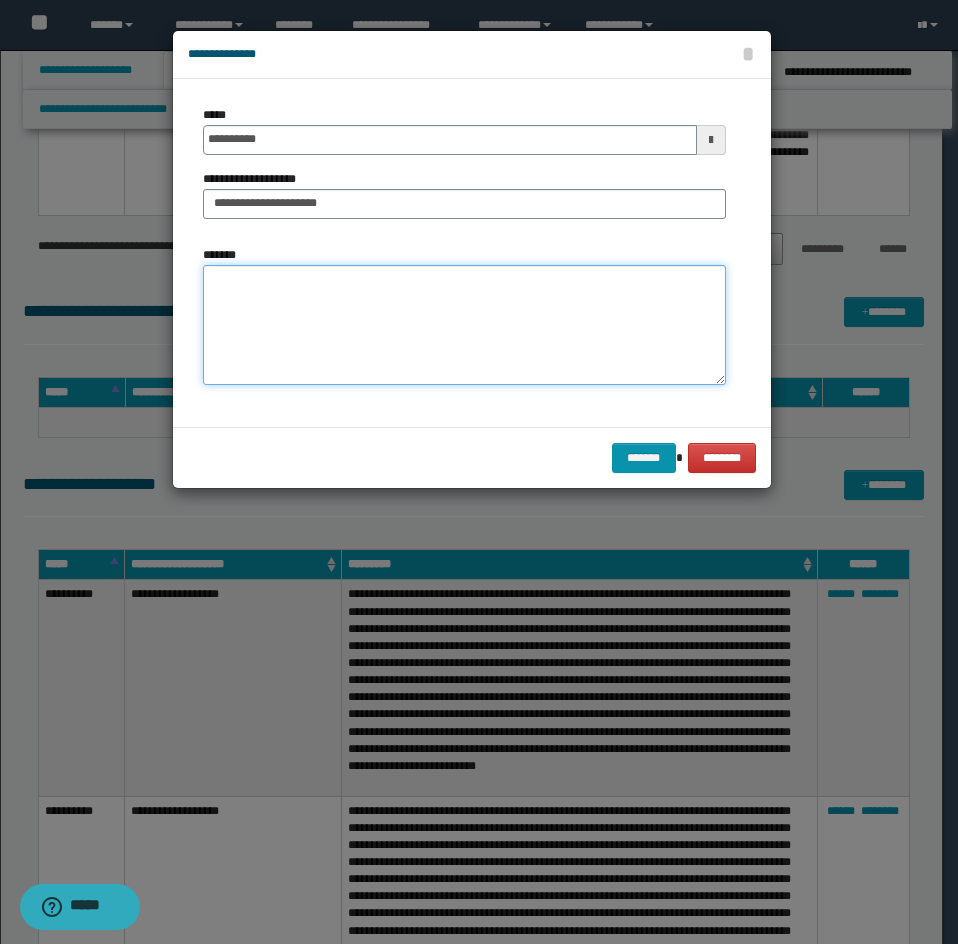 click on "*******" at bounding box center (464, 325) 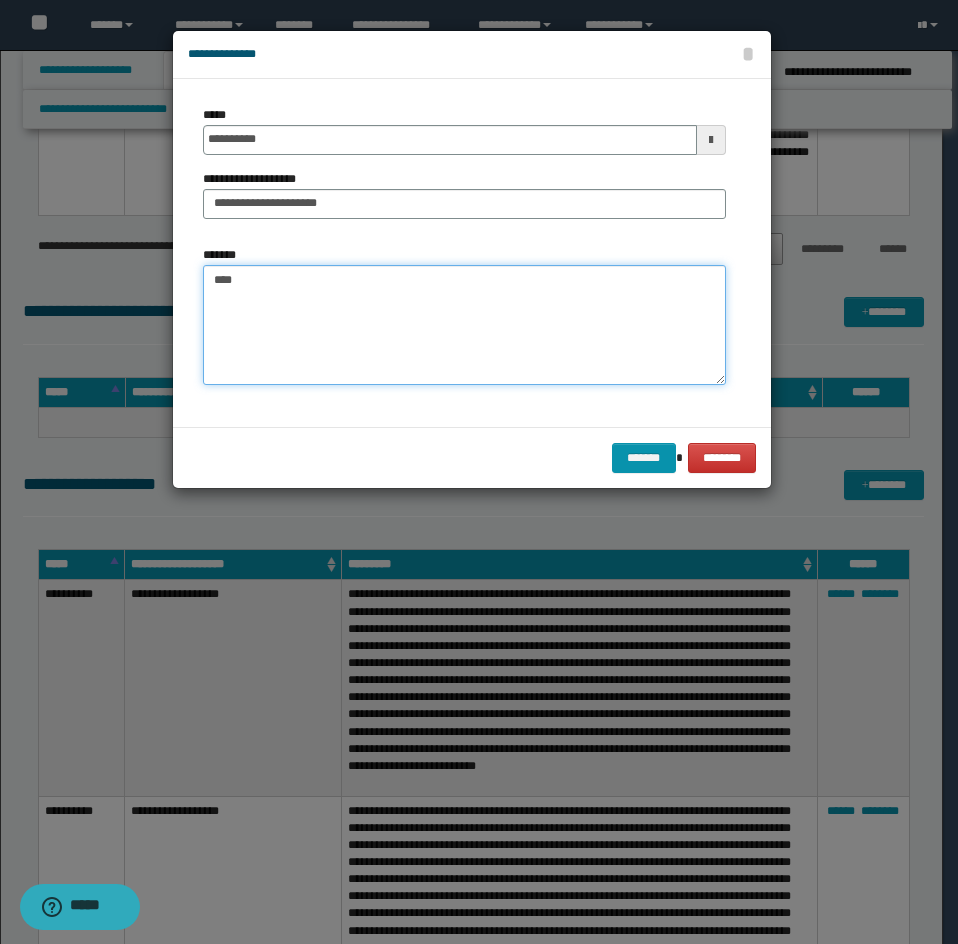 click on "****" at bounding box center [464, 325] 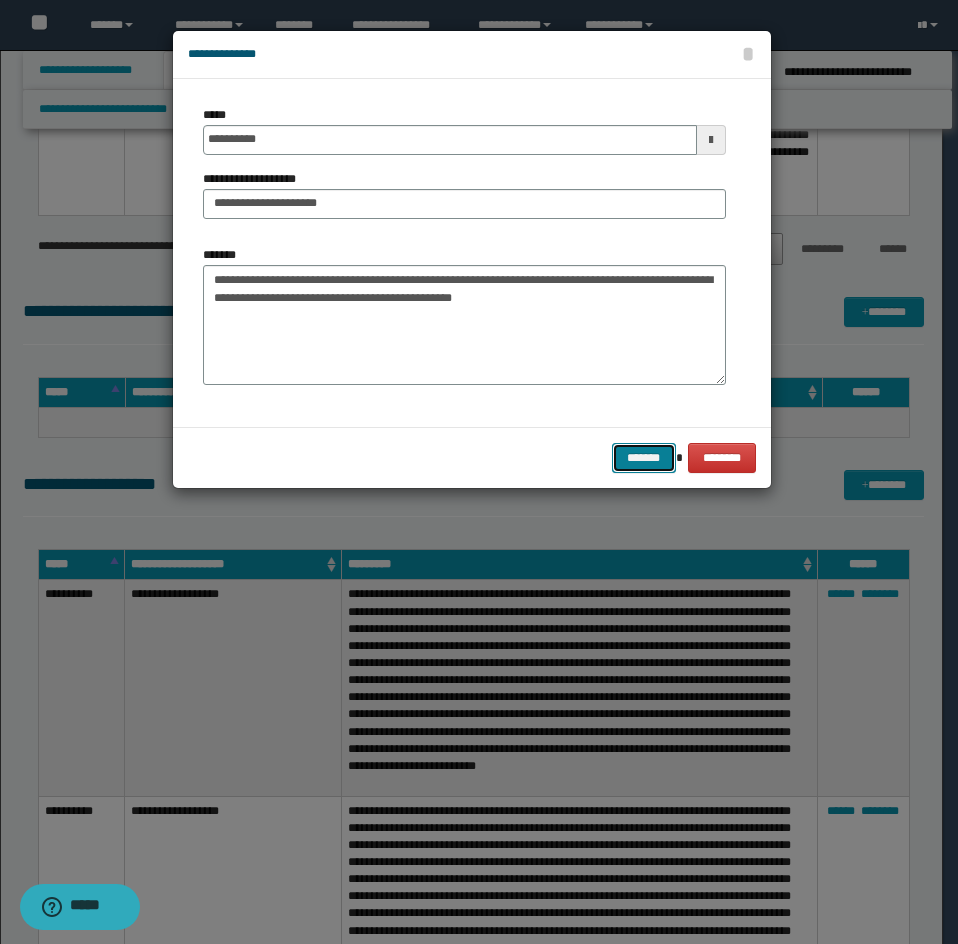 click on "*******" at bounding box center (644, 458) 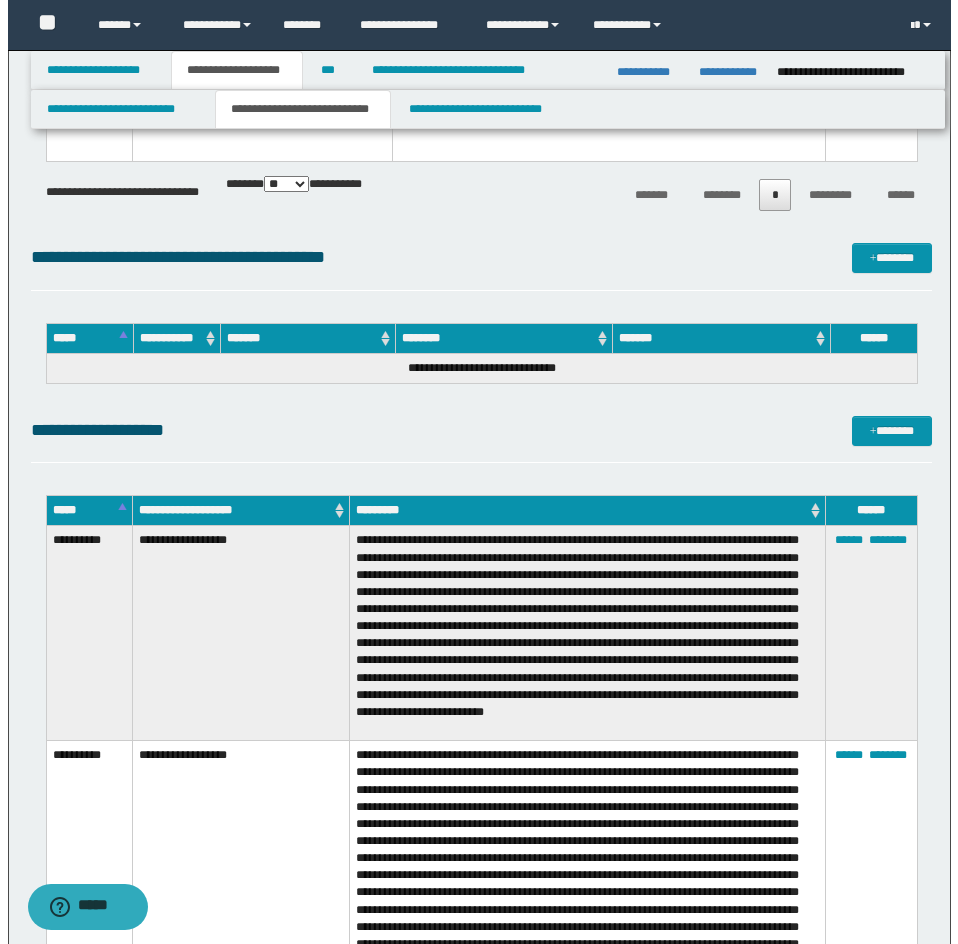 scroll, scrollTop: 4185, scrollLeft: 0, axis: vertical 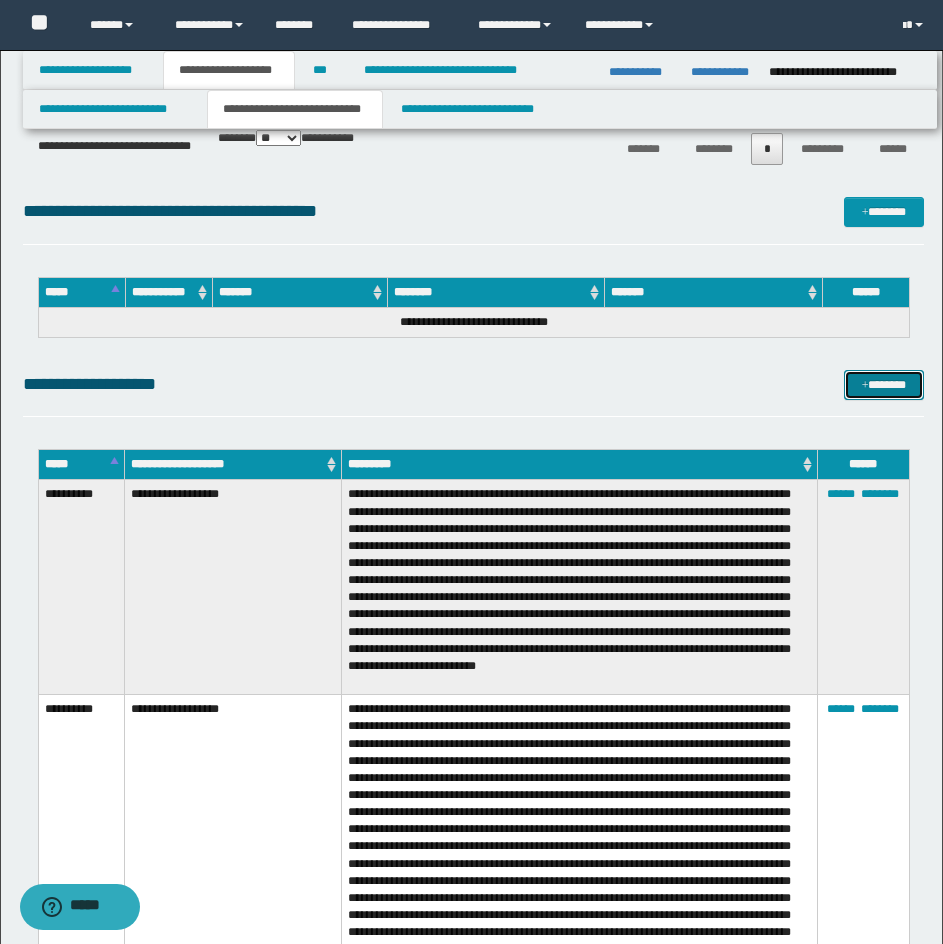 drag, startPoint x: 864, startPoint y: 386, endPoint x: 841, endPoint y: 389, distance: 23.194826 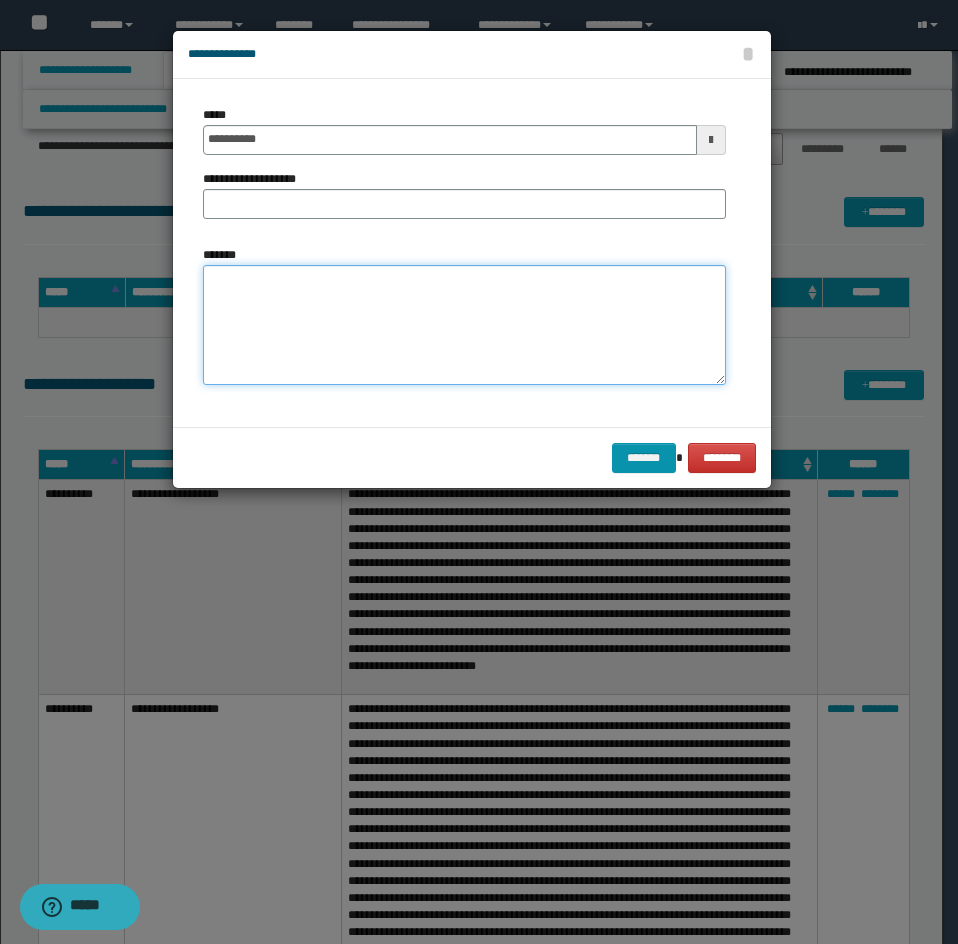click on "*******" at bounding box center (464, 325) 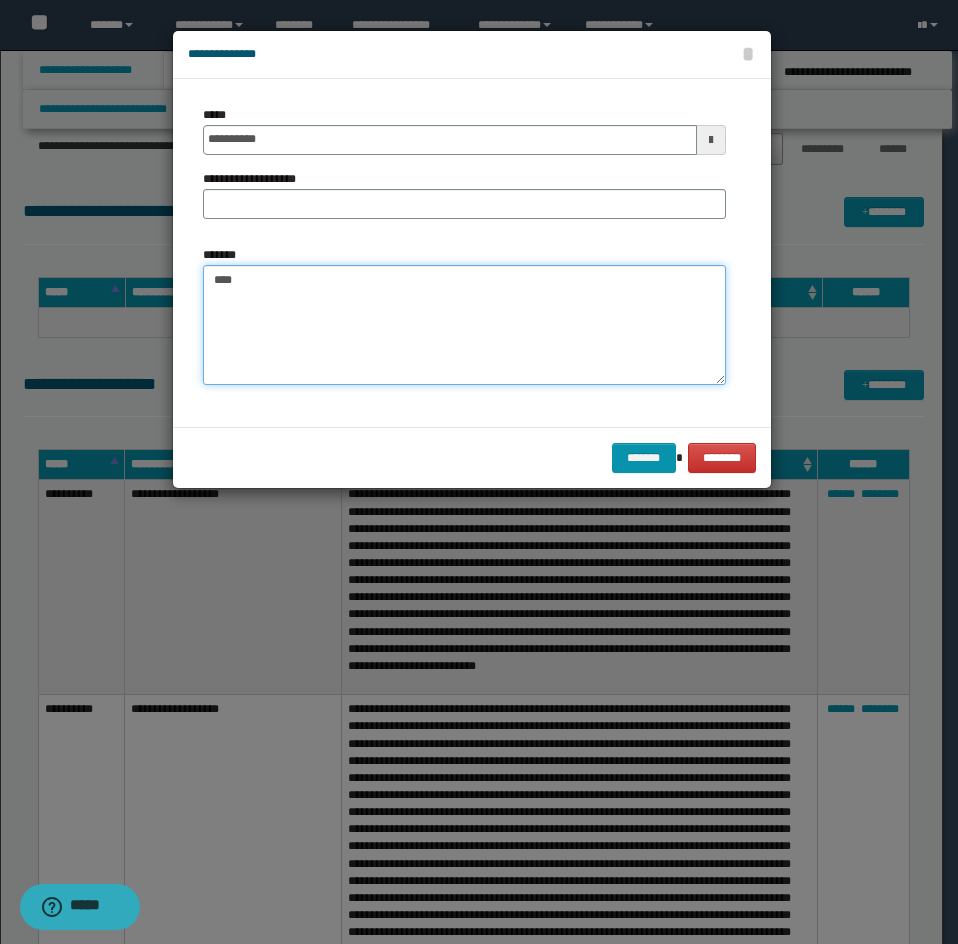paste on "**********" 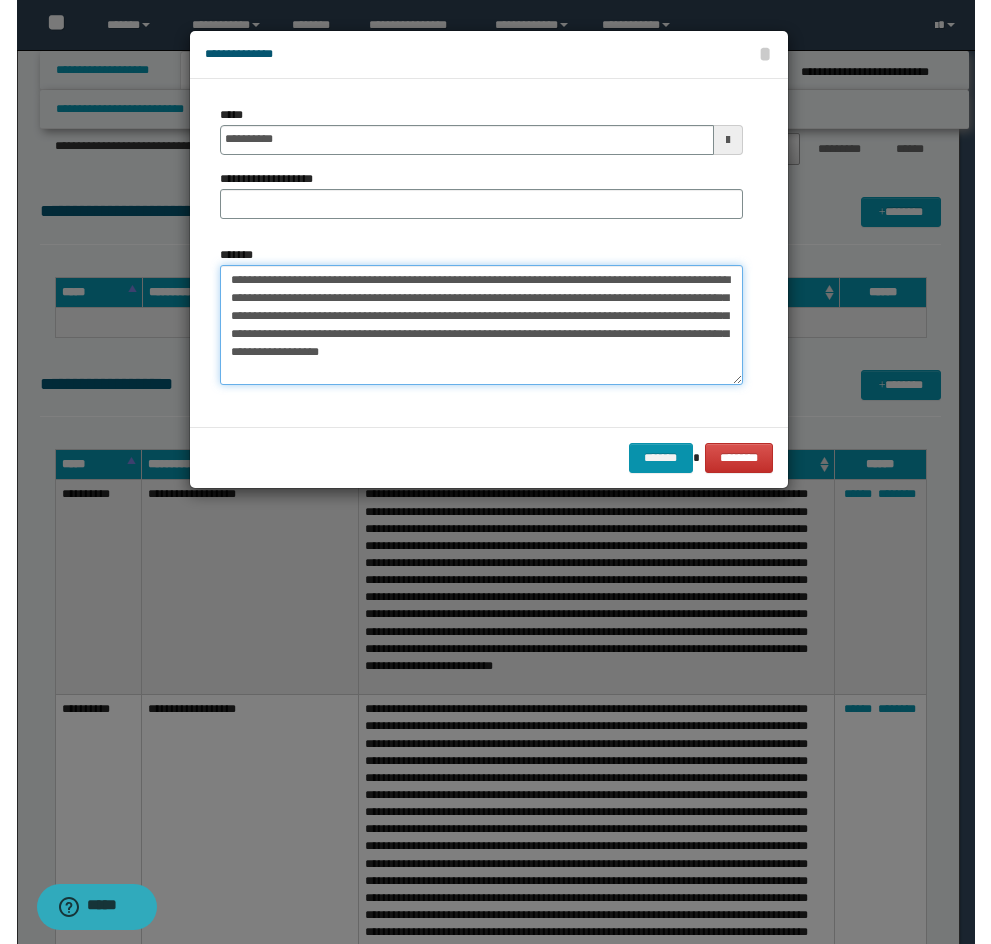 scroll, scrollTop: 4168, scrollLeft: 0, axis: vertical 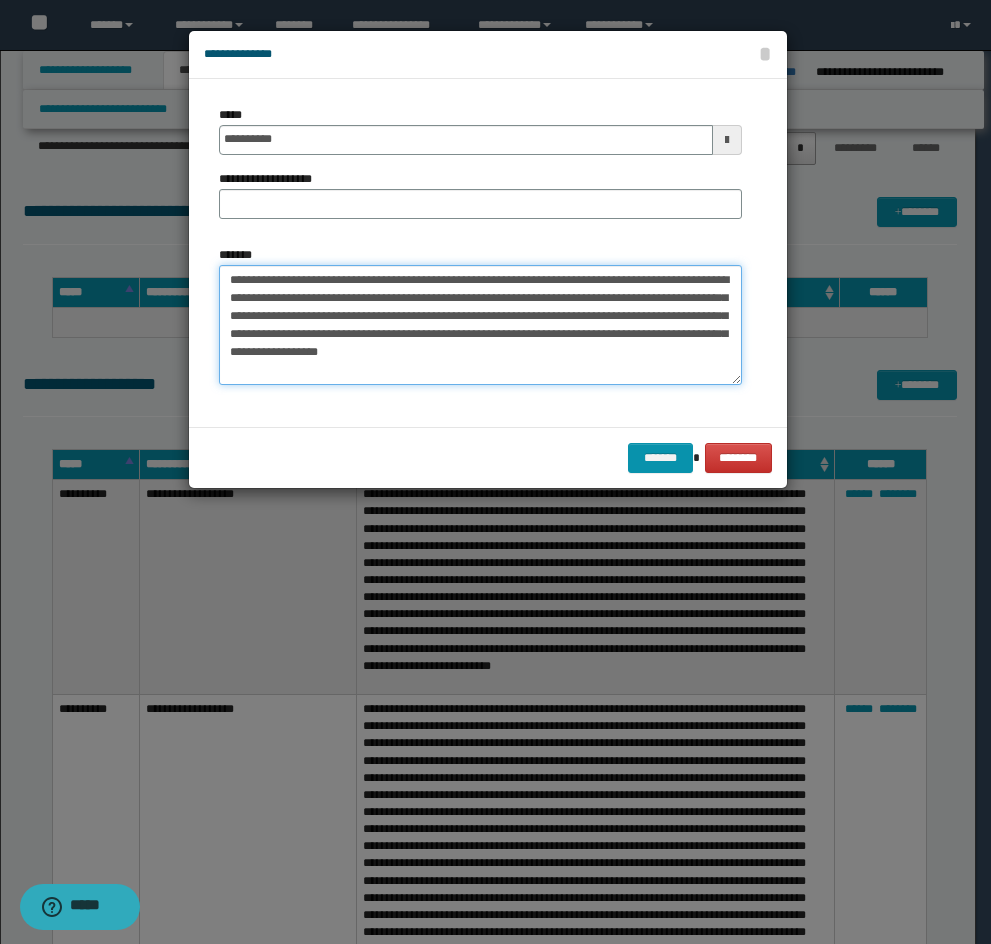 type on "**********" 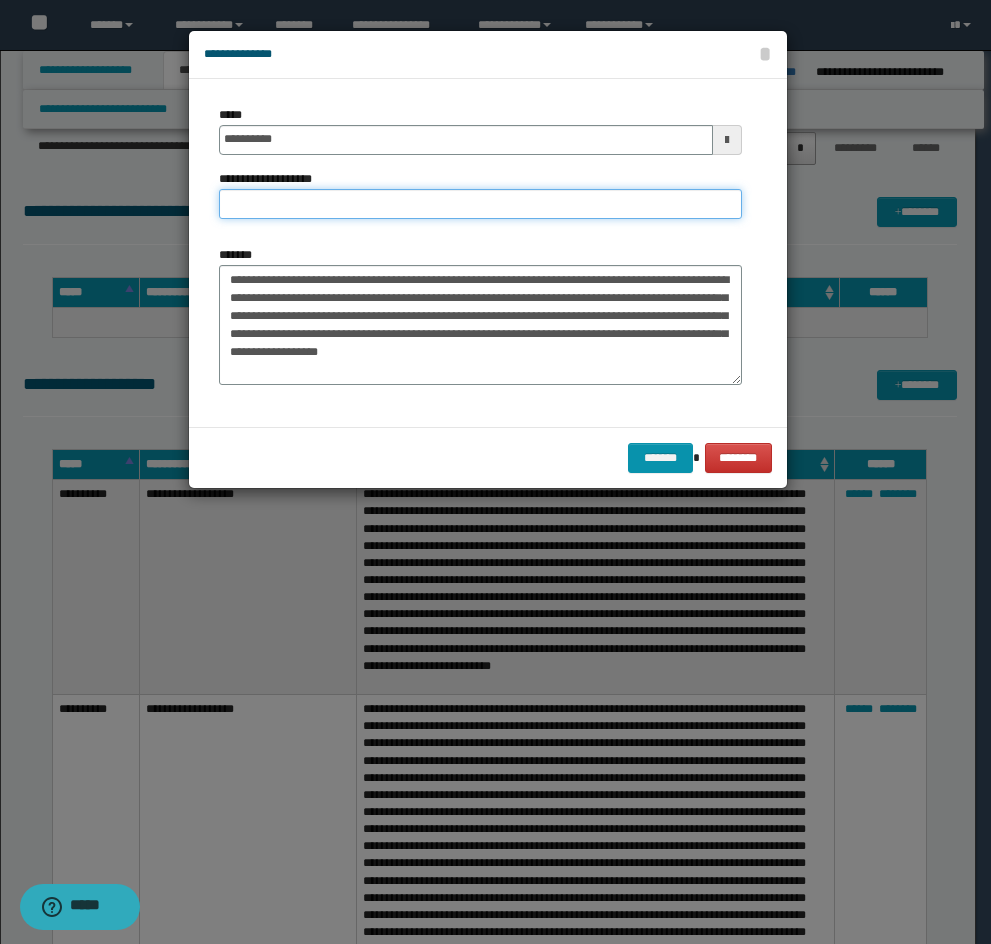 click on "**********" at bounding box center [480, 204] 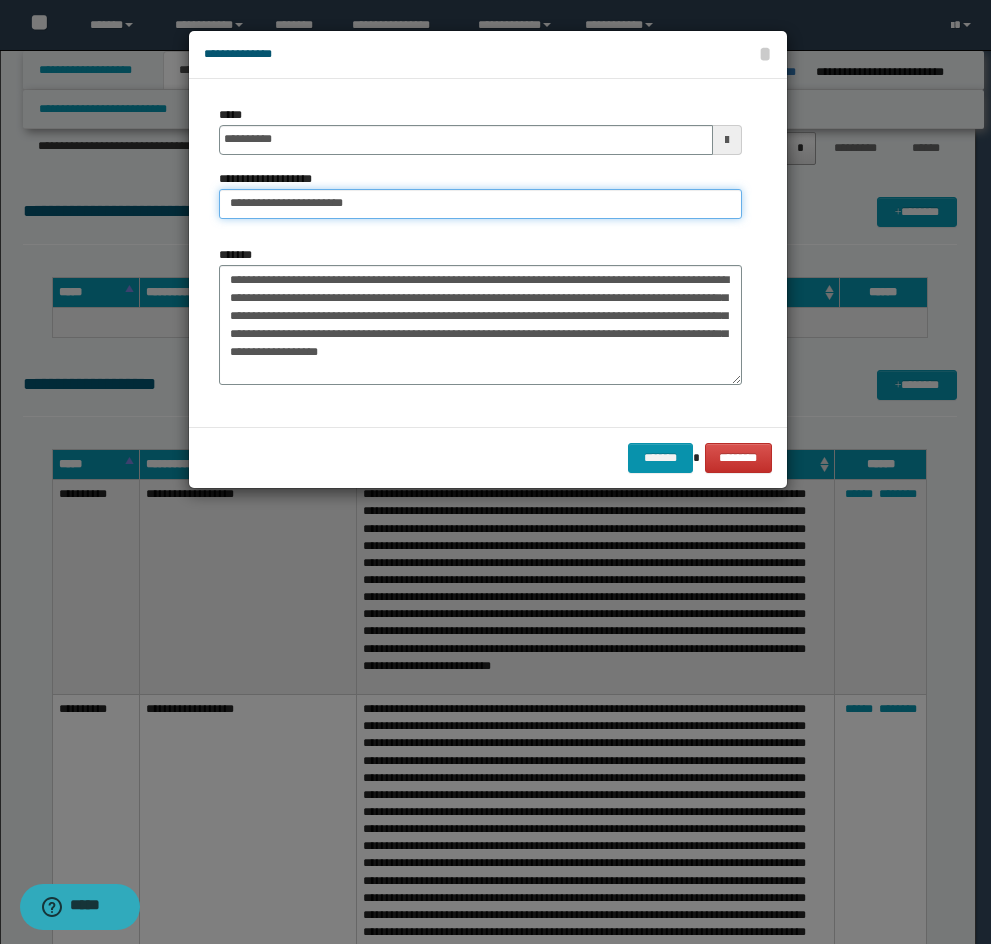 type on "**********" 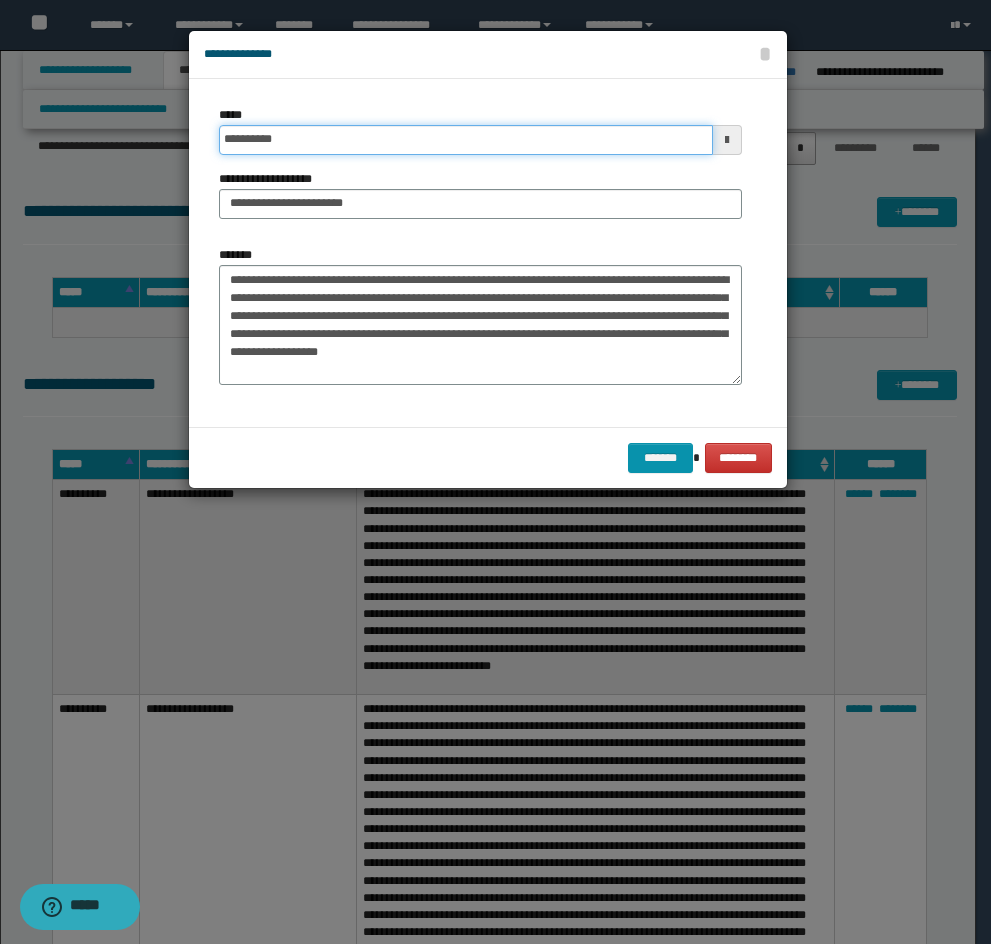 click on "**********" at bounding box center [466, 140] 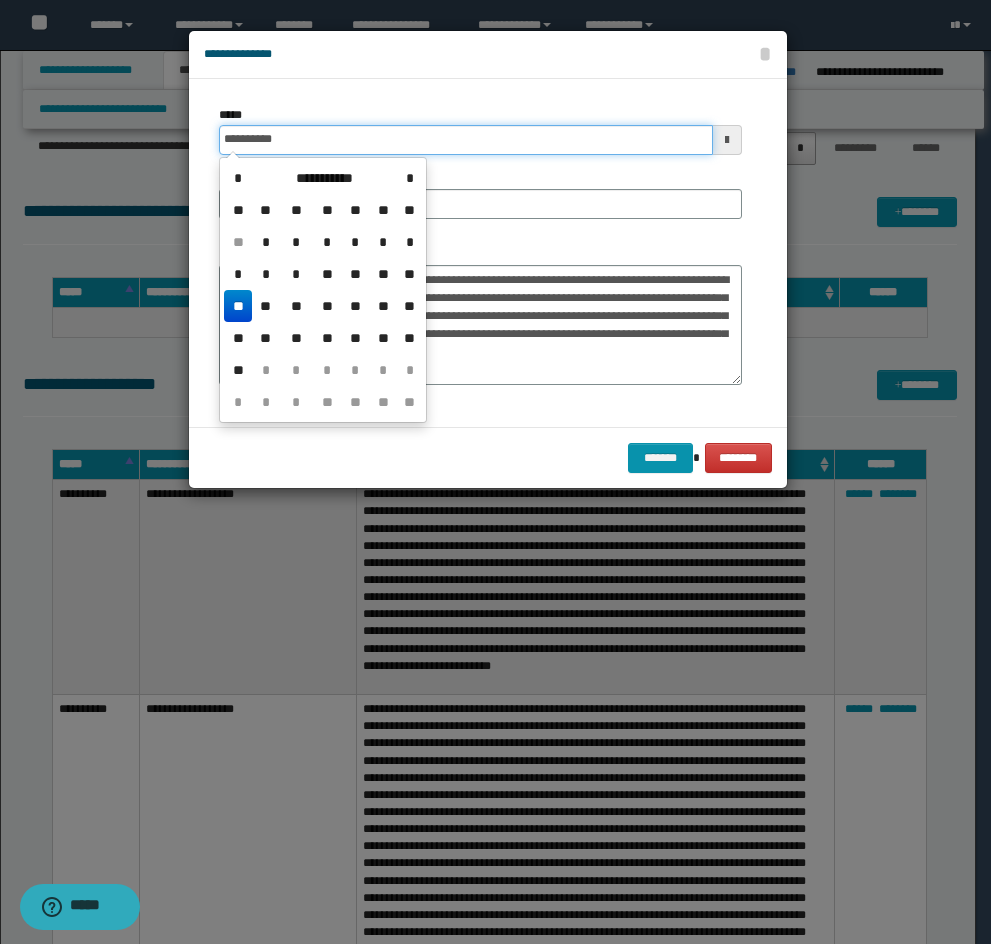 type on "**********" 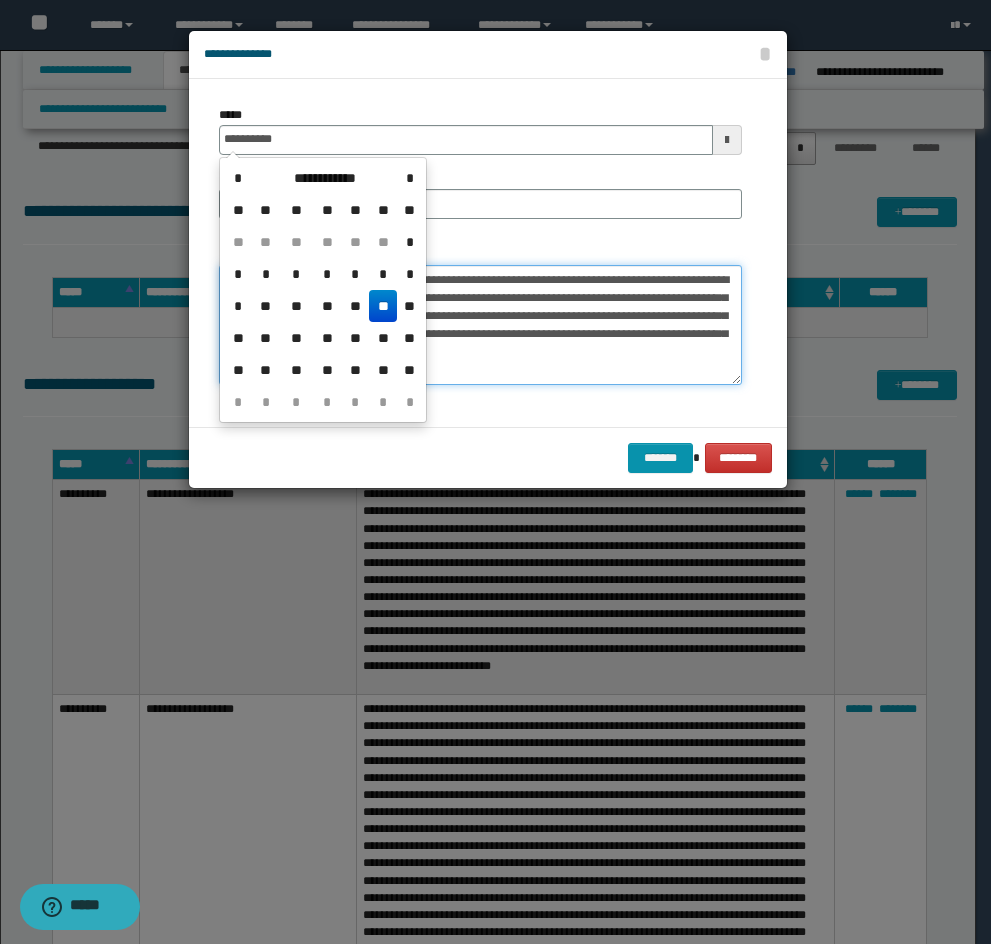 click on "**********" at bounding box center [480, 325] 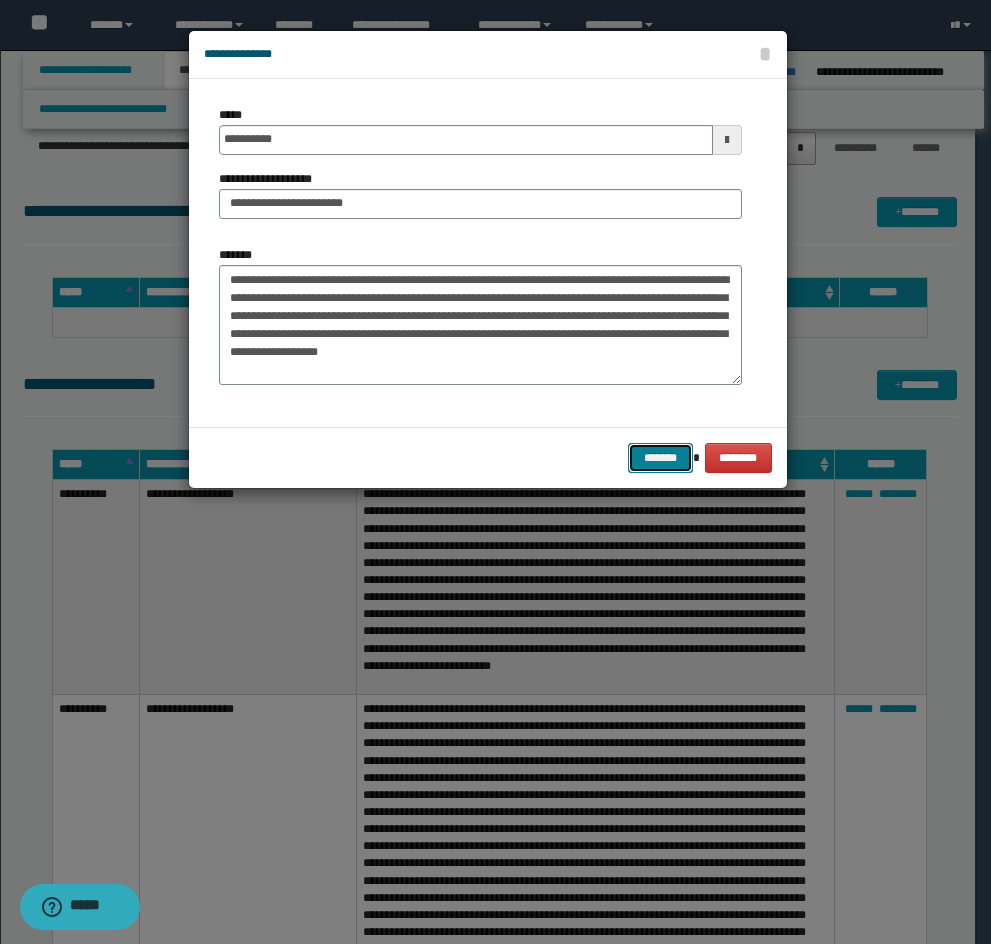 click on "*******" at bounding box center [660, 458] 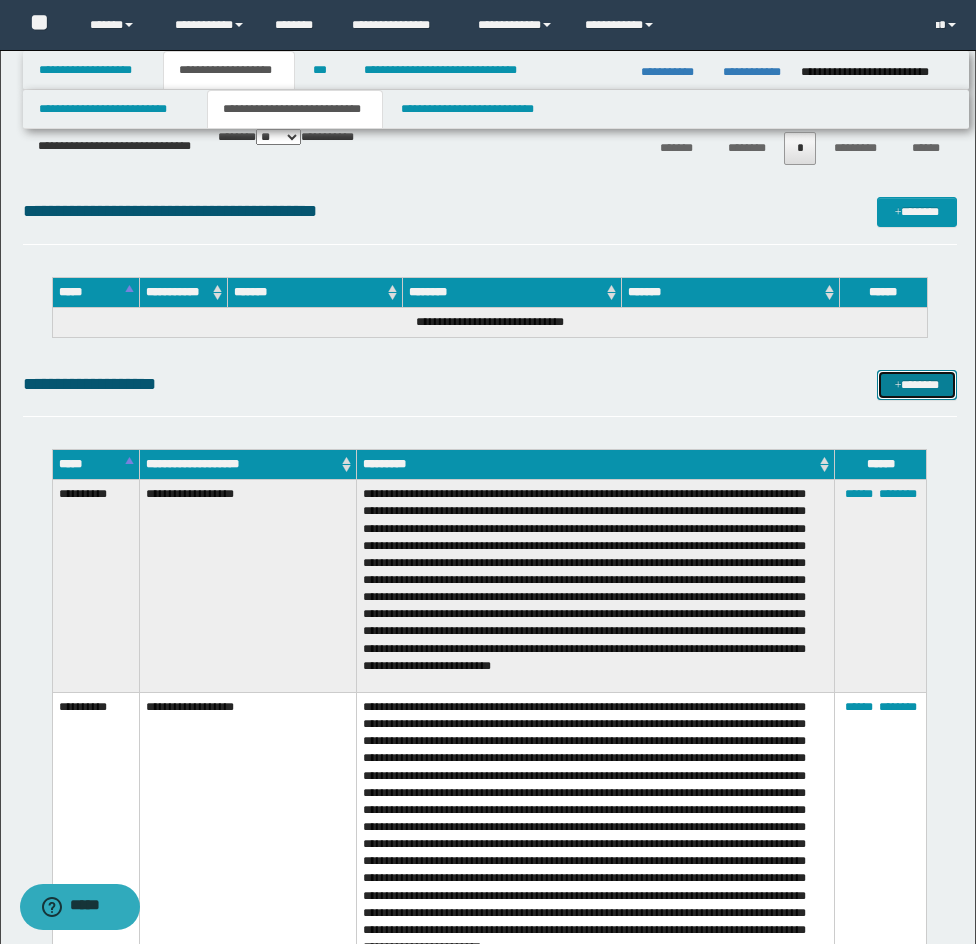 click on "*******" at bounding box center (917, 385) 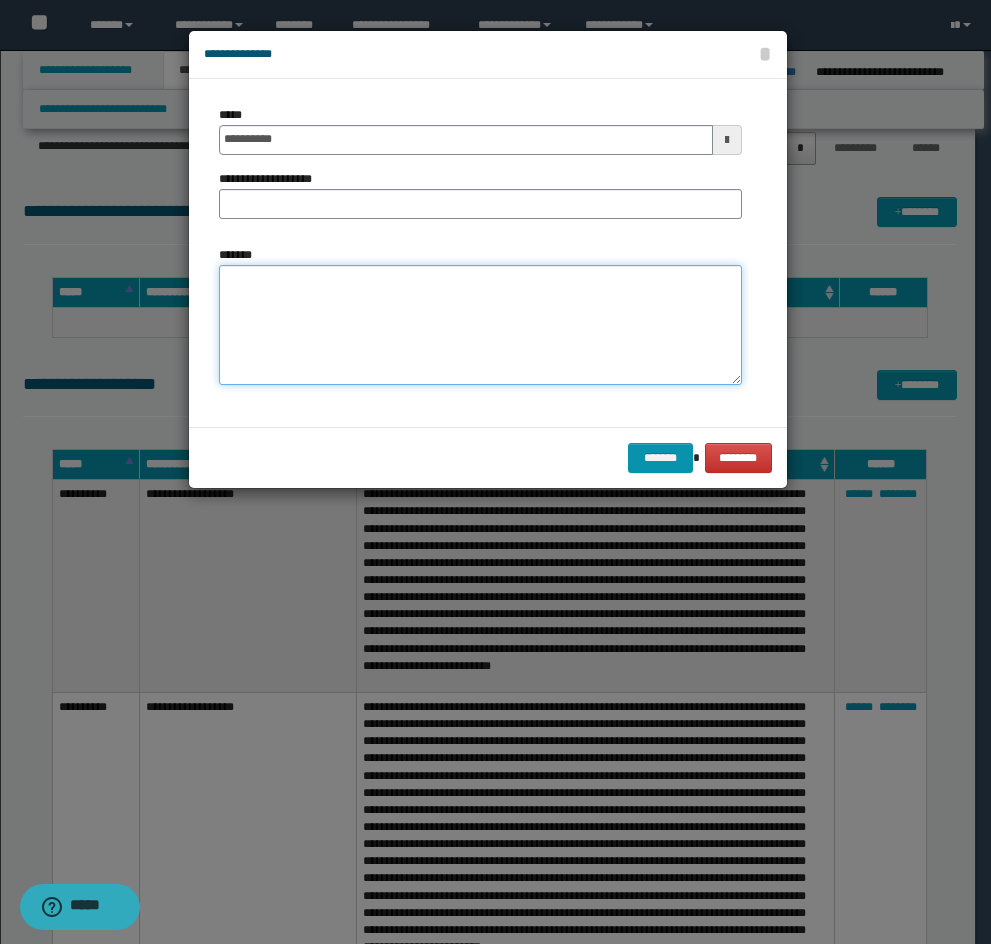 click on "*******" at bounding box center [480, 325] 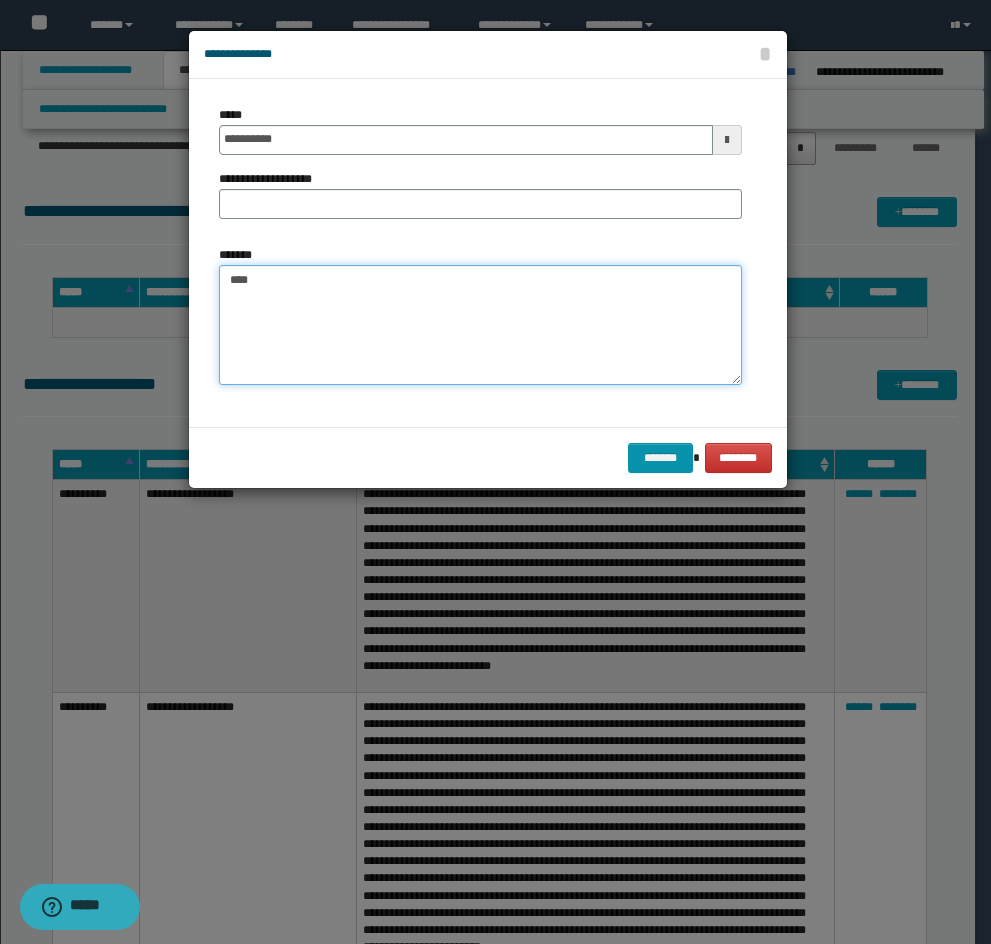 paste on "**********" 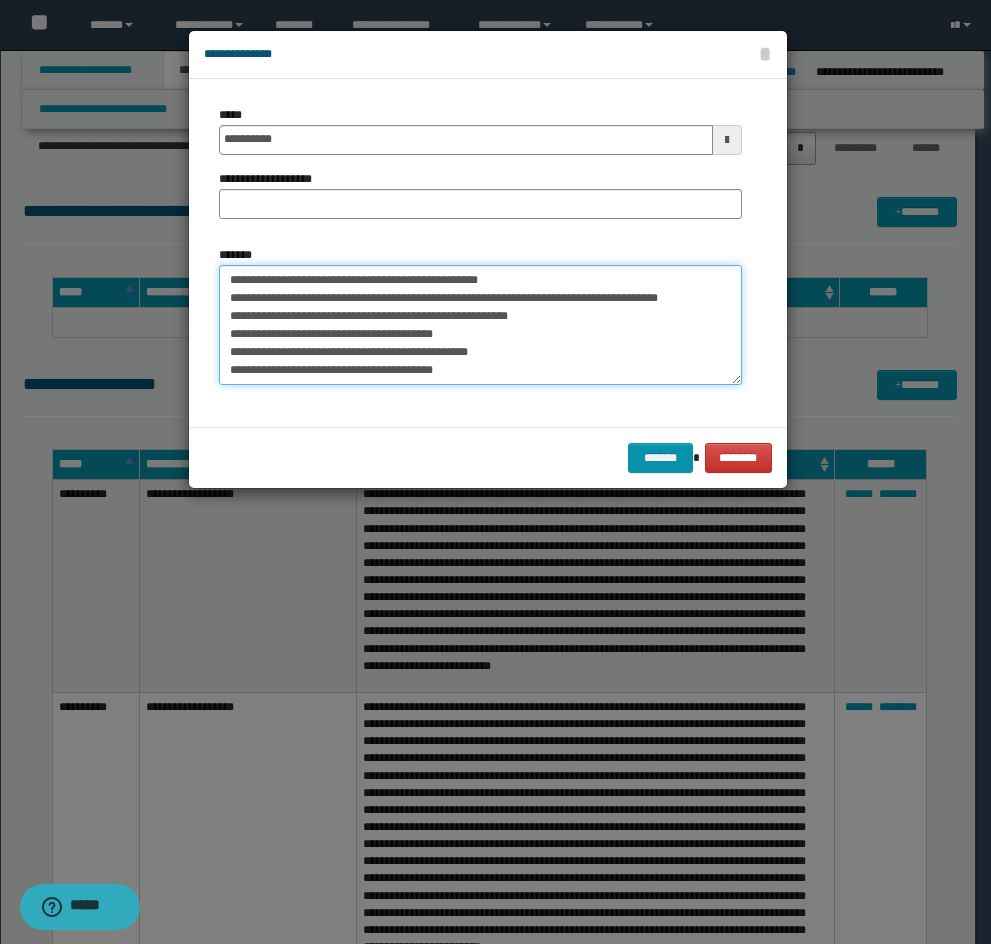 click on "**********" at bounding box center (480, 325) 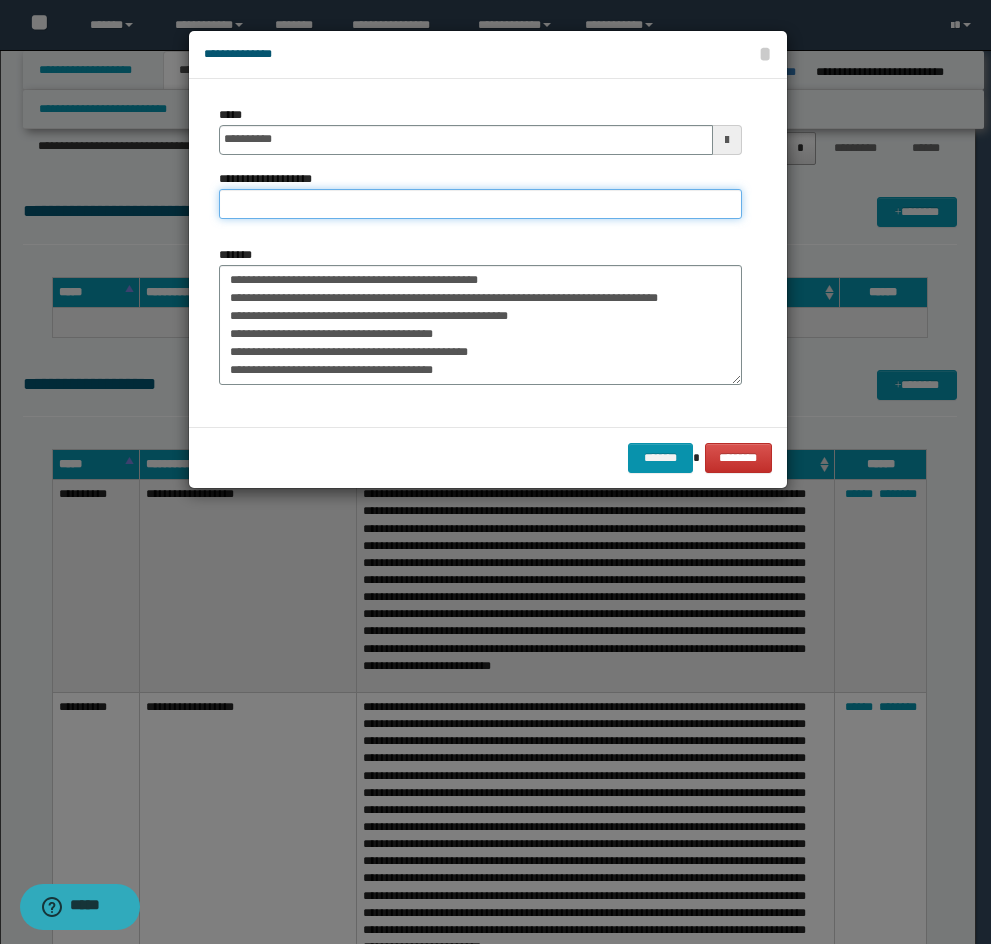 click on "**********" at bounding box center (480, 204) 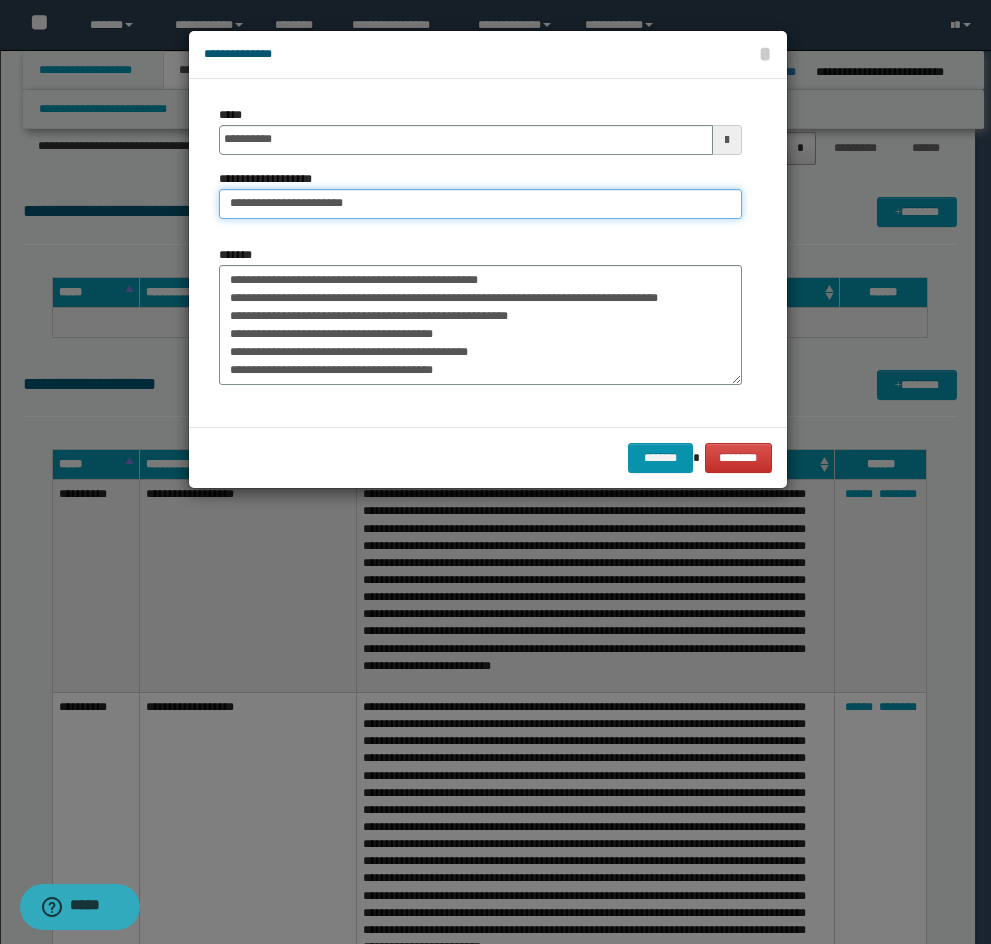 type on "**********" 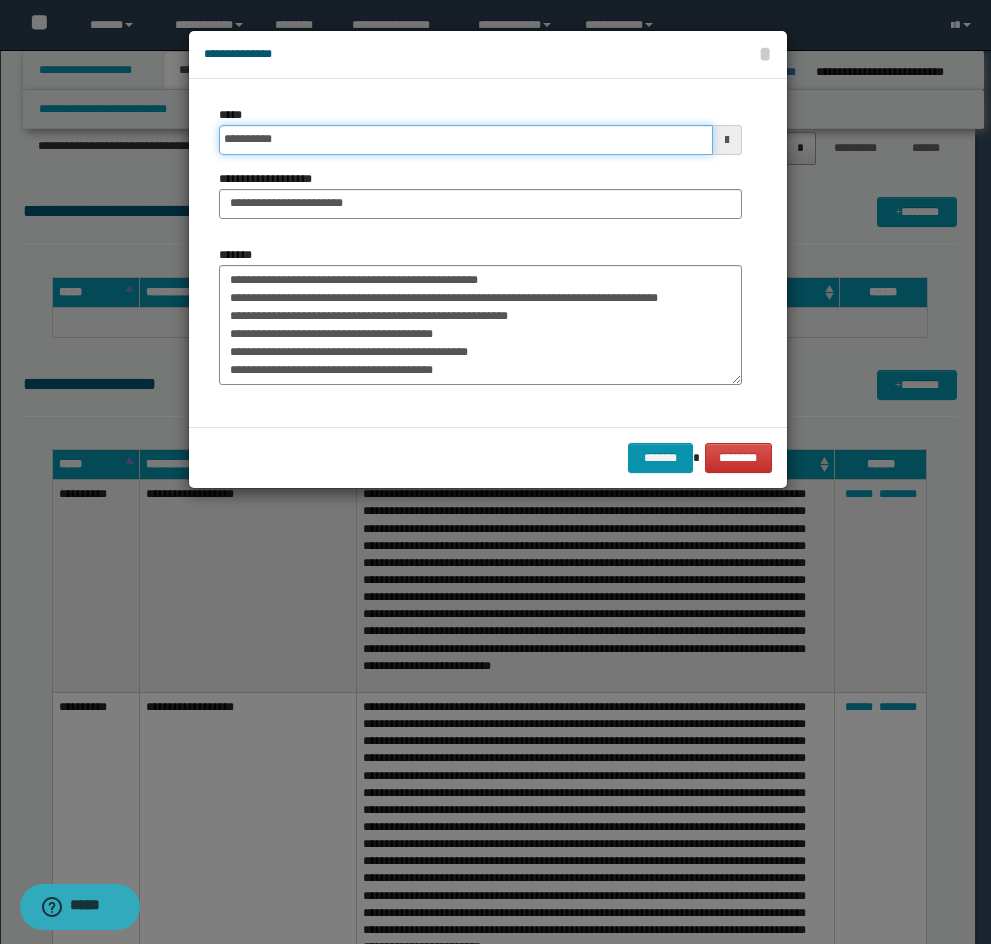 click on "**********" at bounding box center (466, 140) 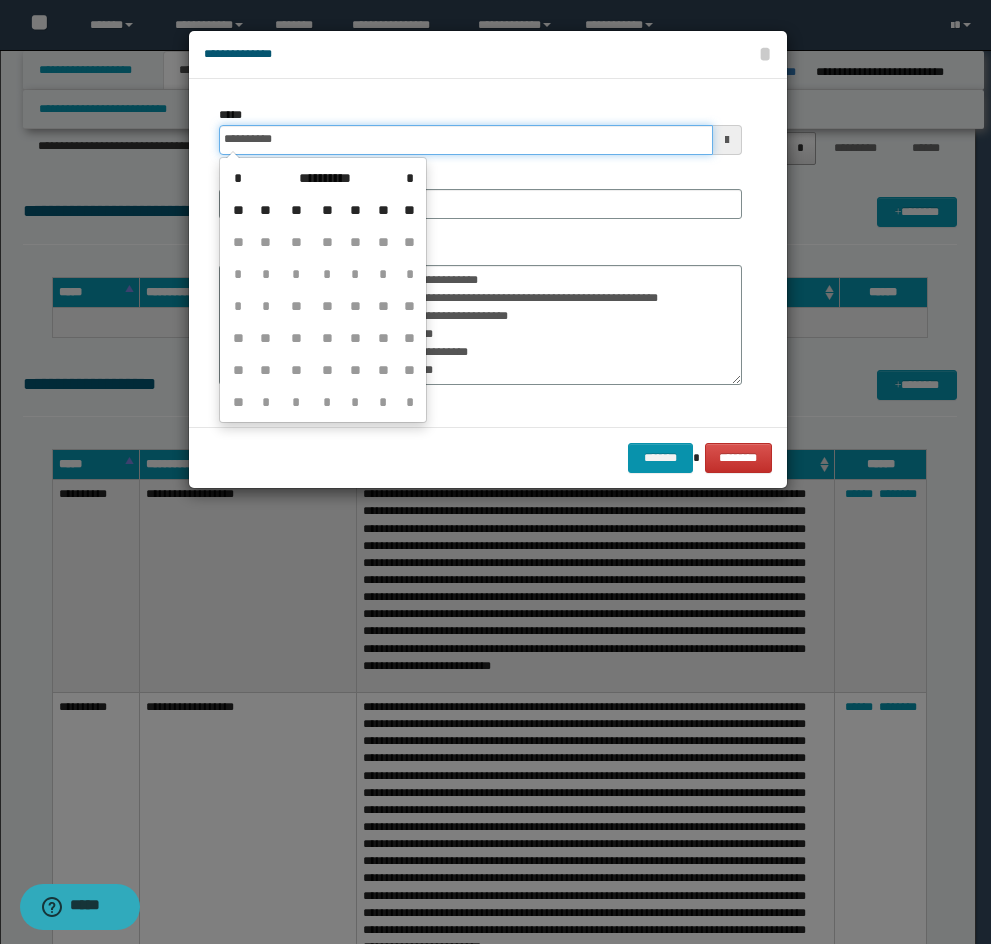type on "**********" 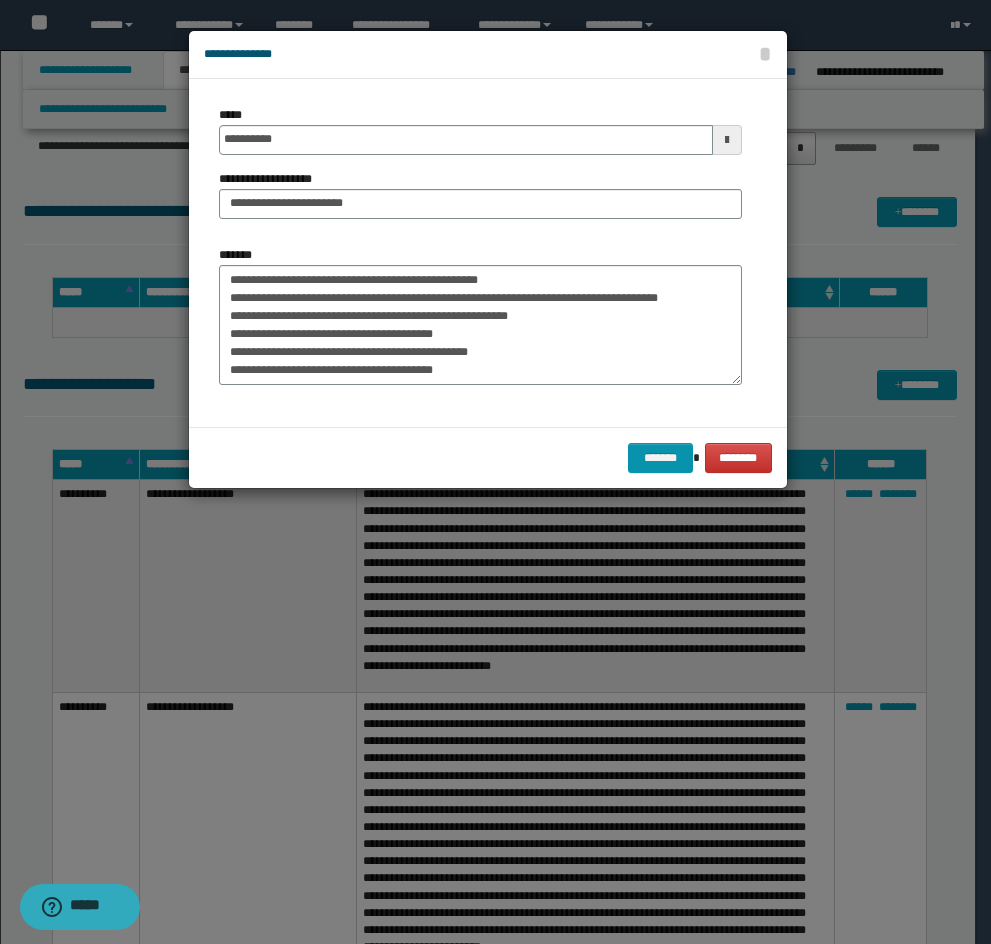 click on "**********" at bounding box center [480, 170] 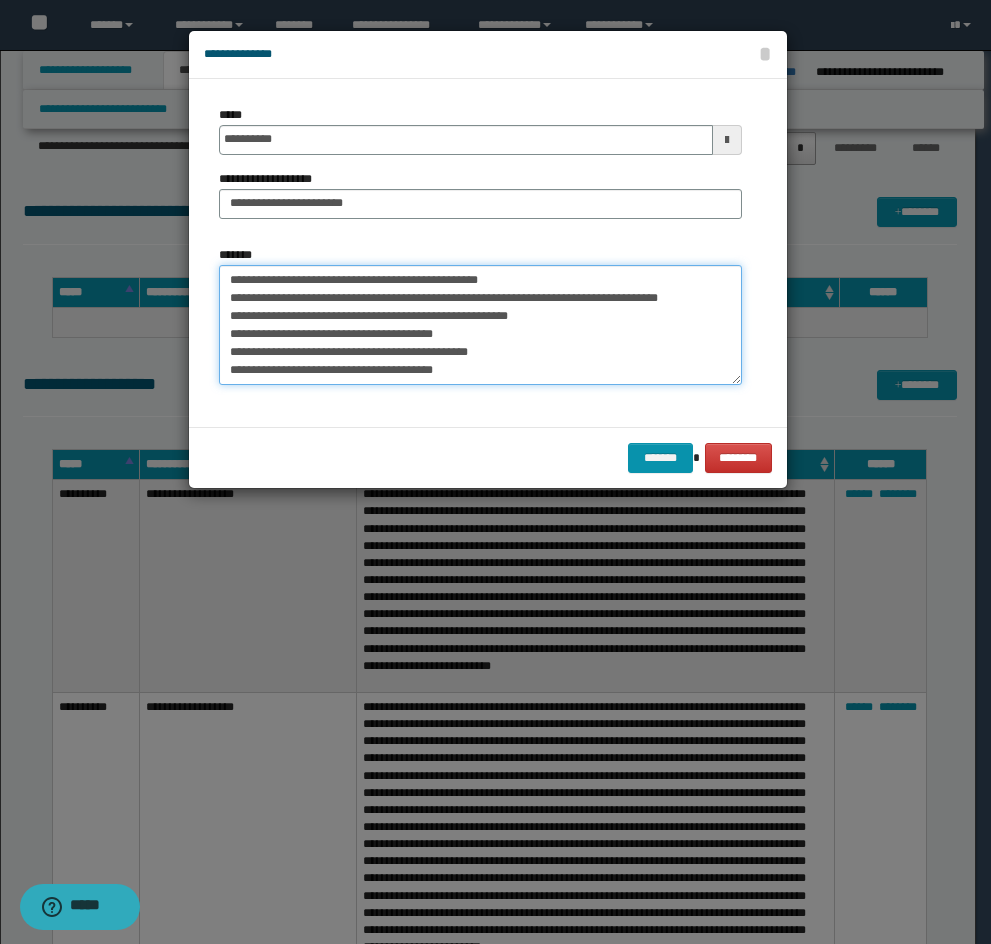 drag, startPoint x: 337, startPoint y: 369, endPoint x: 474, endPoint y: 304, distance: 151.63773 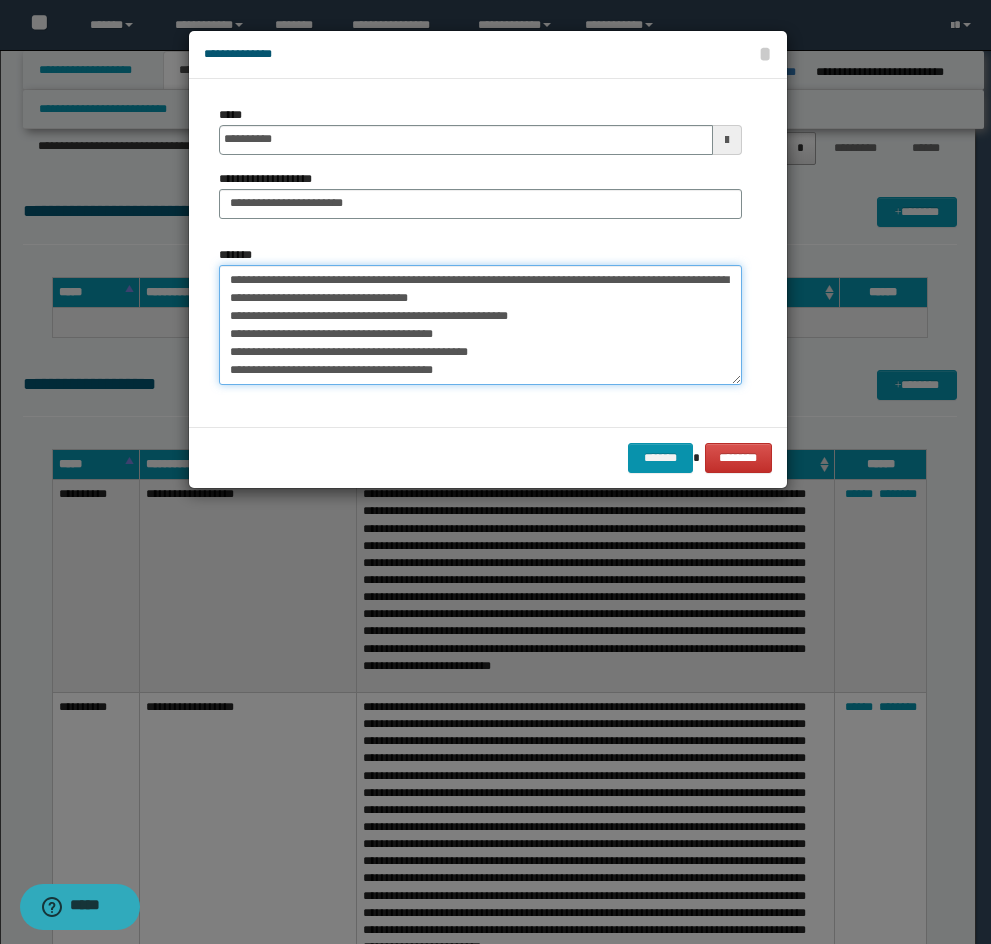 click on "**********" at bounding box center (480, 325) 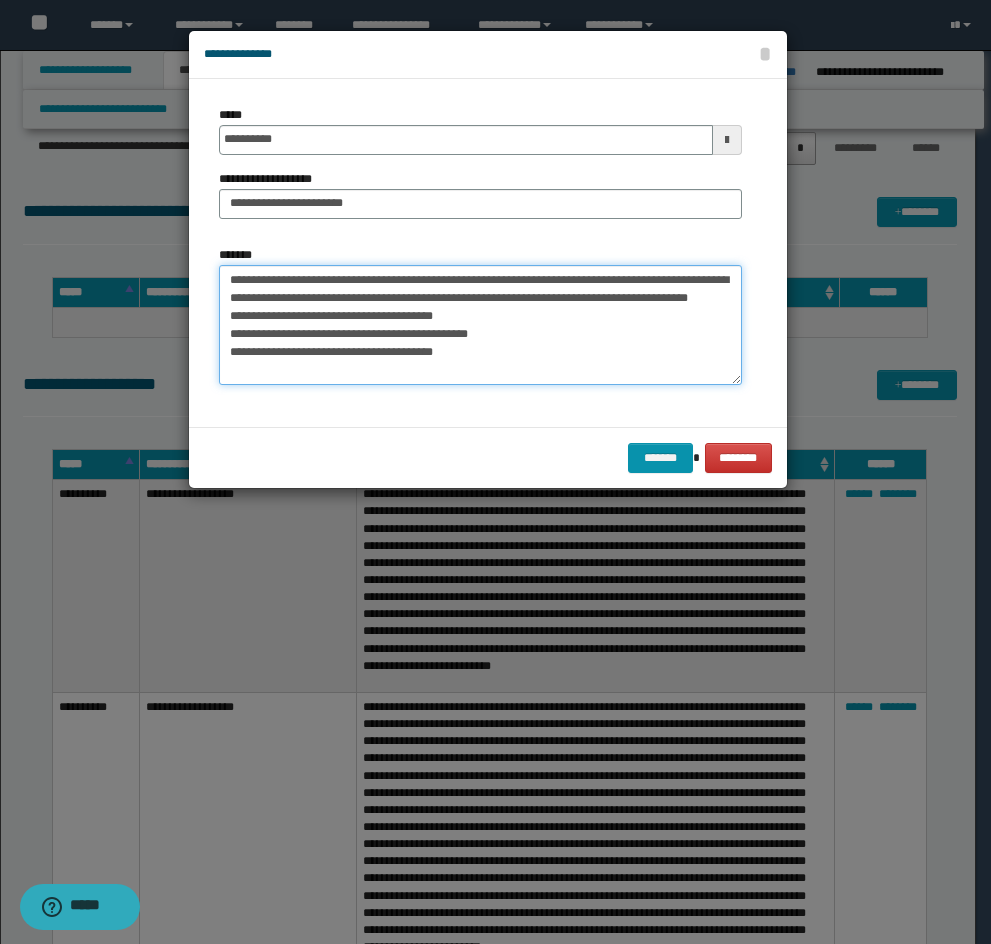 click on "**********" at bounding box center [480, 325] 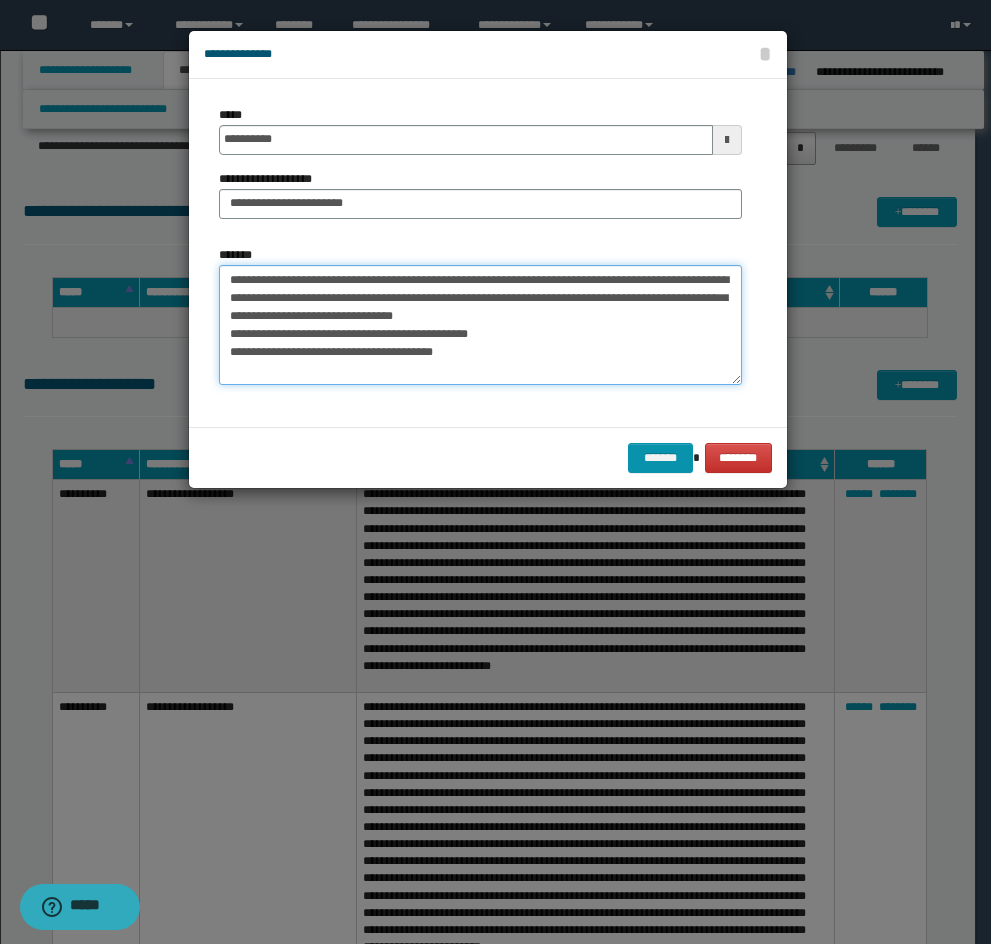click on "**********" at bounding box center [480, 325] 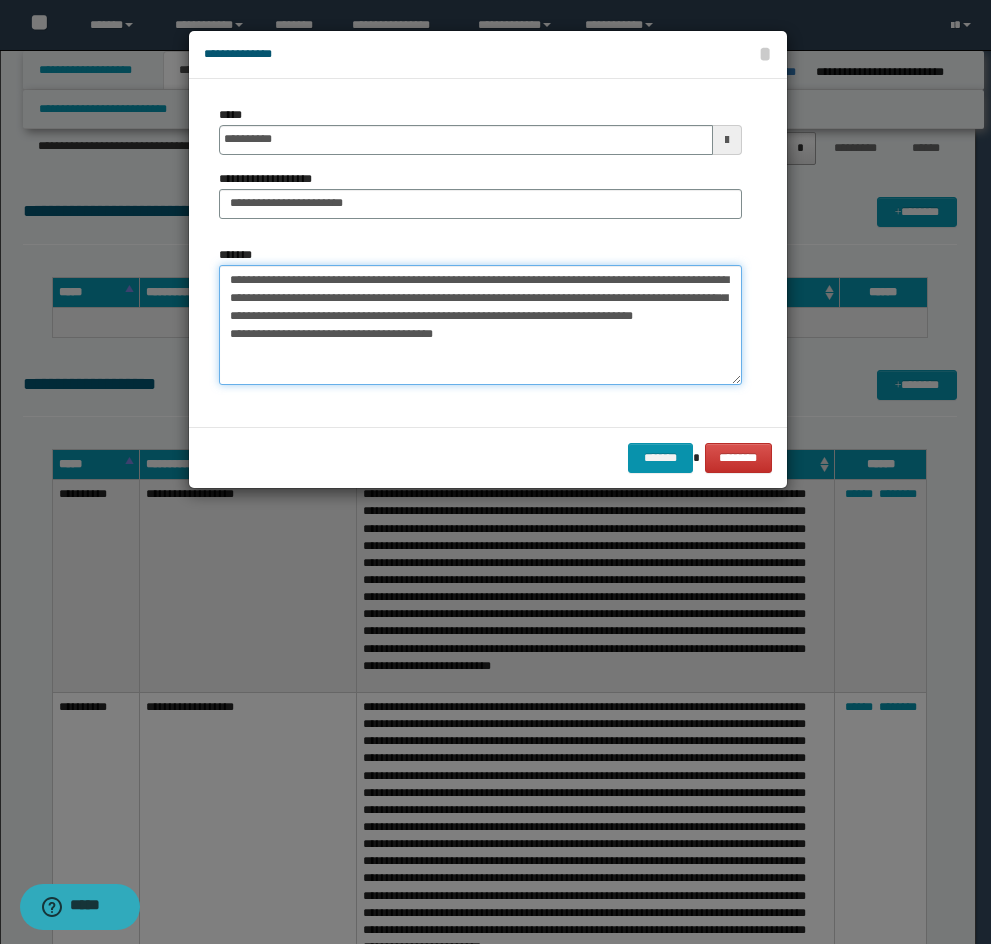 click on "**********" at bounding box center [480, 325] 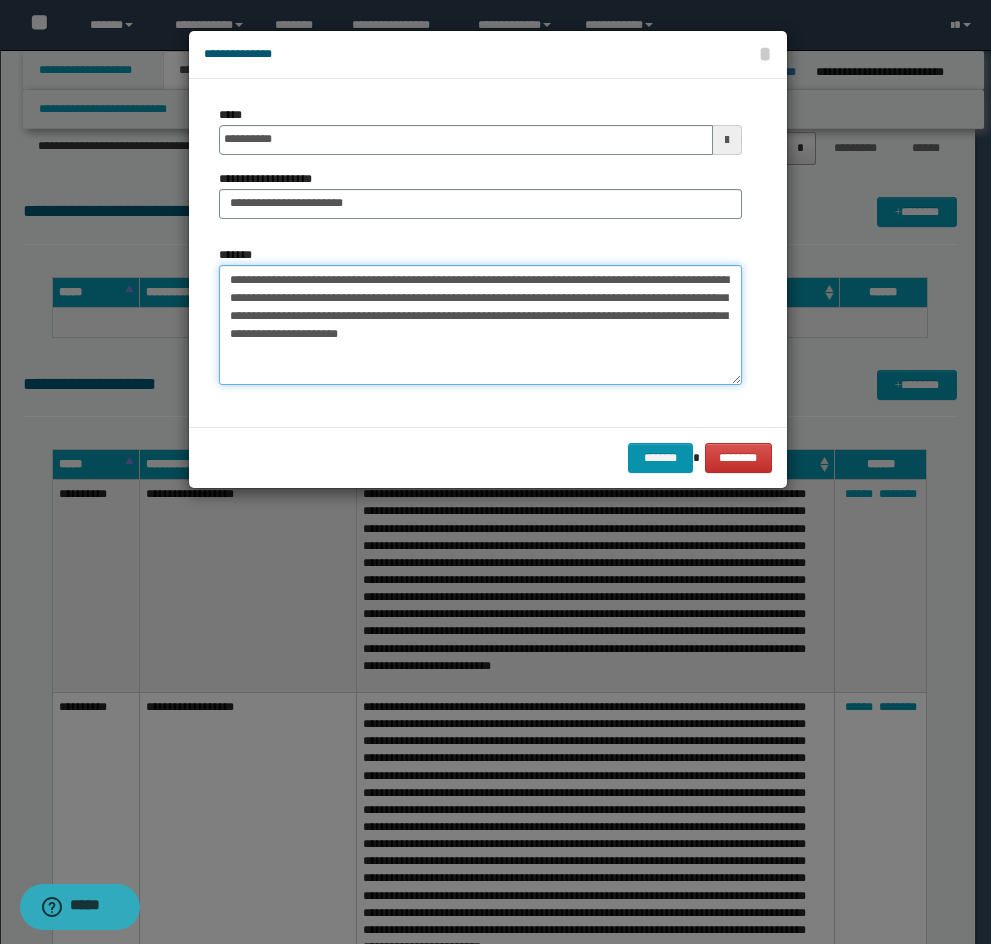 click on "**********" at bounding box center (480, 325) 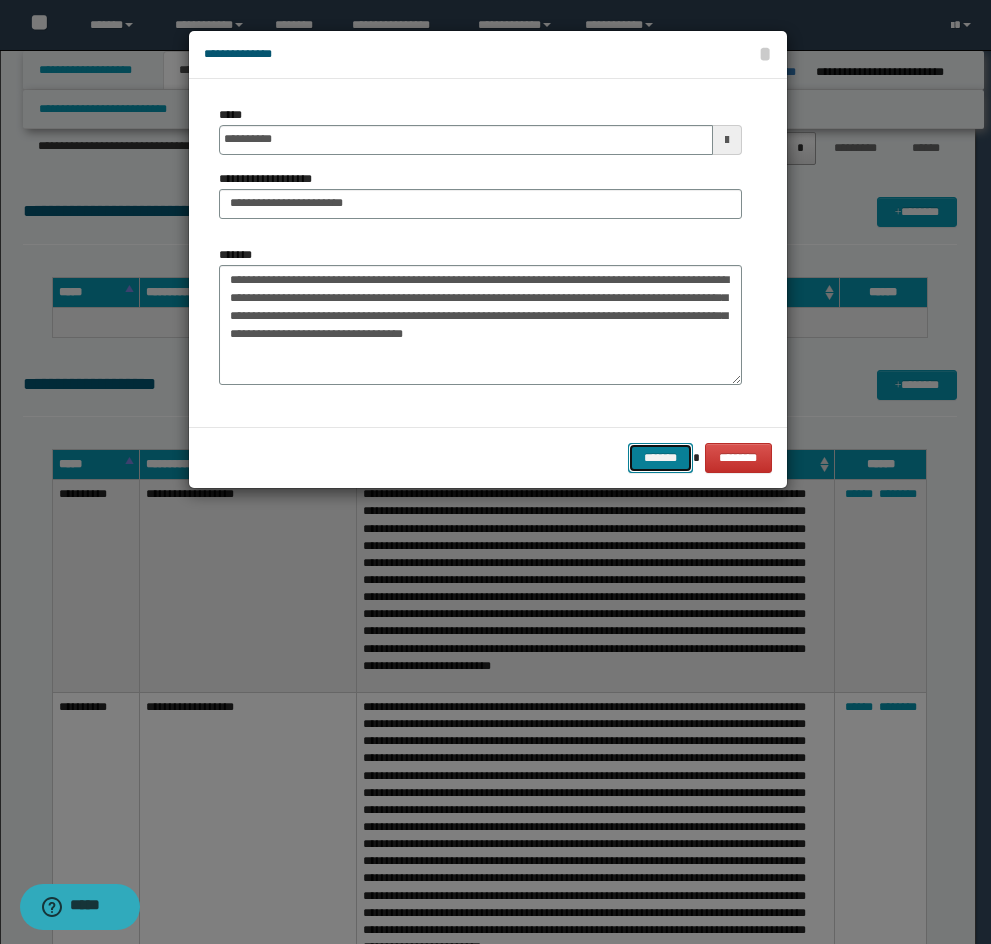 click on "*******" at bounding box center (660, 458) 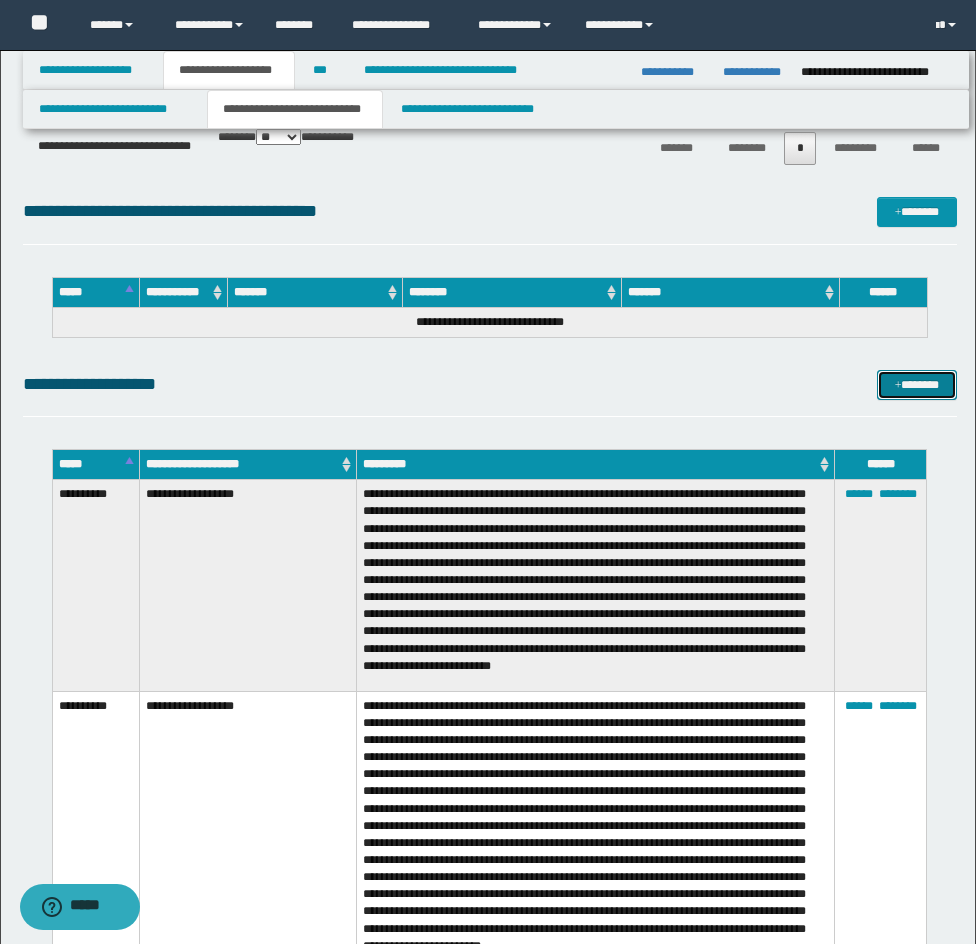 click on "*******" at bounding box center [917, 385] 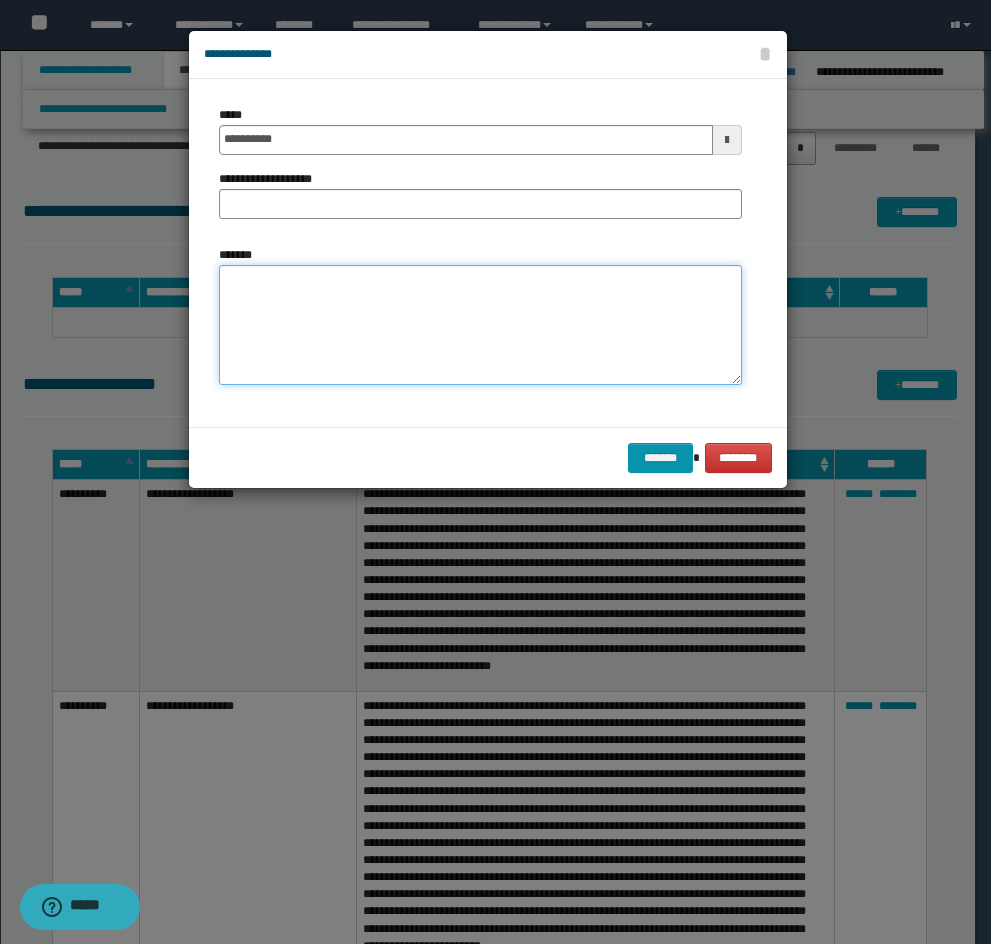 click on "*******" at bounding box center (480, 325) 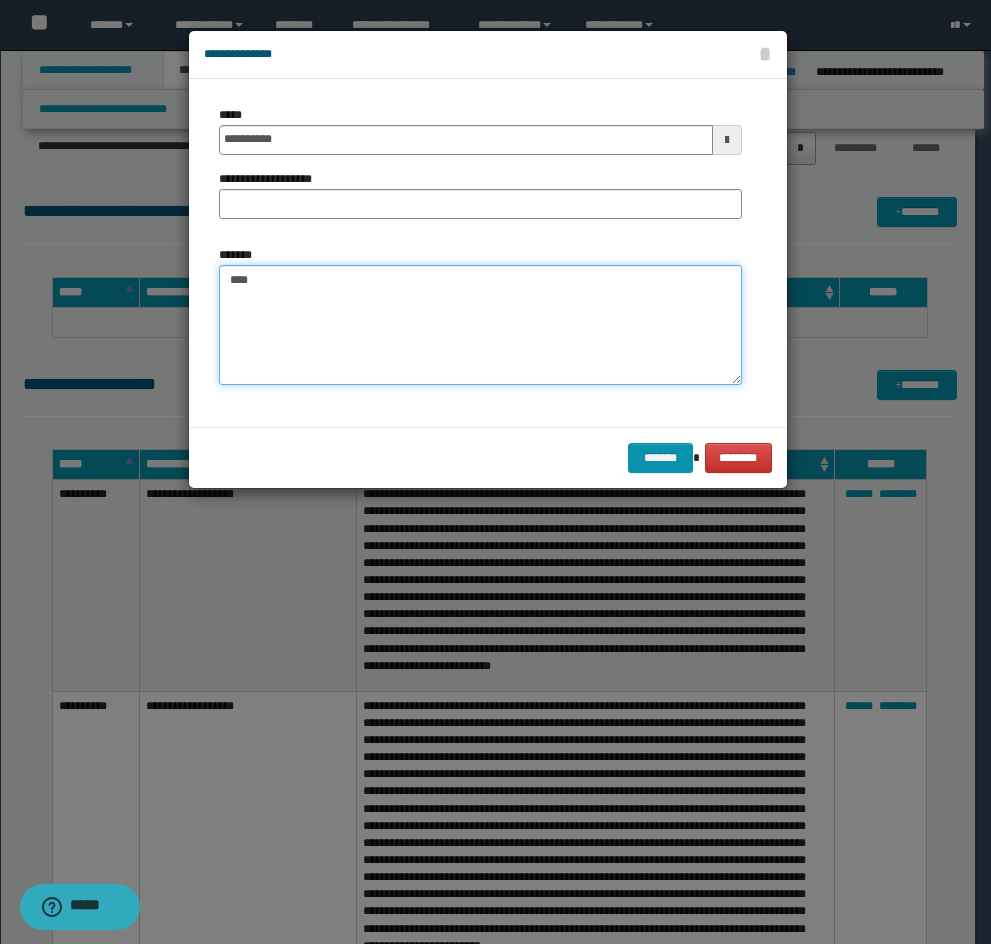 paste on "**********" 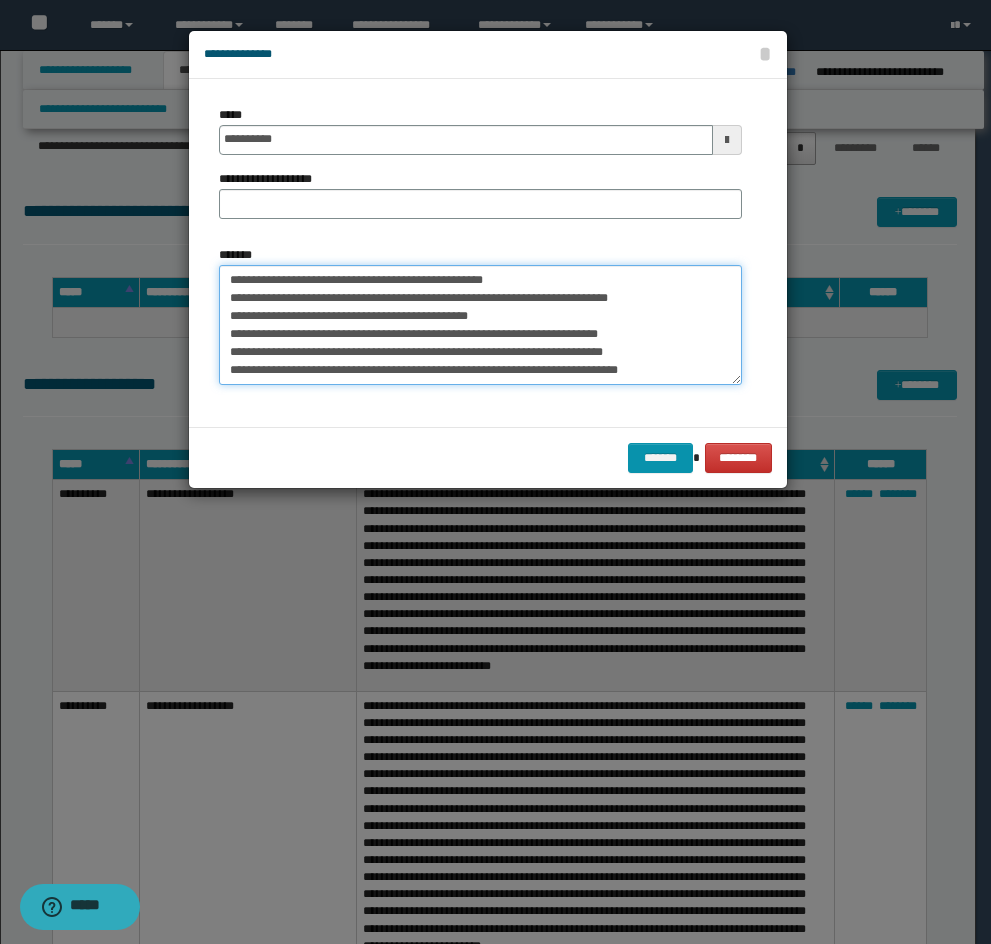 scroll, scrollTop: 48, scrollLeft: 0, axis: vertical 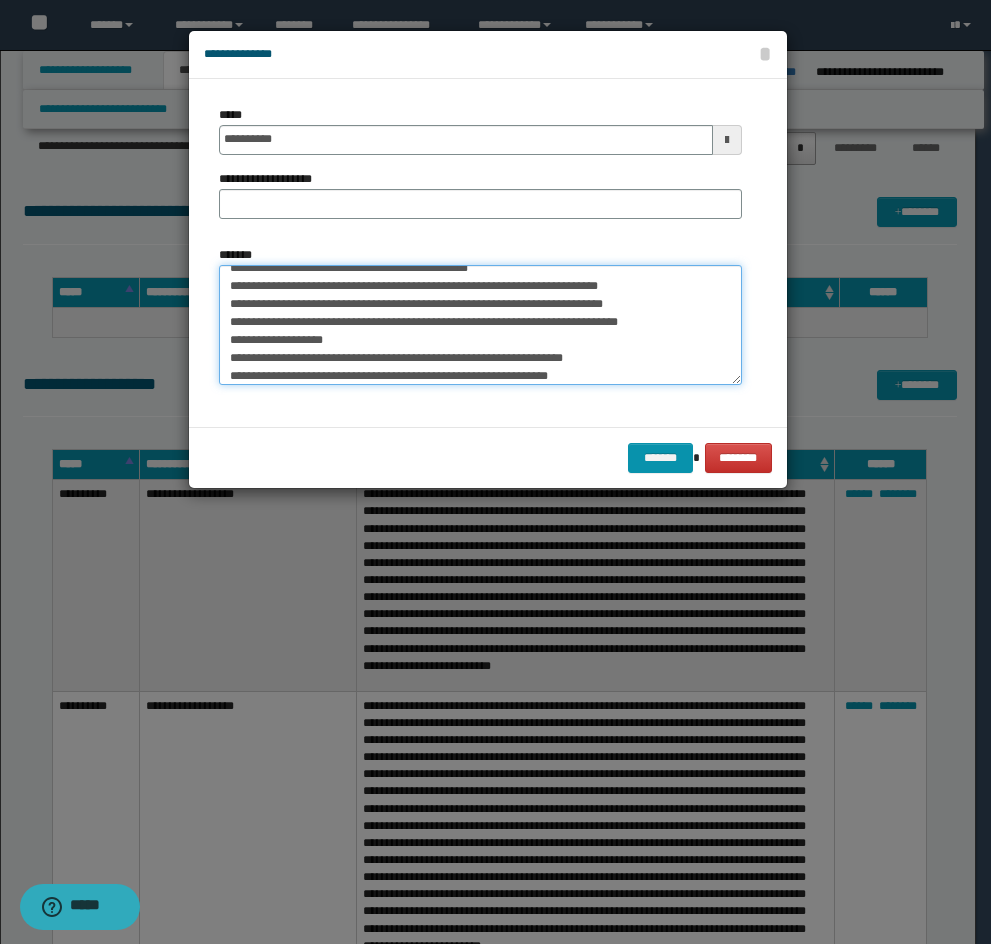 click on "**********" at bounding box center [480, 325] 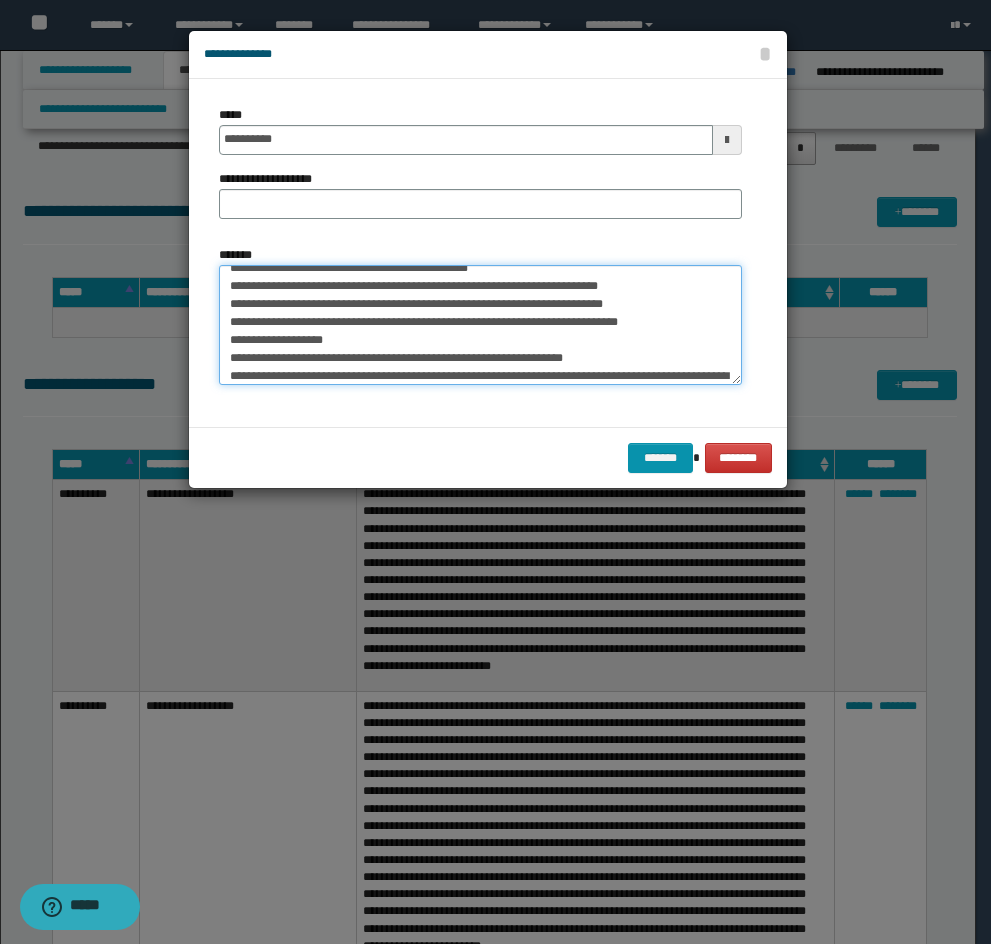 scroll, scrollTop: 66, scrollLeft: 0, axis: vertical 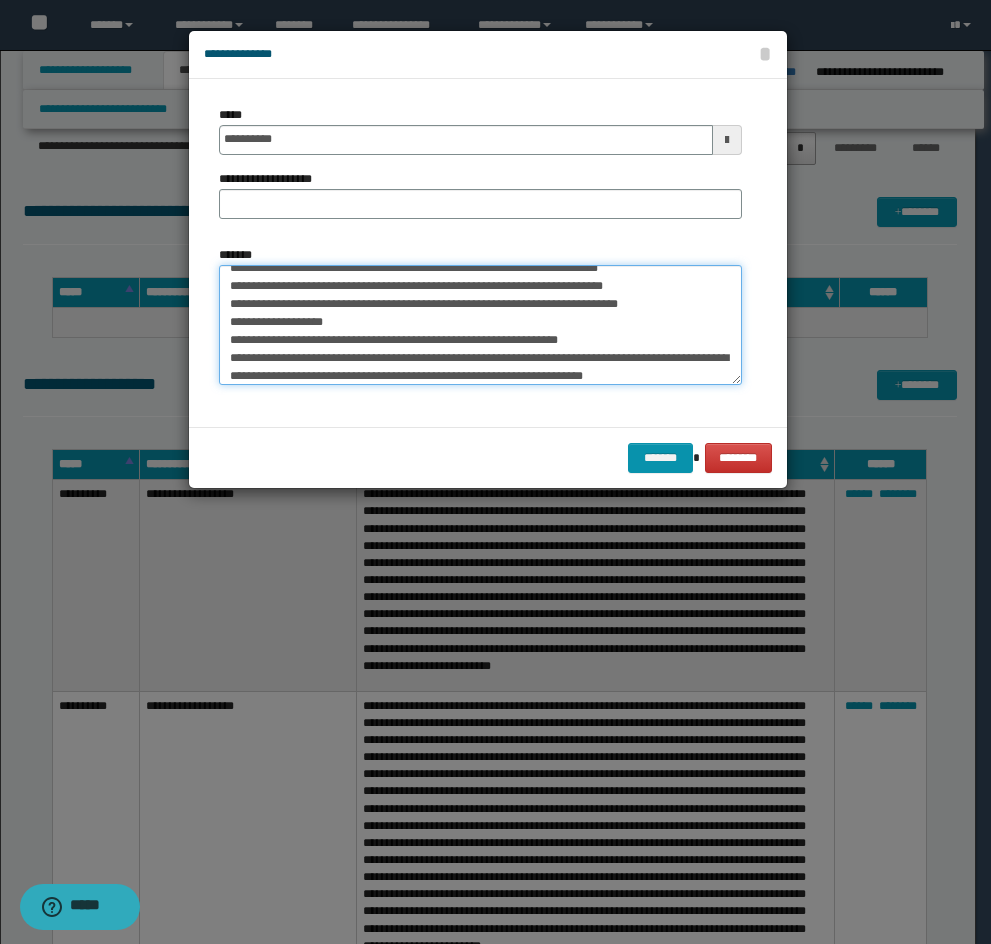 click on "**********" at bounding box center [480, 325] 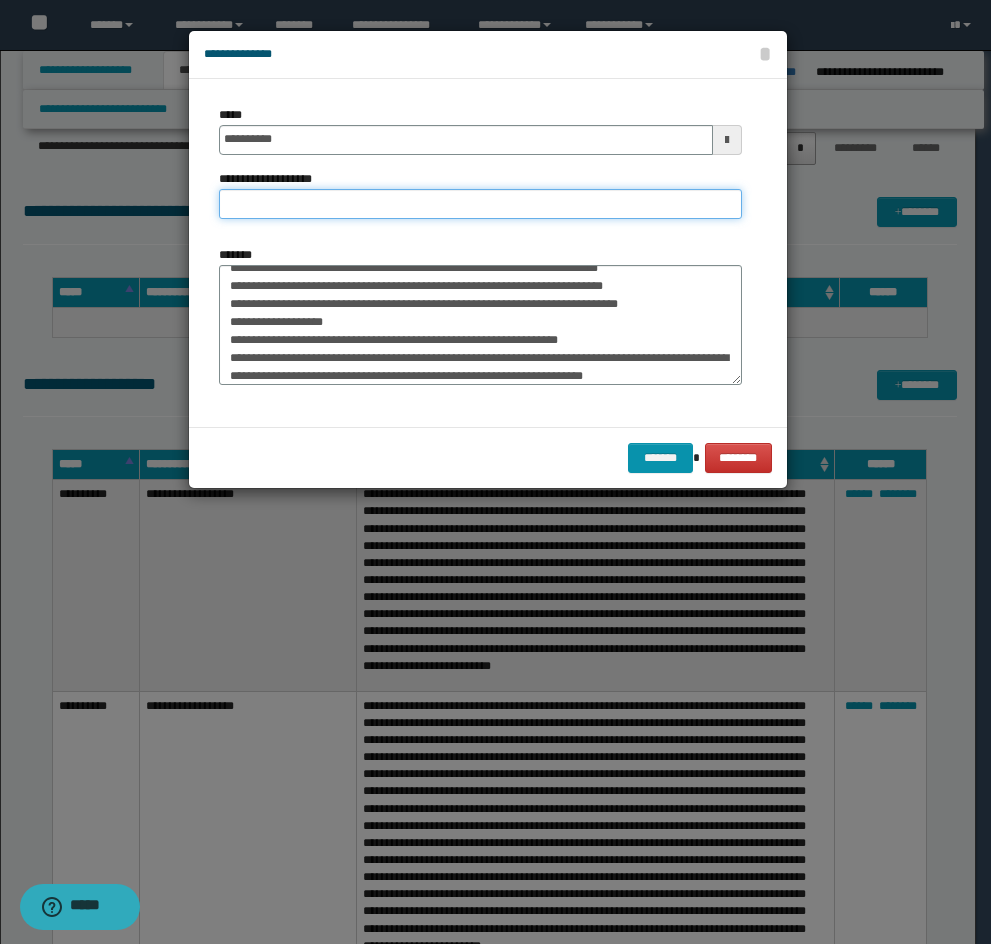click on "**********" at bounding box center (480, 204) 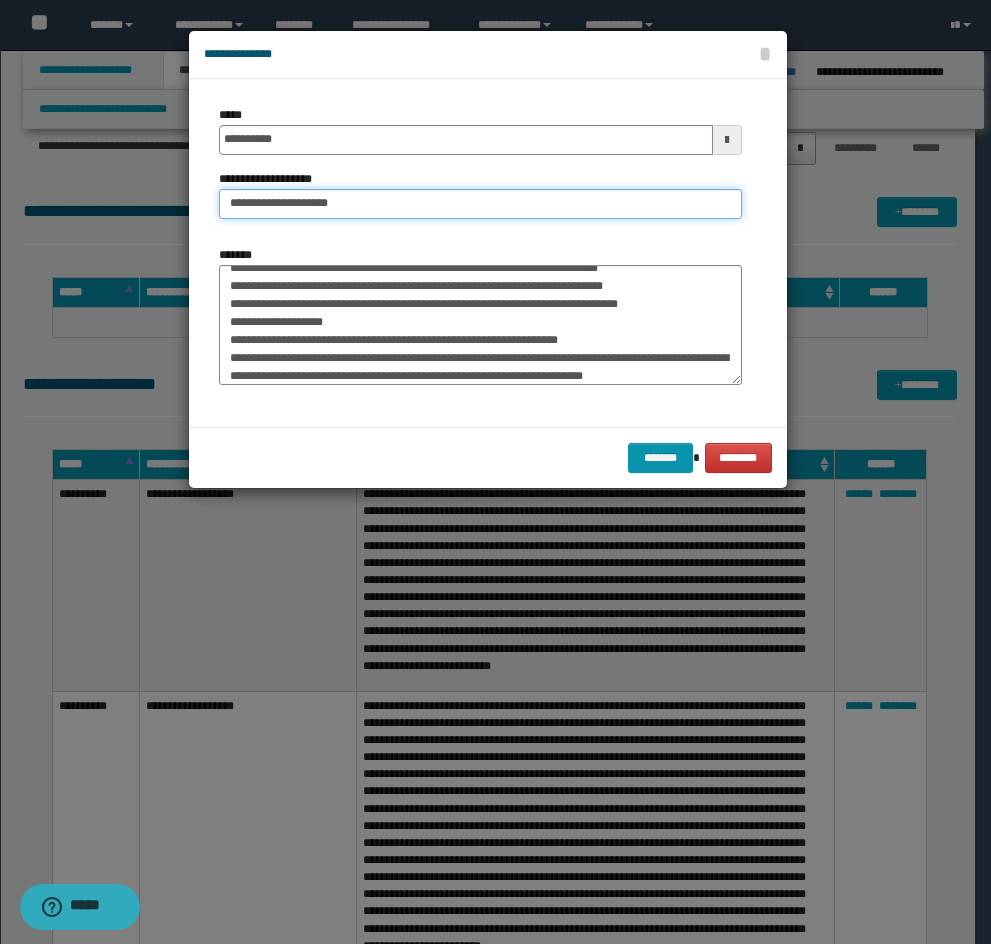 type on "**********" 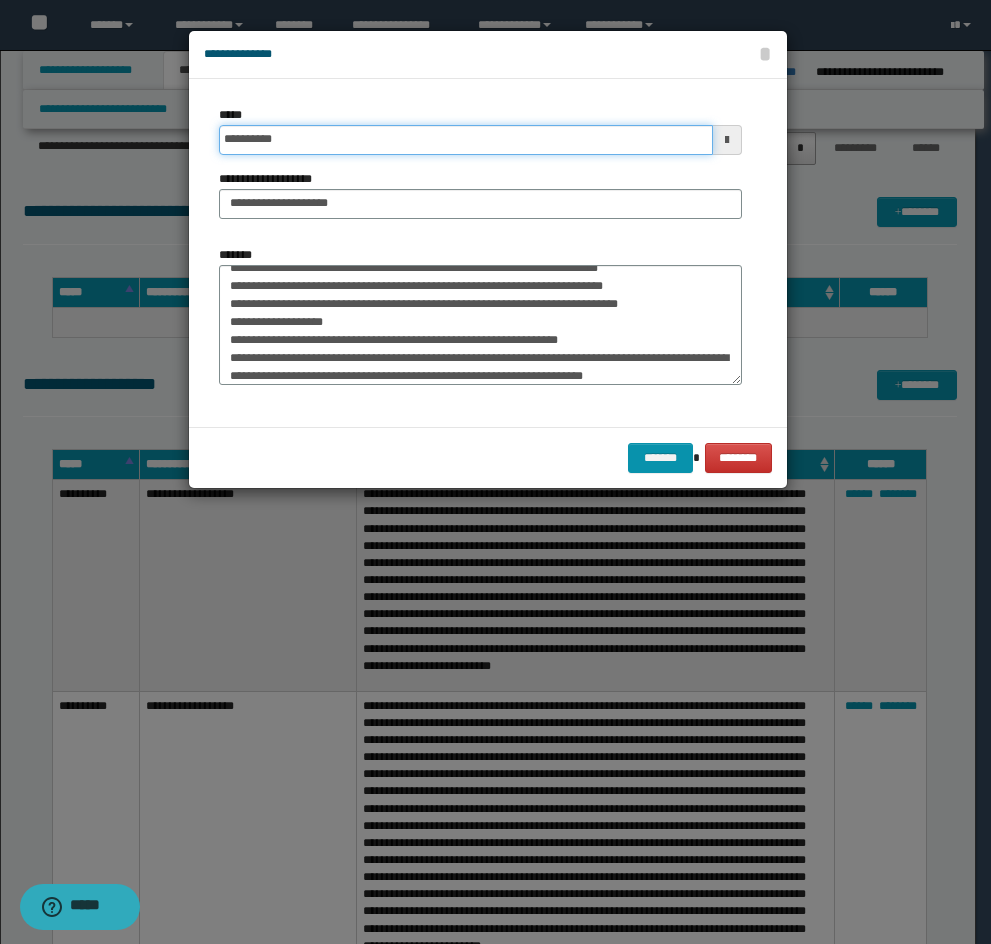 click on "**********" at bounding box center [466, 140] 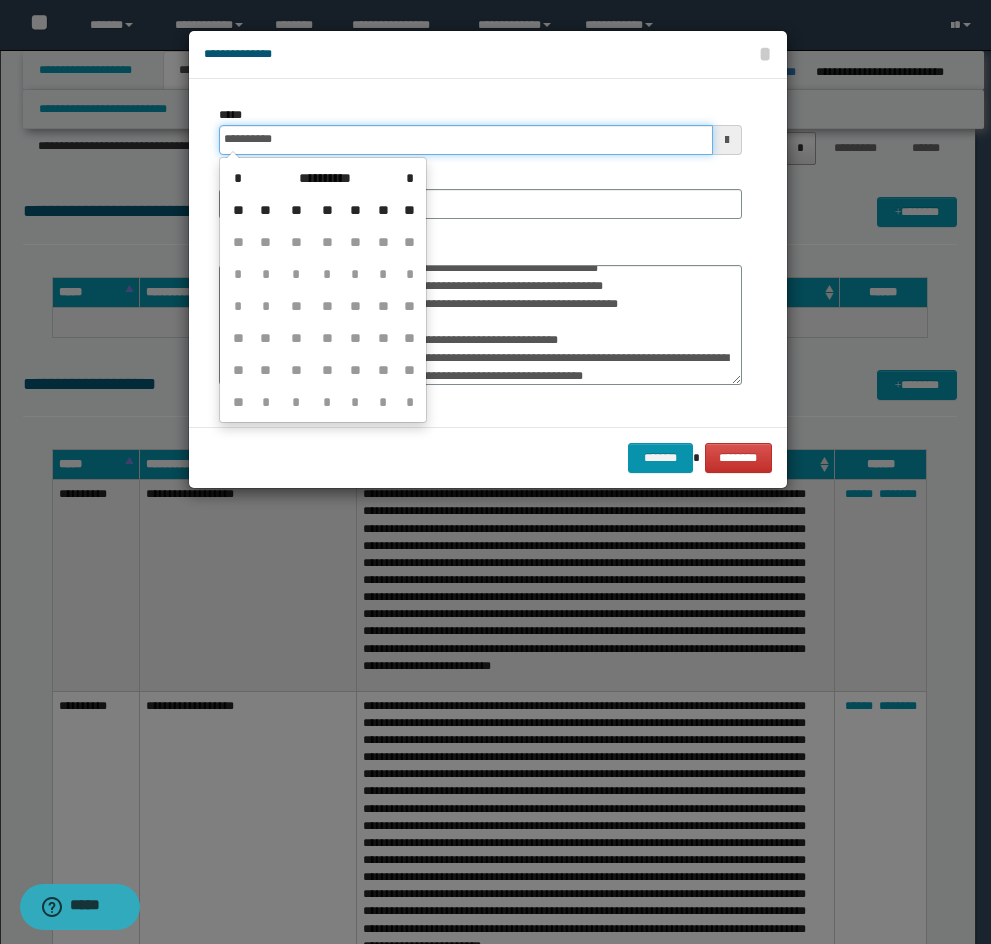 type on "**********" 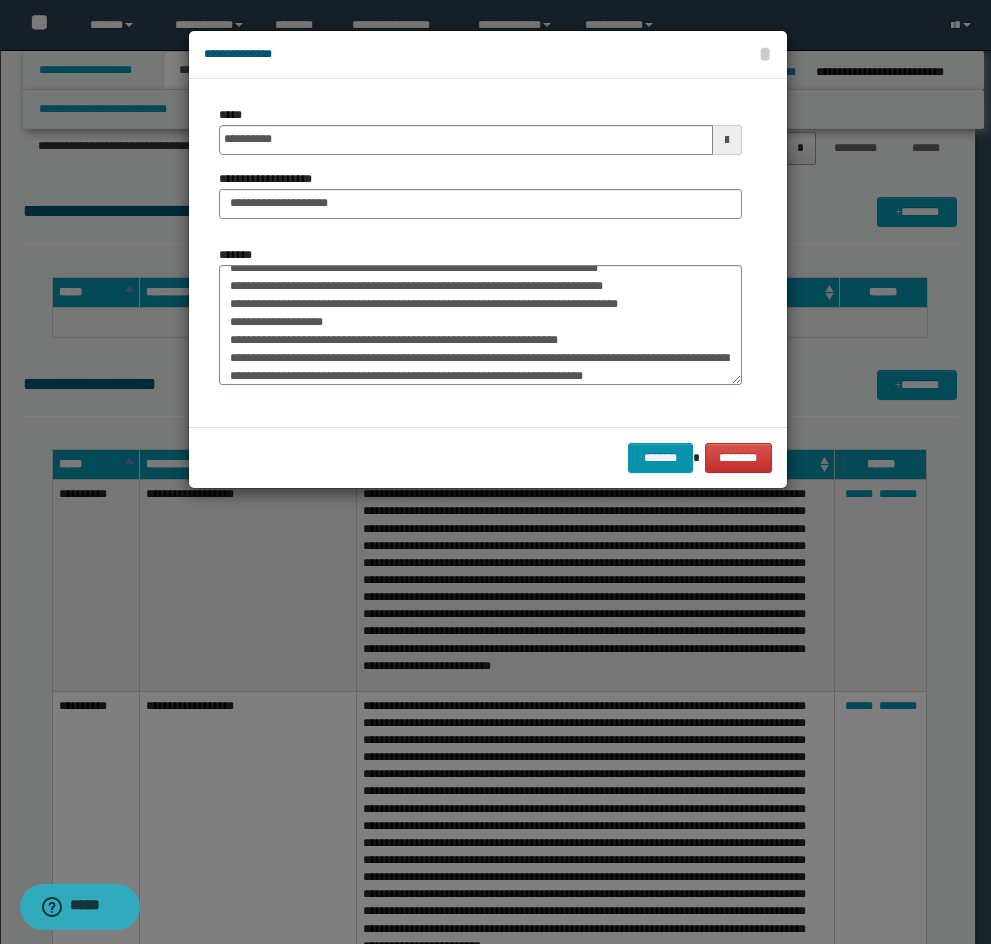click on "**********" at bounding box center (480, 194) 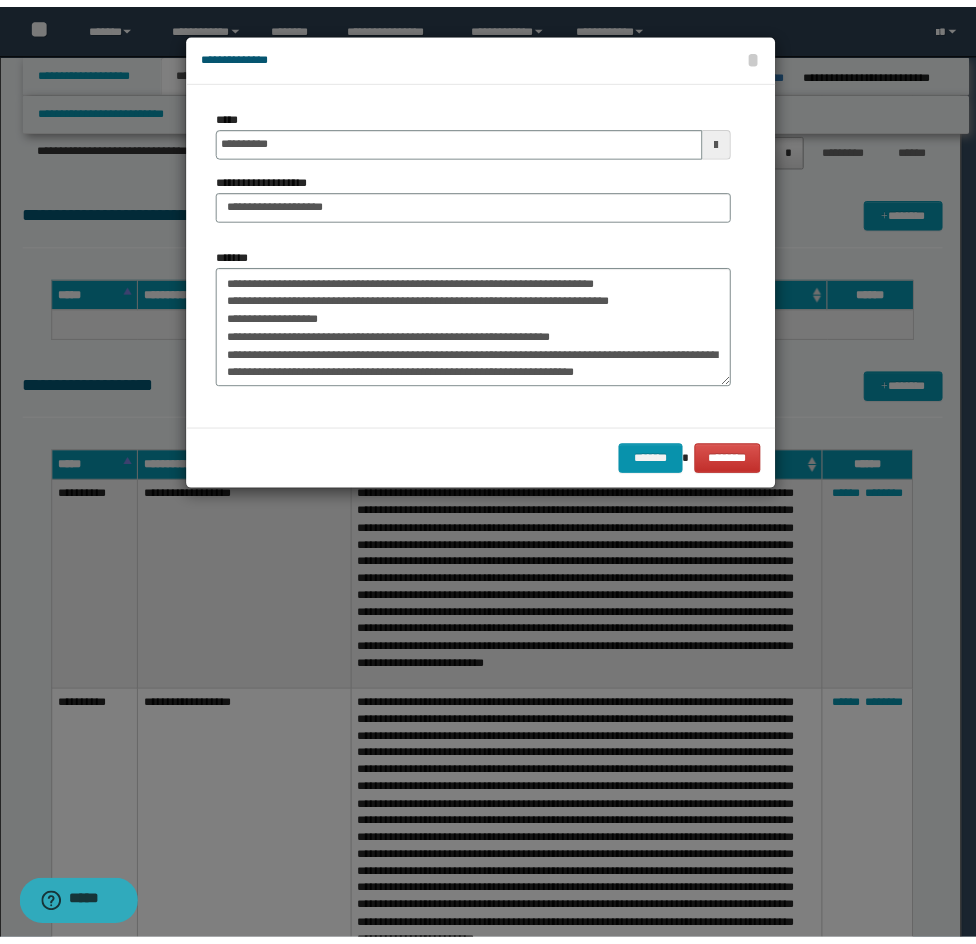 scroll, scrollTop: 72, scrollLeft: 0, axis: vertical 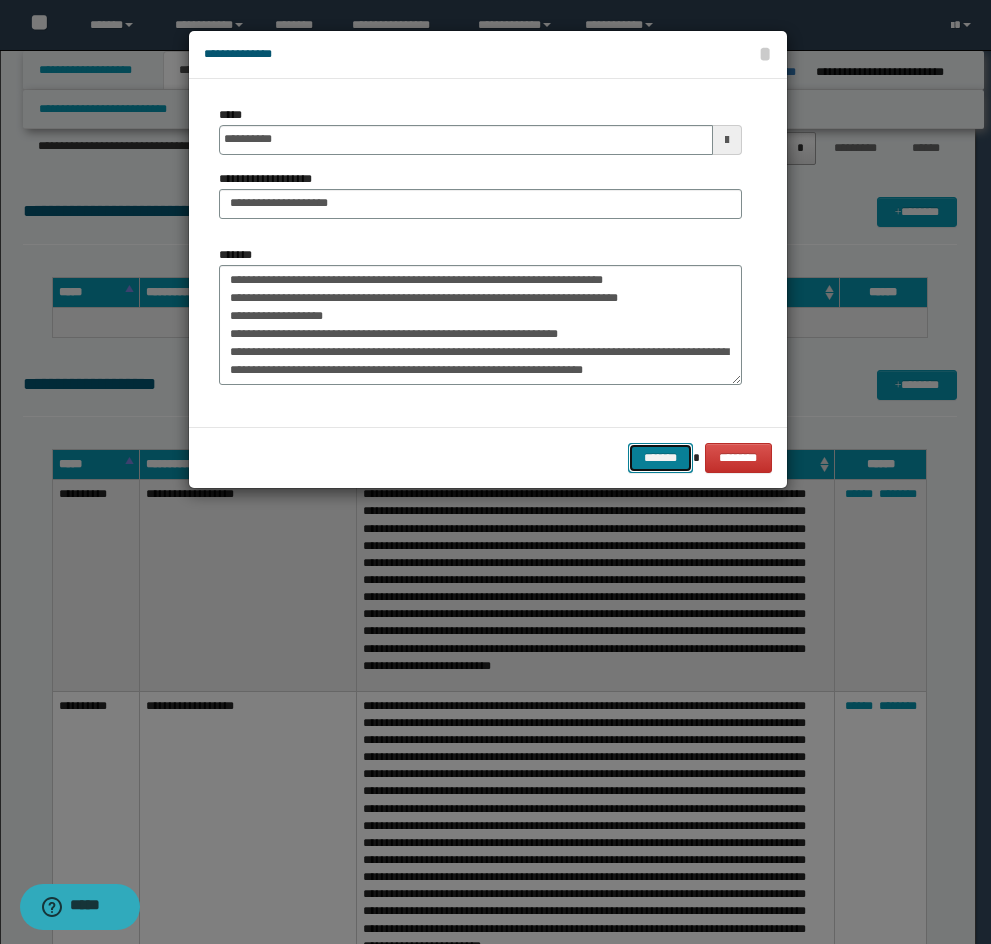click on "*******" at bounding box center [660, 458] 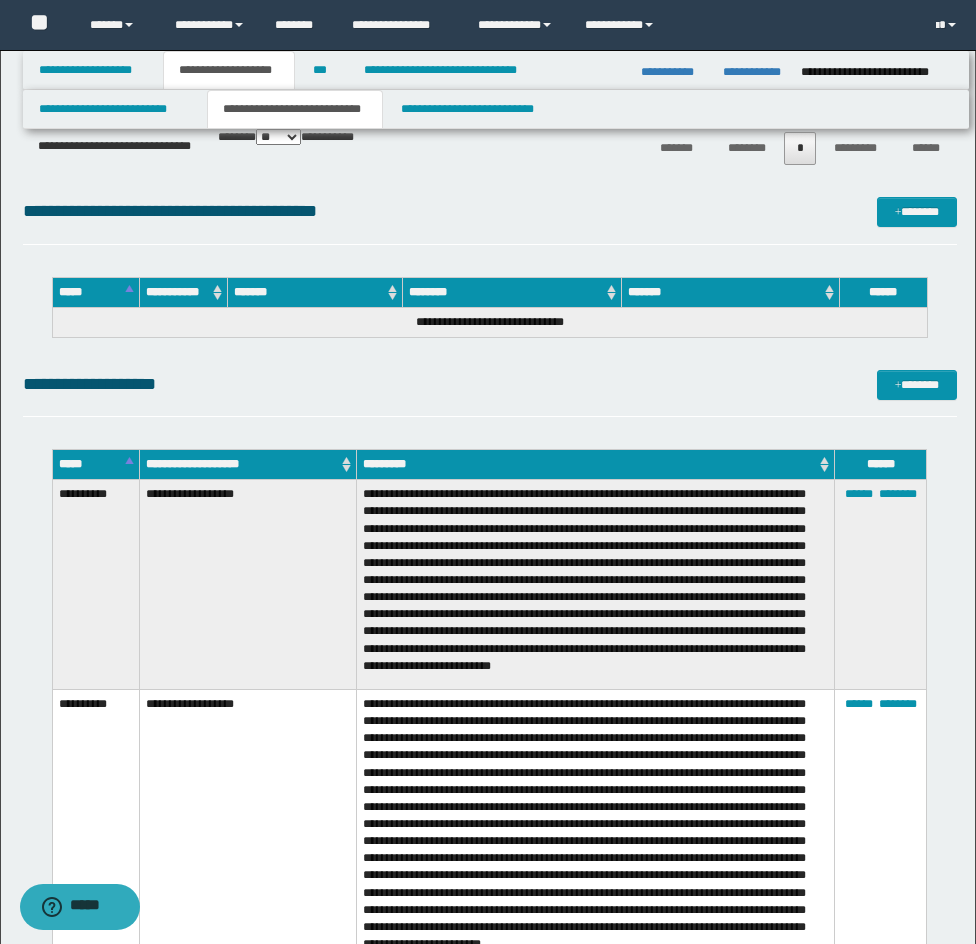 click on "**********" at bounding box center (490, 393) 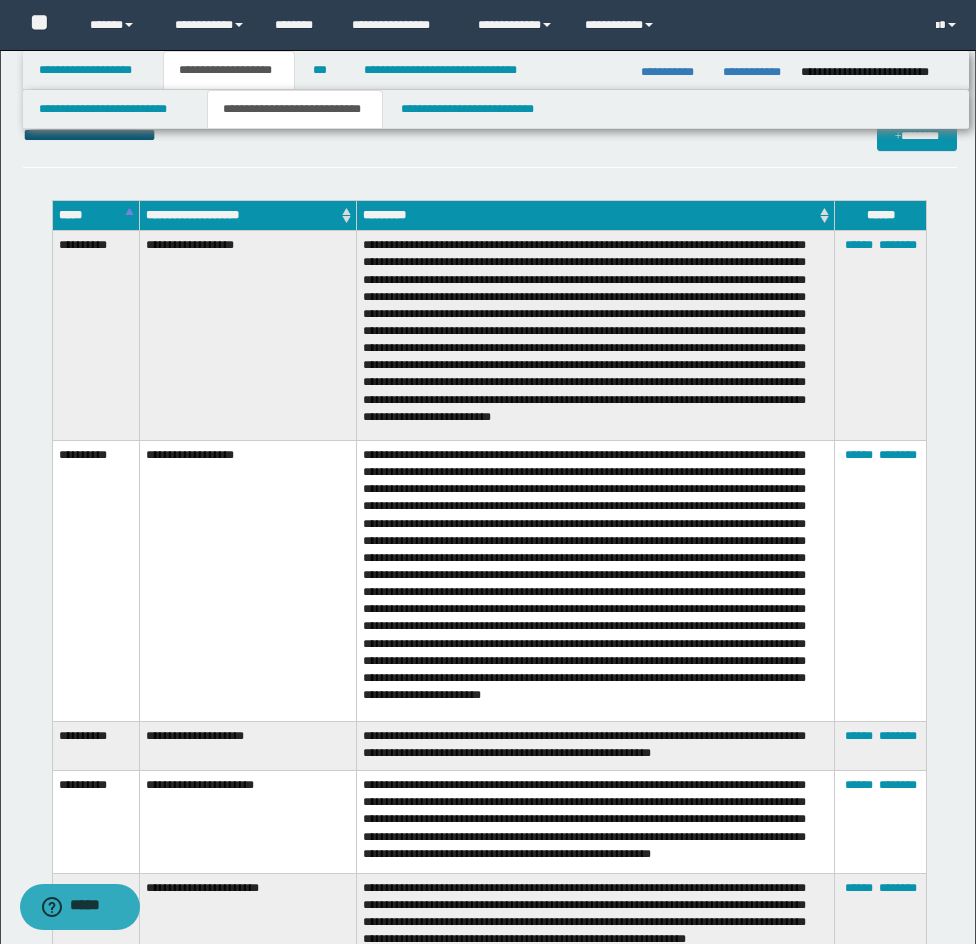 scroll, scrollTop: 4768, scrollLeft: 0, axis: vertical 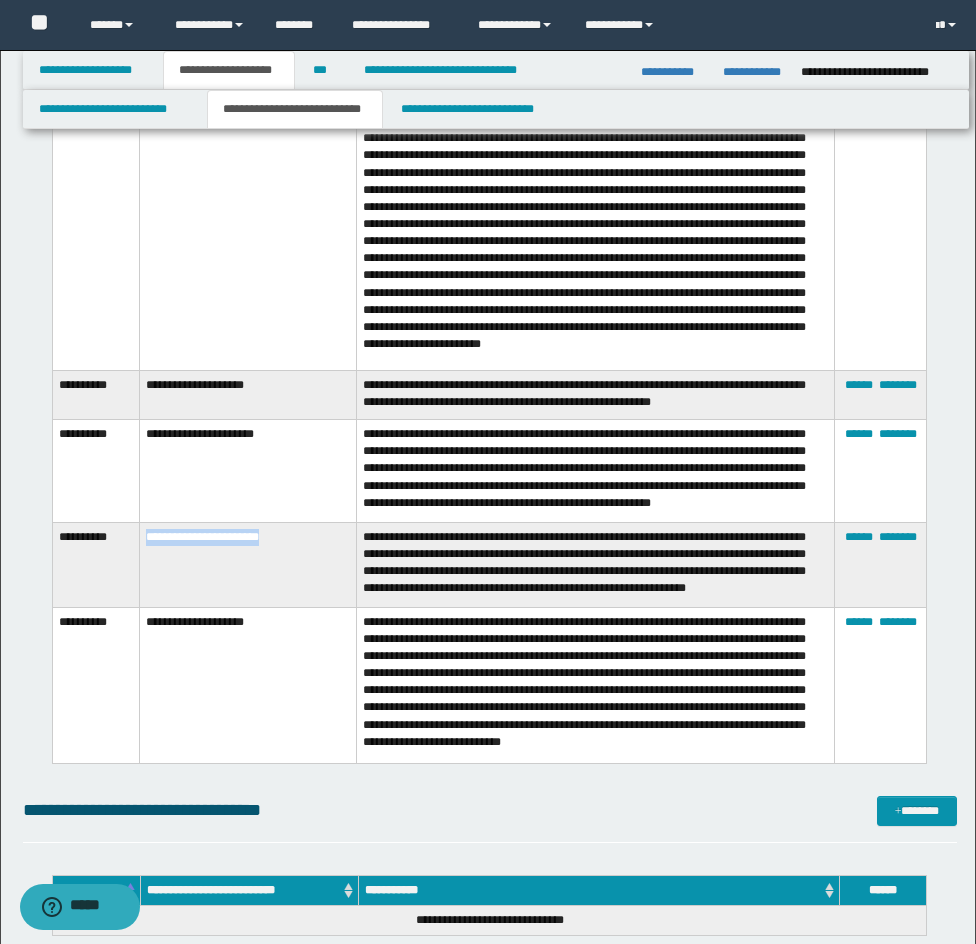 drag, startPoint x: 146, startPoint y: 543, endPoint x: 285, endPoint y: 545, distance: 139.01439 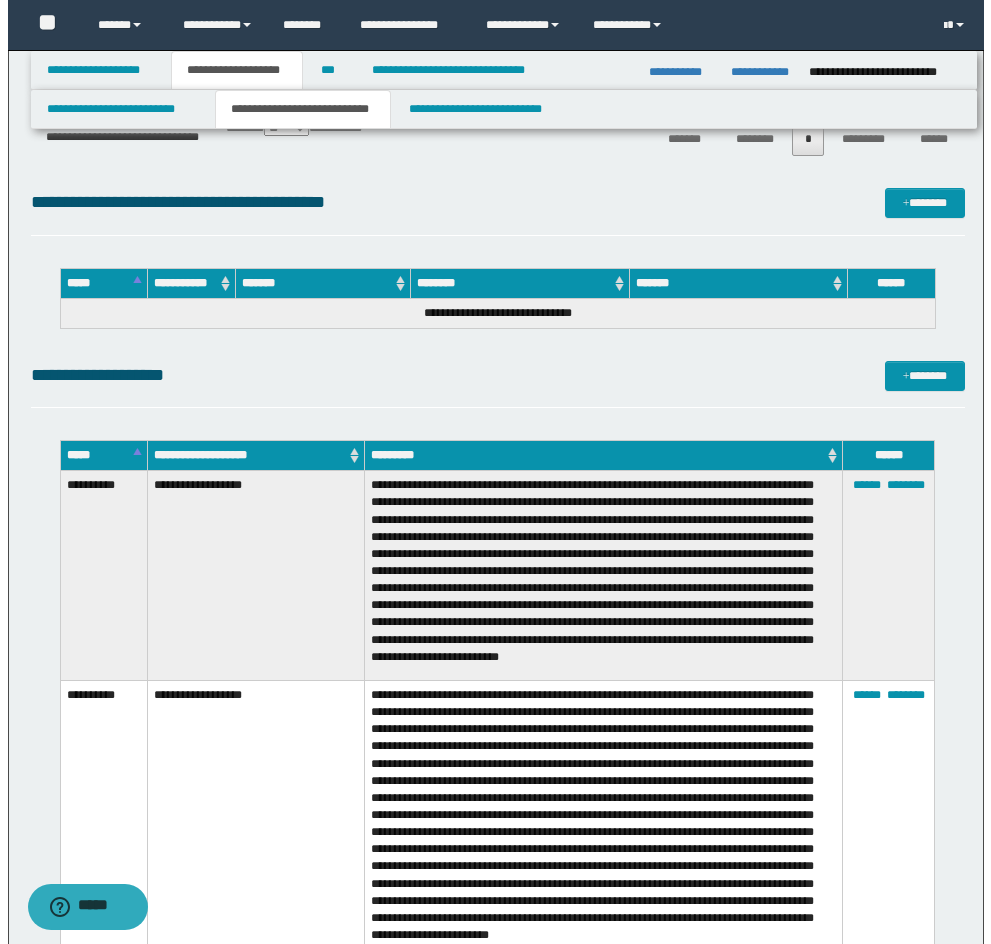 scroll, scrollTop: 4068, scrollLeft: 0, axis: vertical 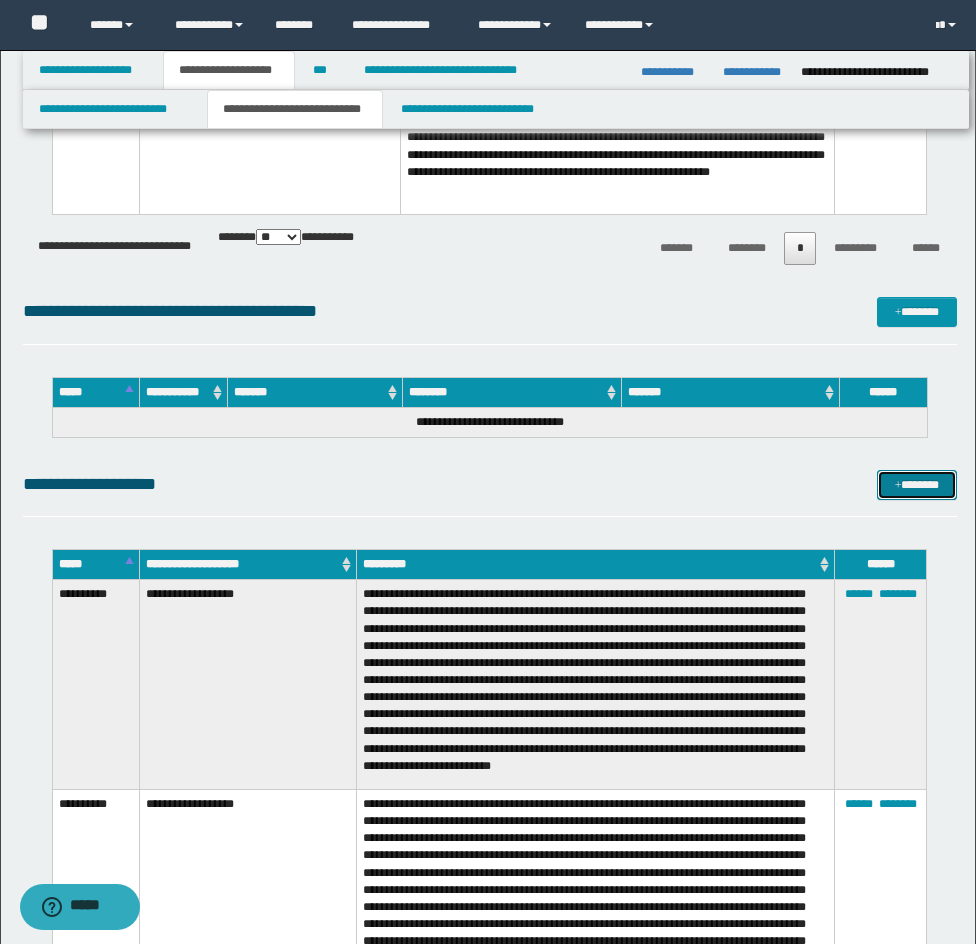 click on "*******" at bounding box center [917, 485] 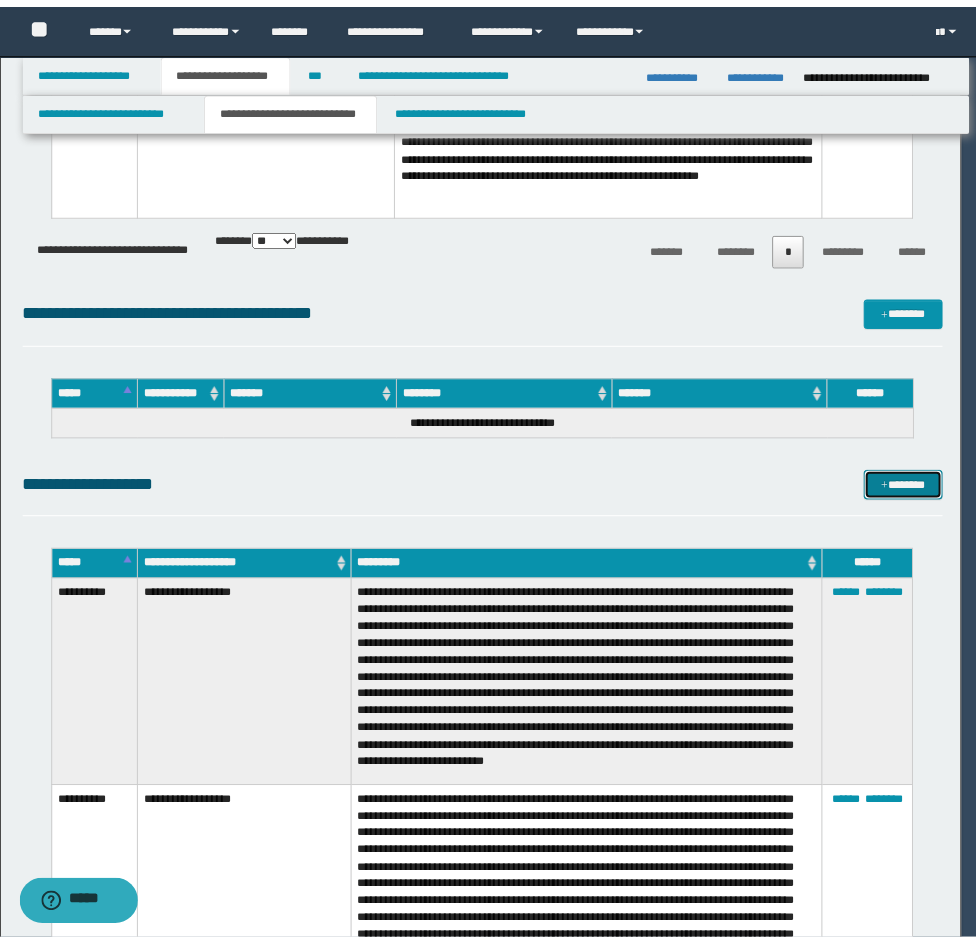scroll, scrollTop: 0, scrollLeft: 0, axis: both 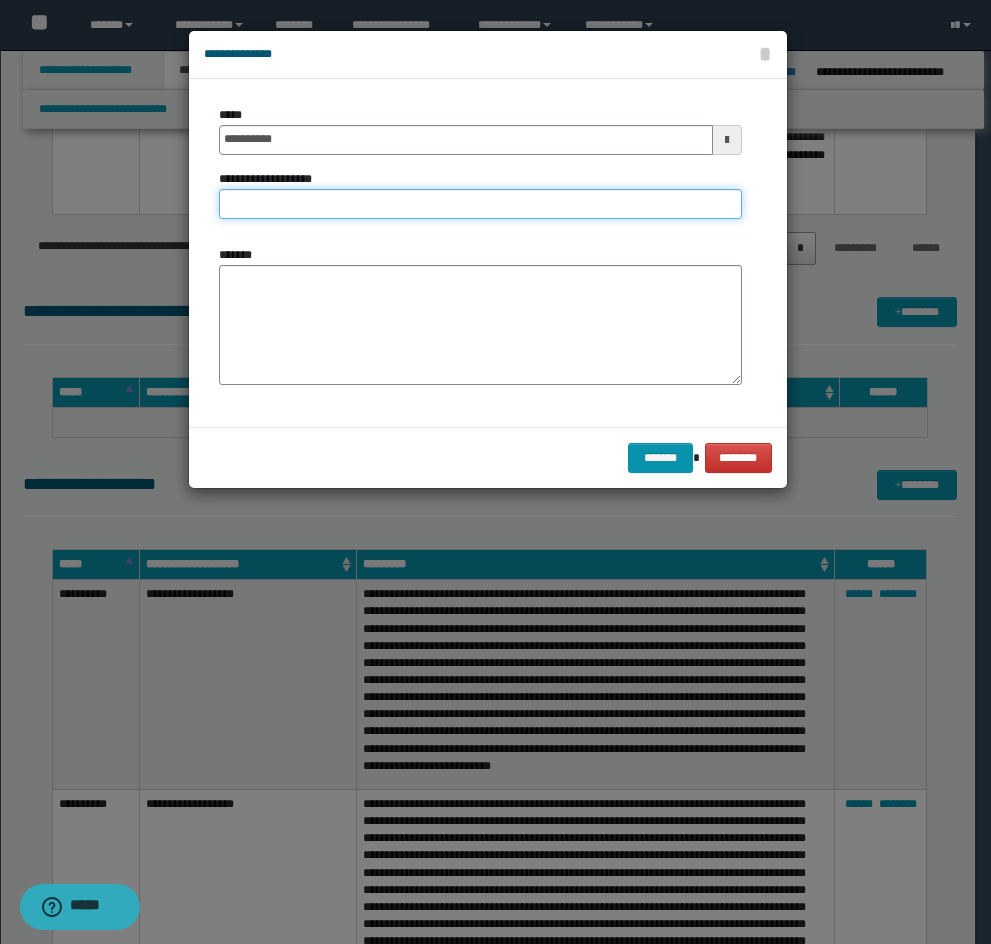 click on "**********" at bounding box center [480, 204] 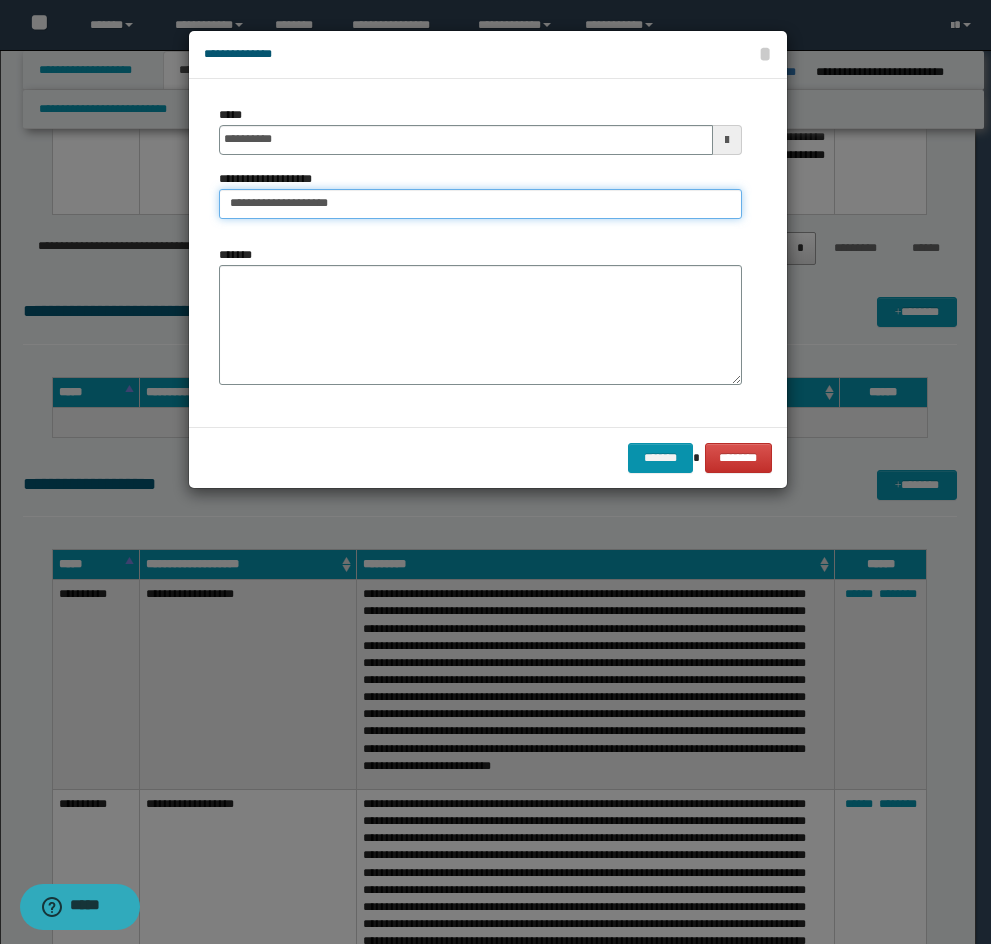 type on "**********" 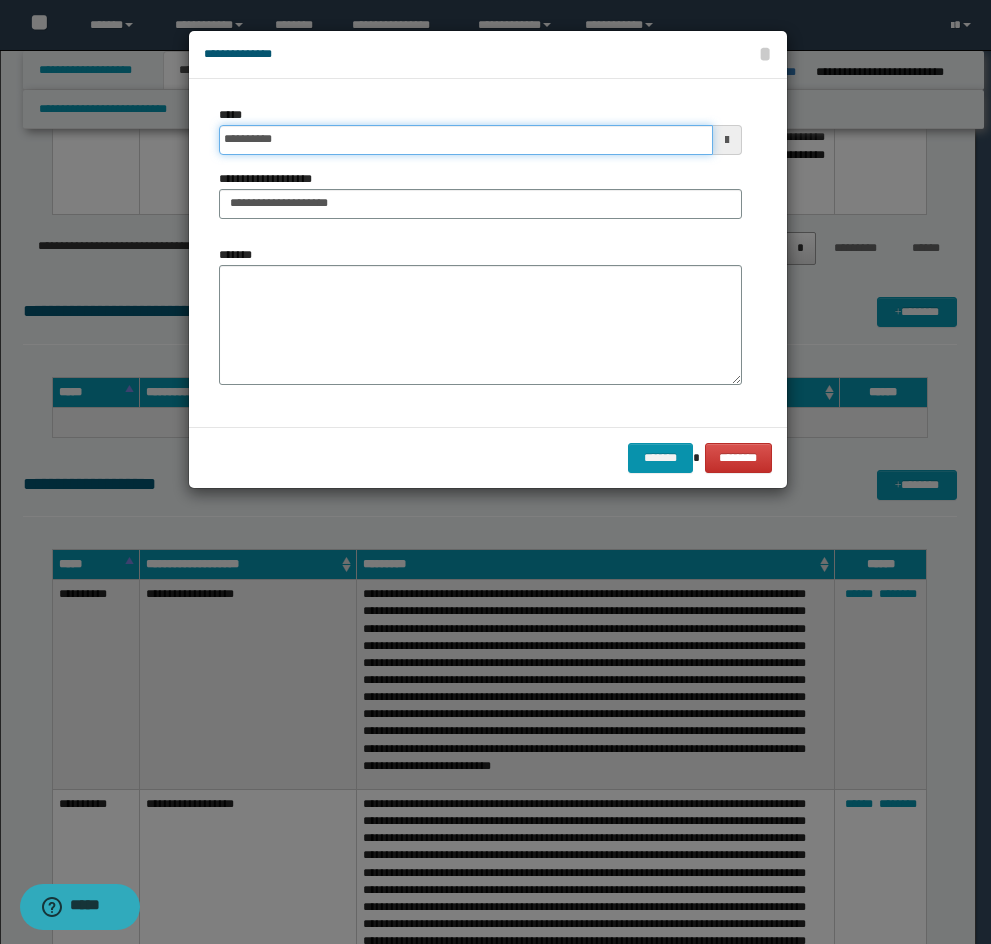 click on "**********" at bounding box center (466, 140) 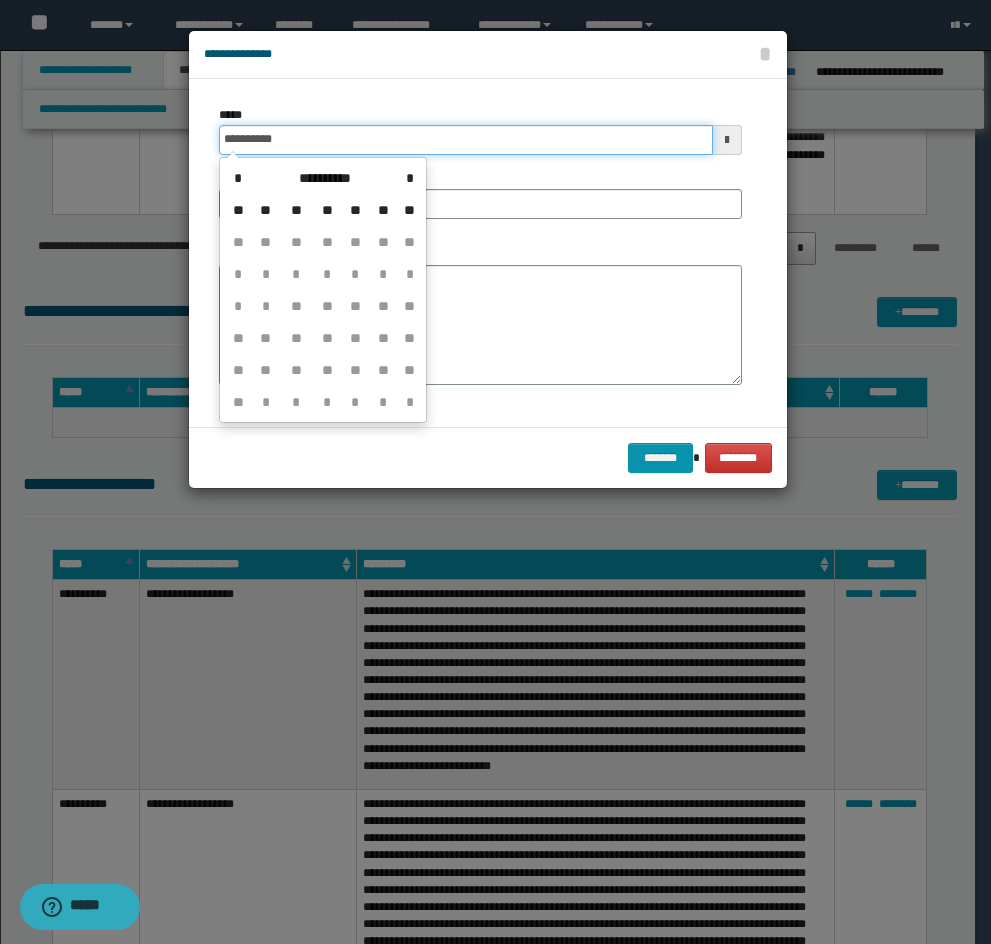 type on "**********" 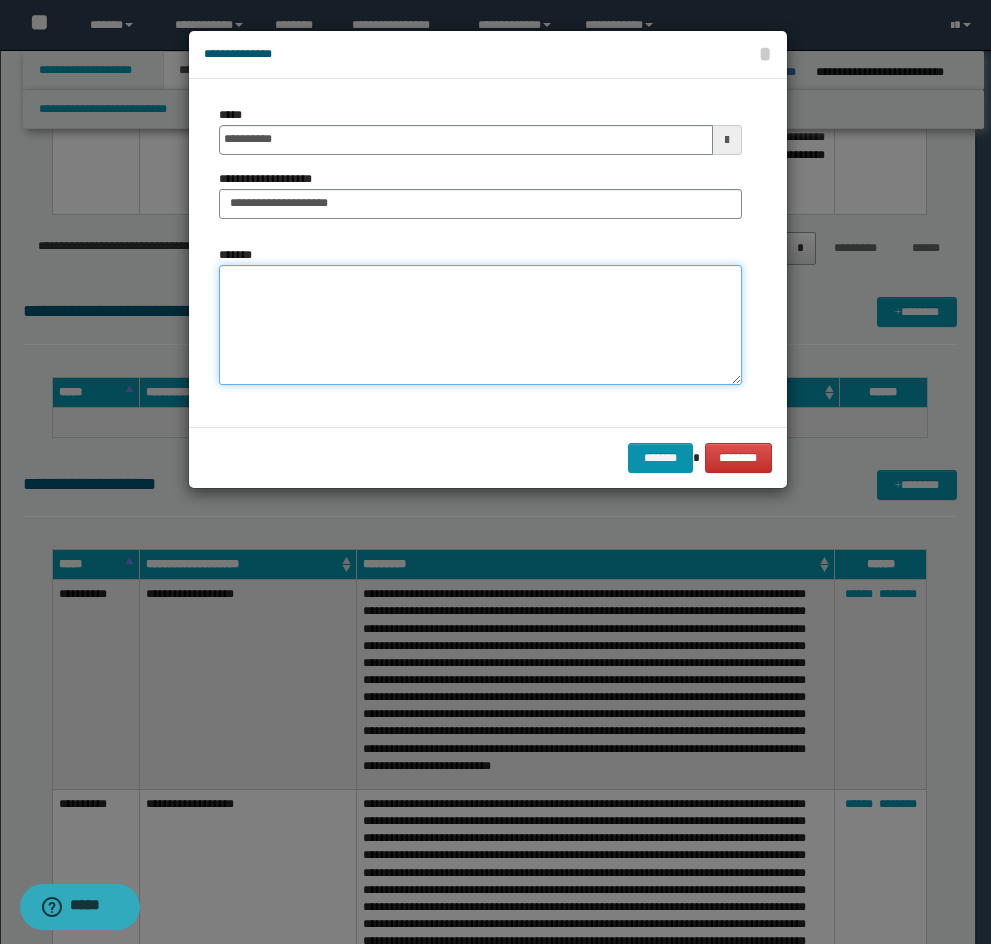 click on "*******" at bounding box center [480, 325] 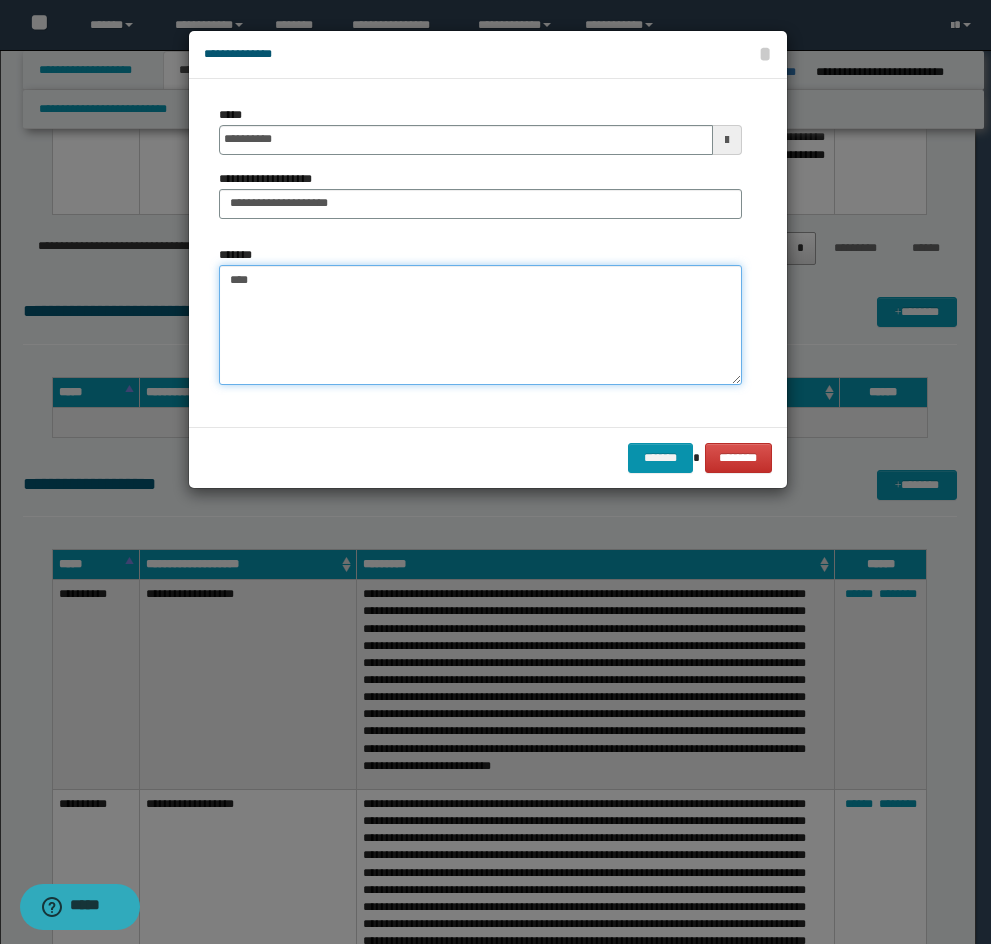 paste on "**********" 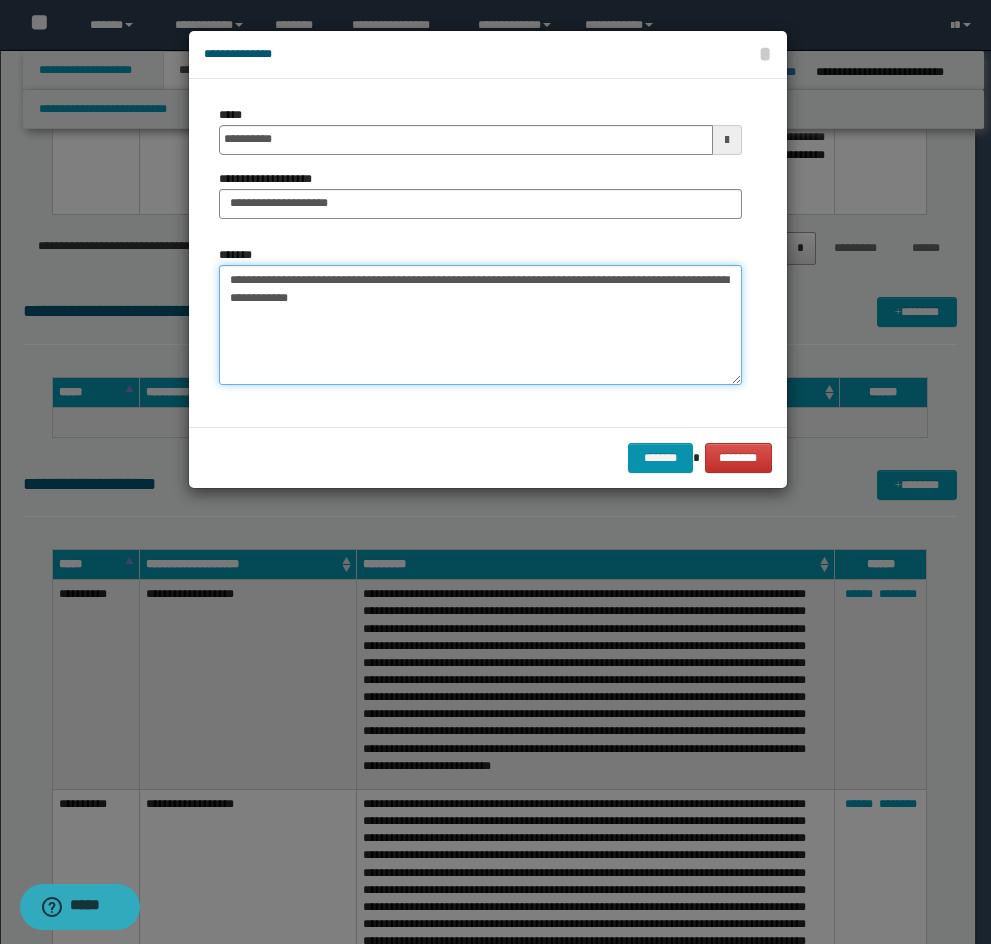 drag, startPoint x: 241, startPoint y: 280, endPoint x: 263, endPoint y: 291, distance: 24.596748 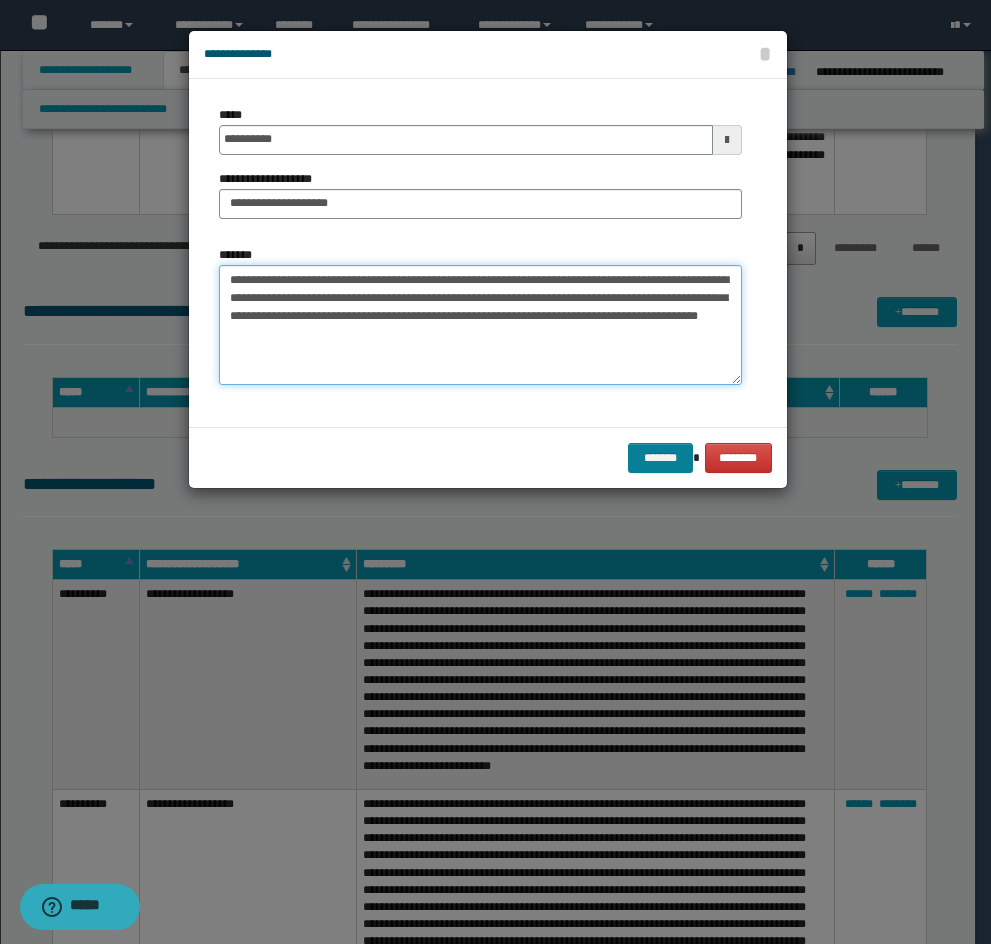 type on "**********" 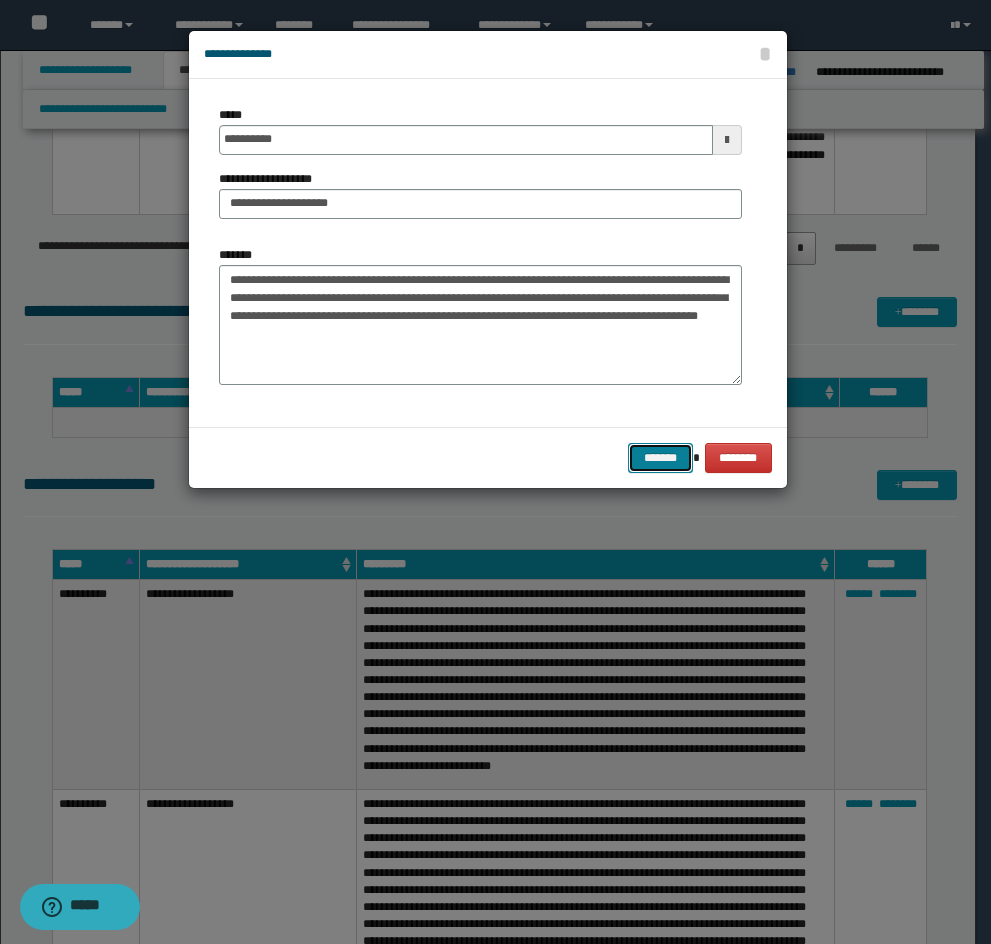click on "*******" at bounding box center [660, 458] 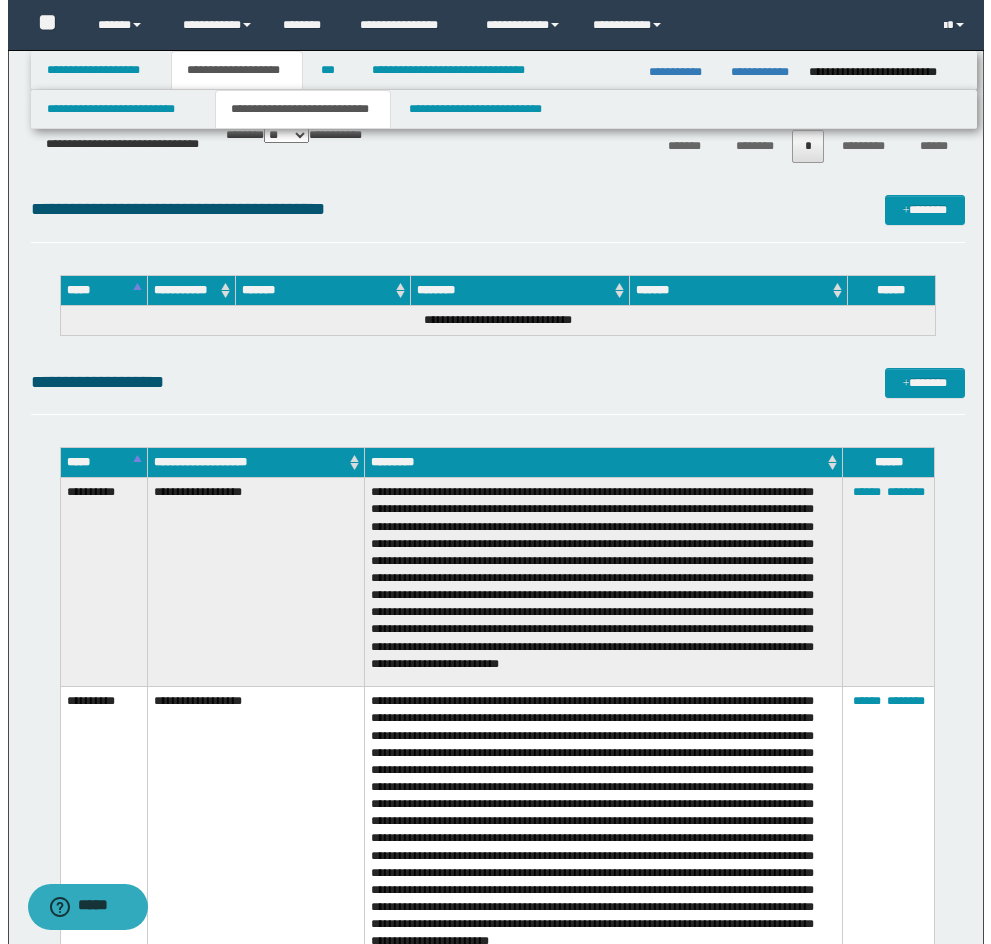 scroll, scrollTop: 4168, scrollLeft: 0, axis: vertical 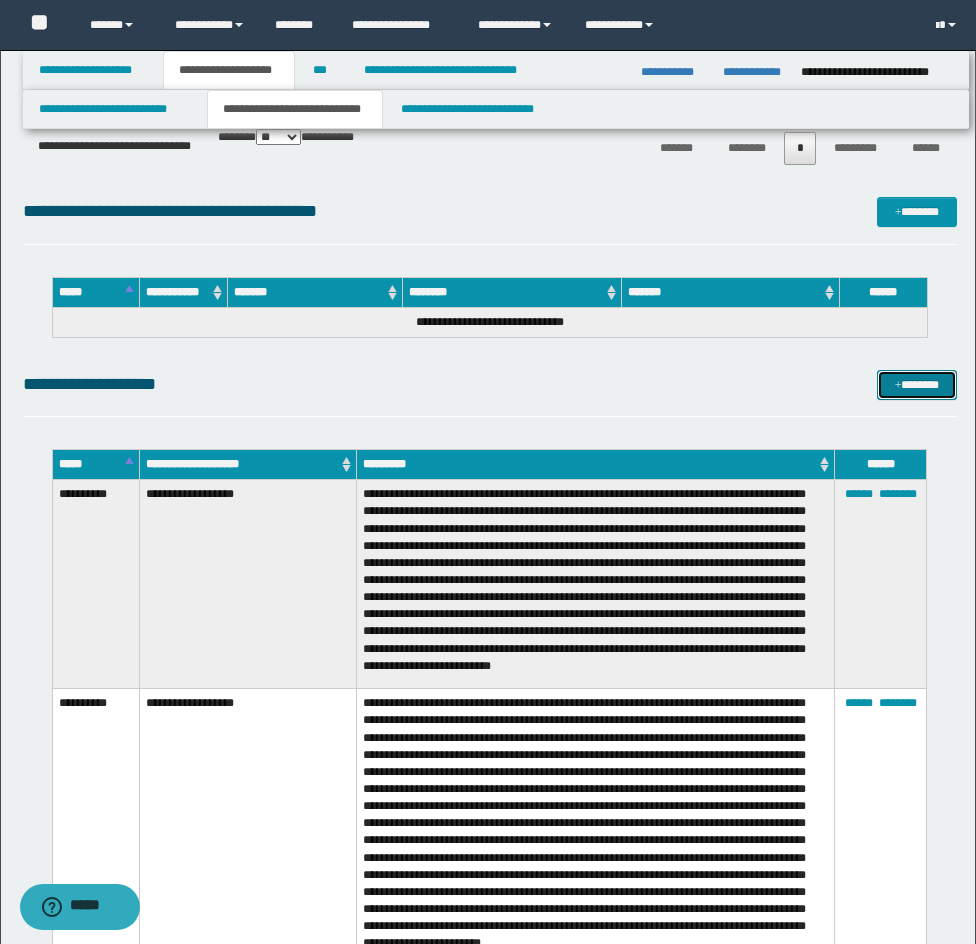 click on "*******" at bounding box center (917, 385) 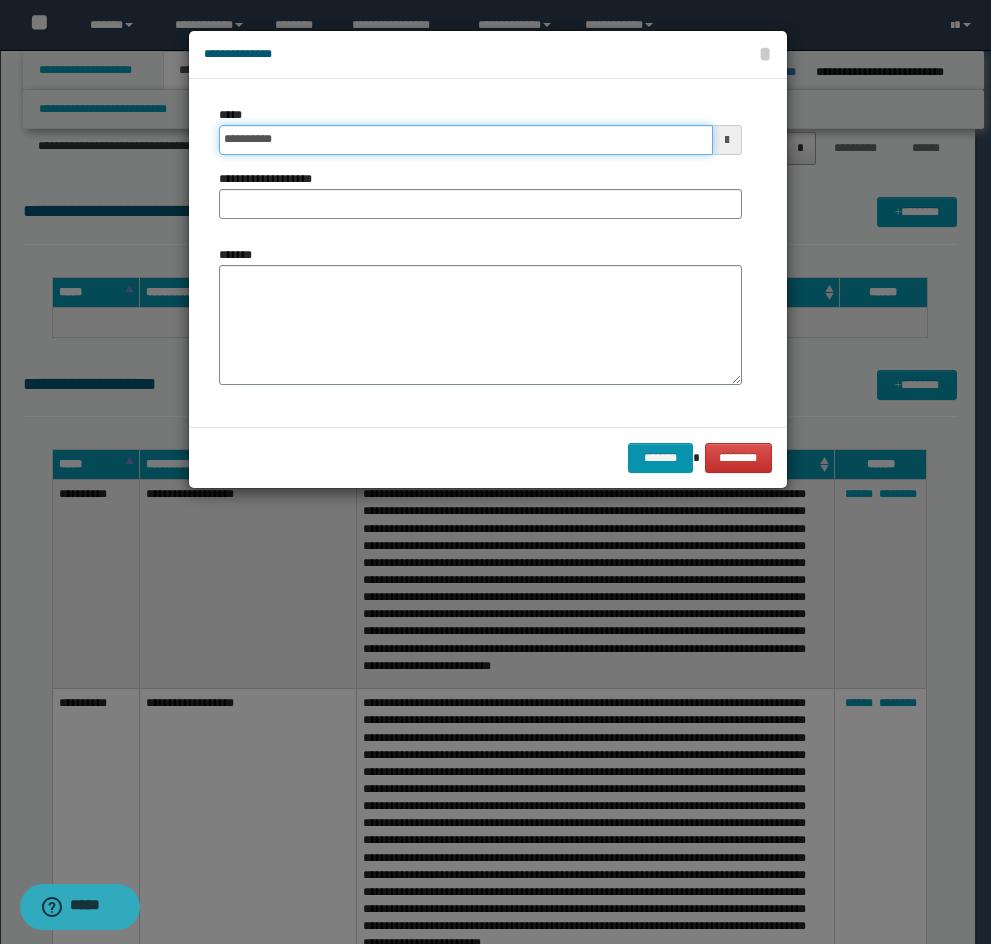 click on "**********" at bounding box center (466, 140) 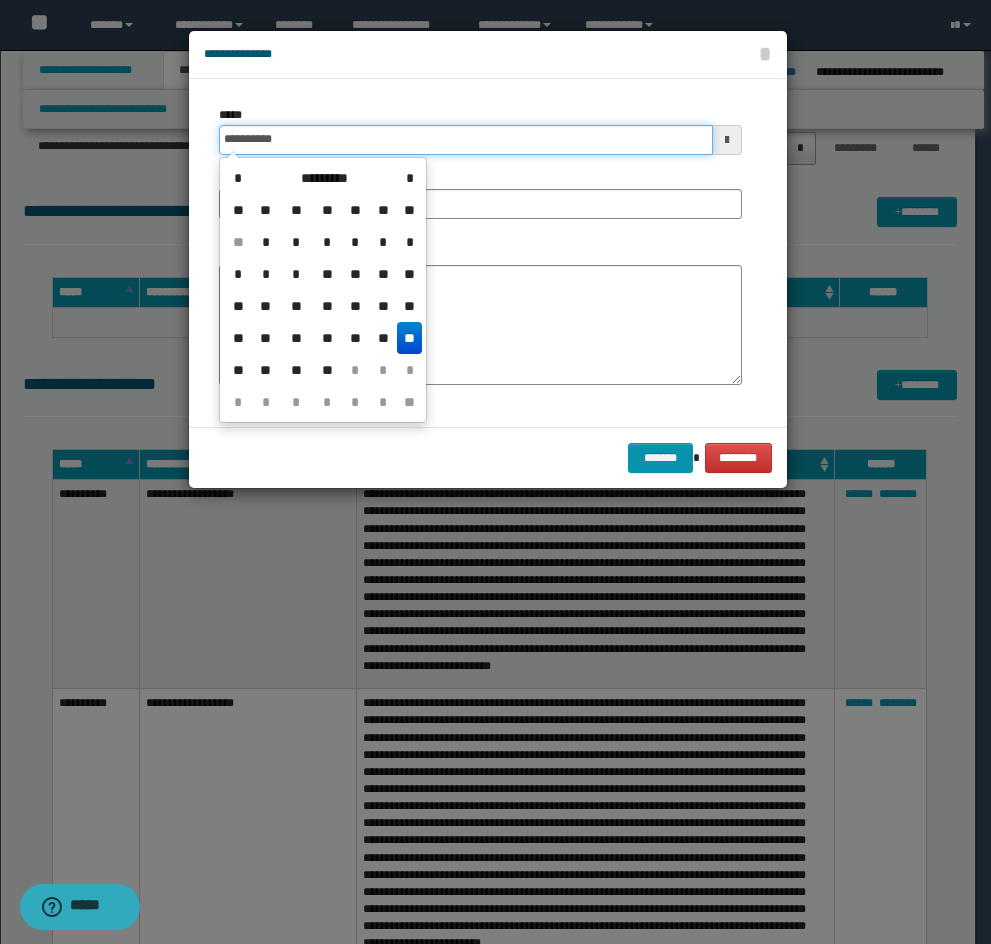 type on "**********" 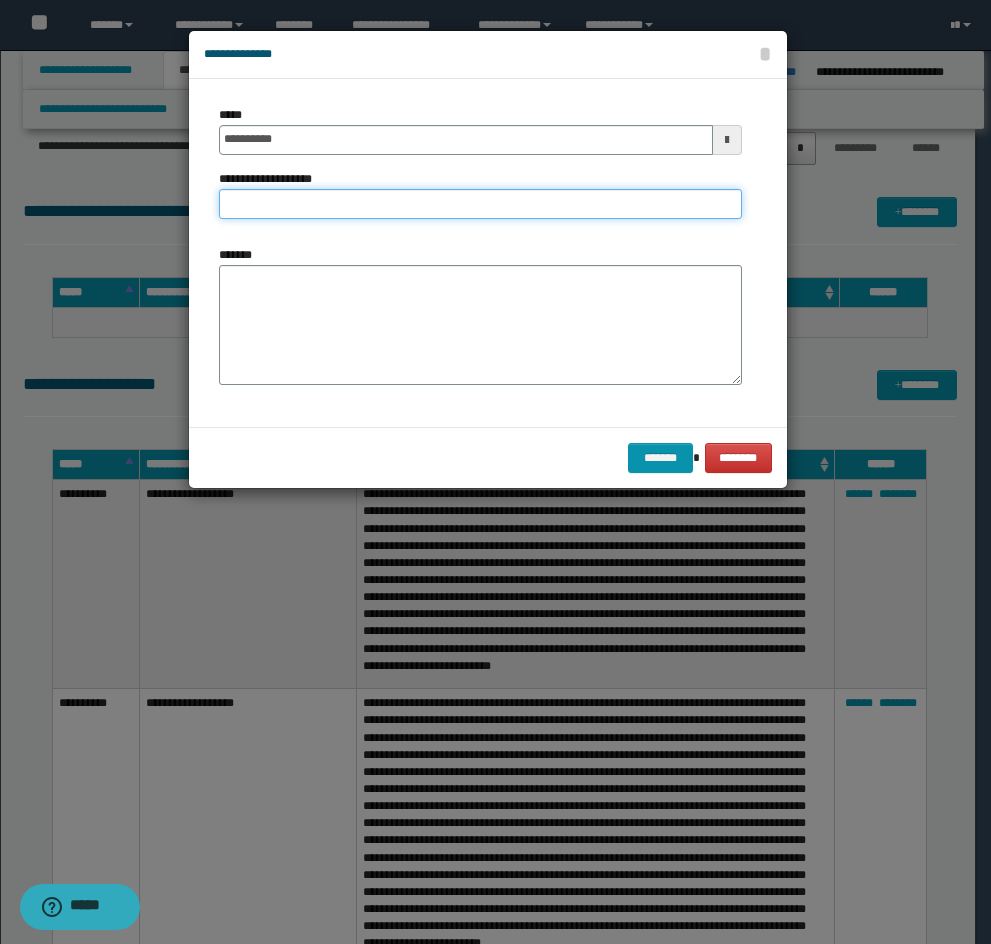 click on "**********" at bounding box center (480, 204) 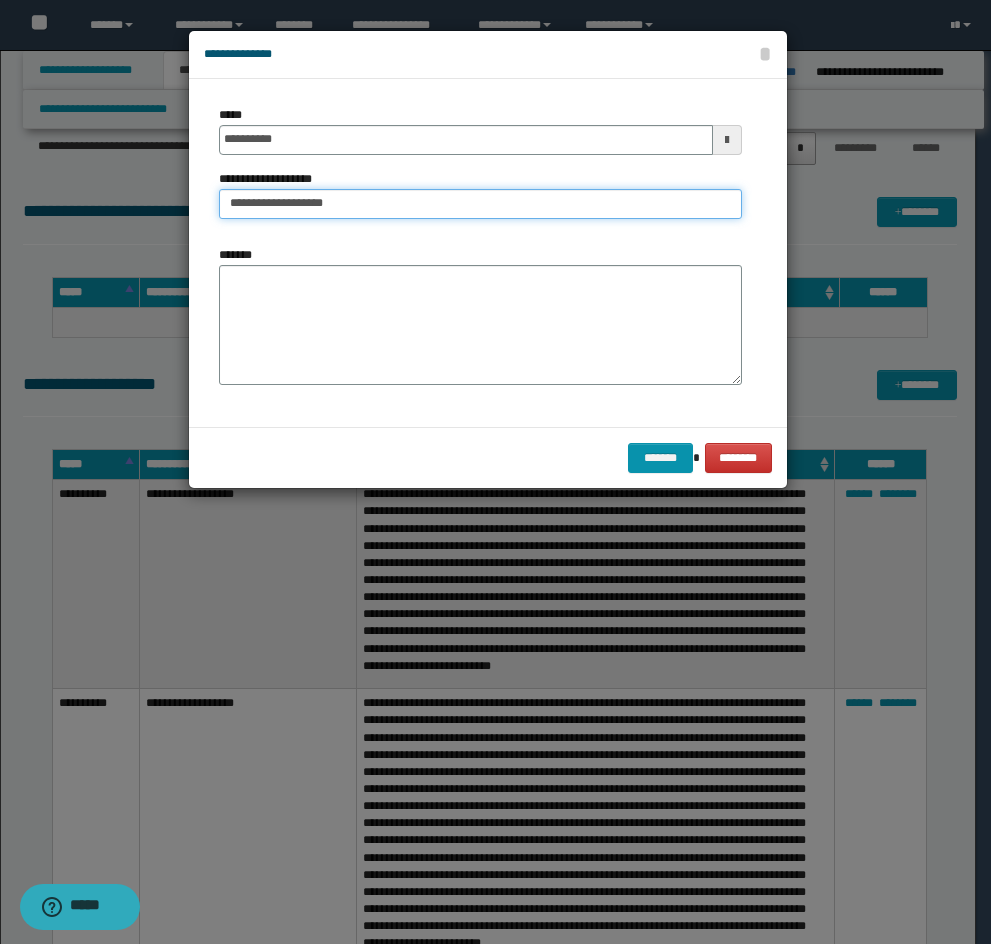 type on "**********" 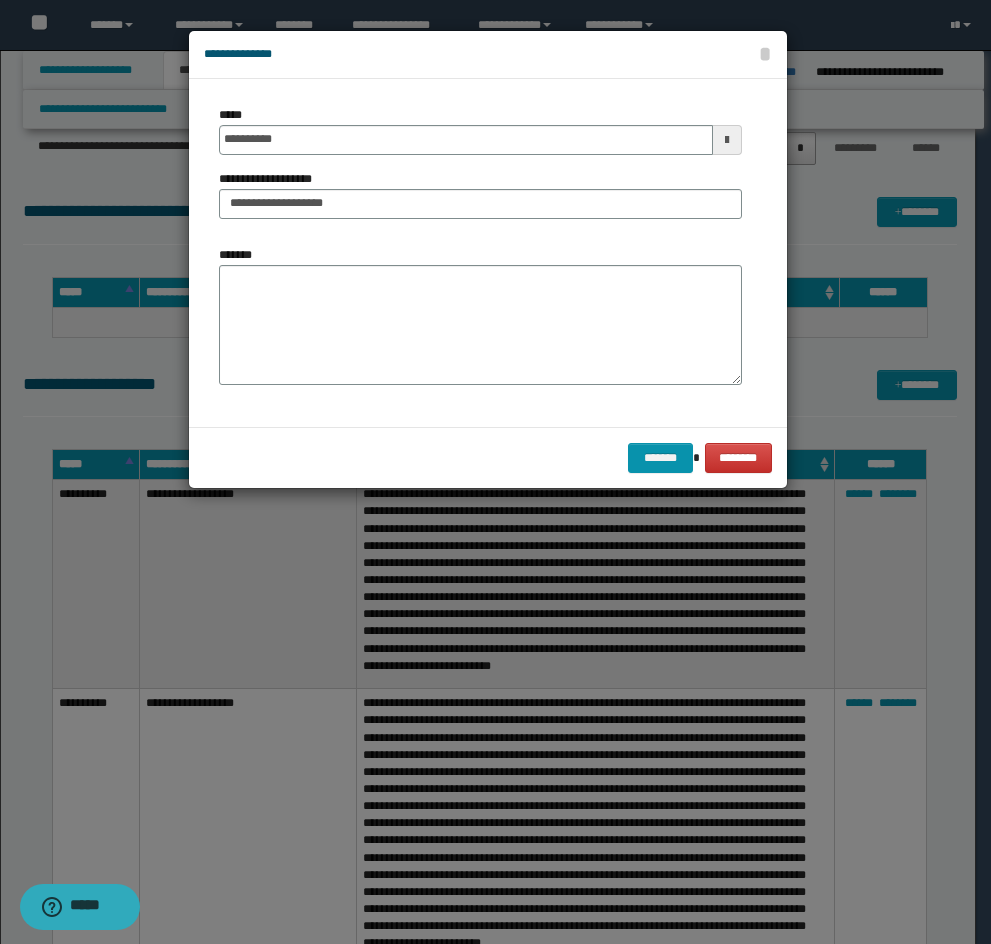 click on "*******" at bounding box center [480, 323] 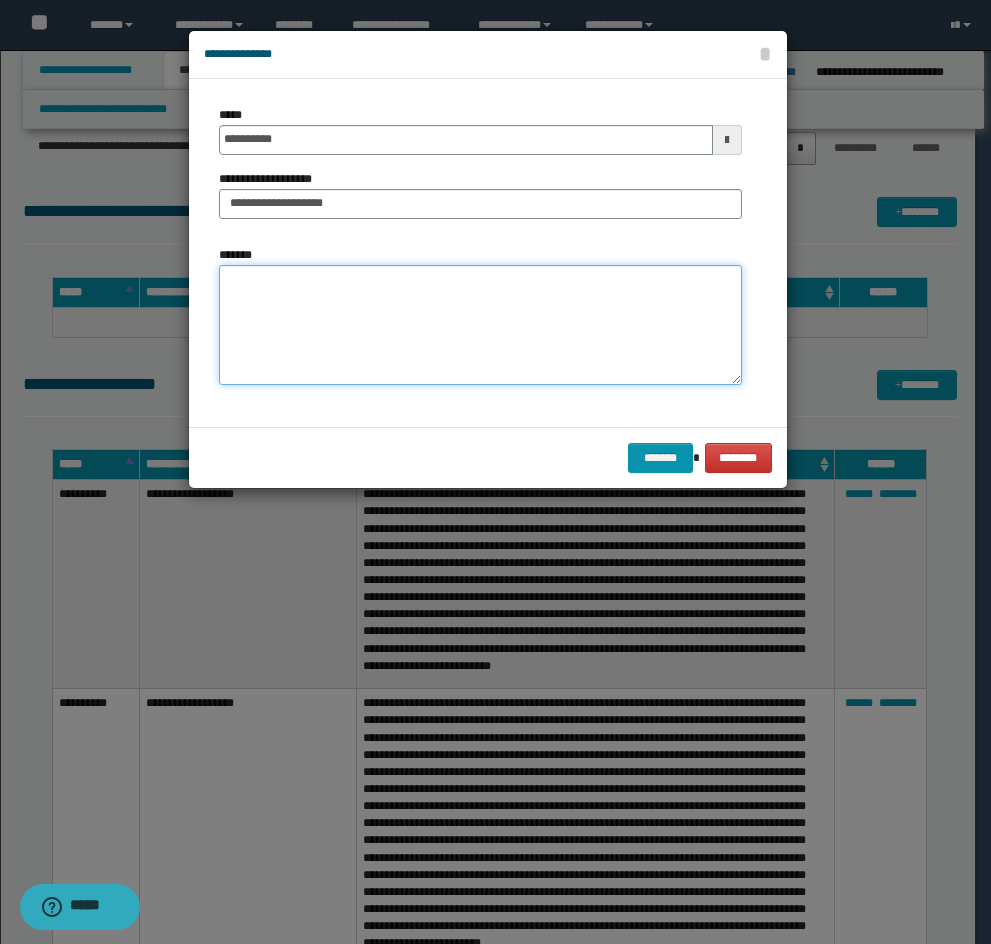 click on "*******" at bounding box center (480, 325) 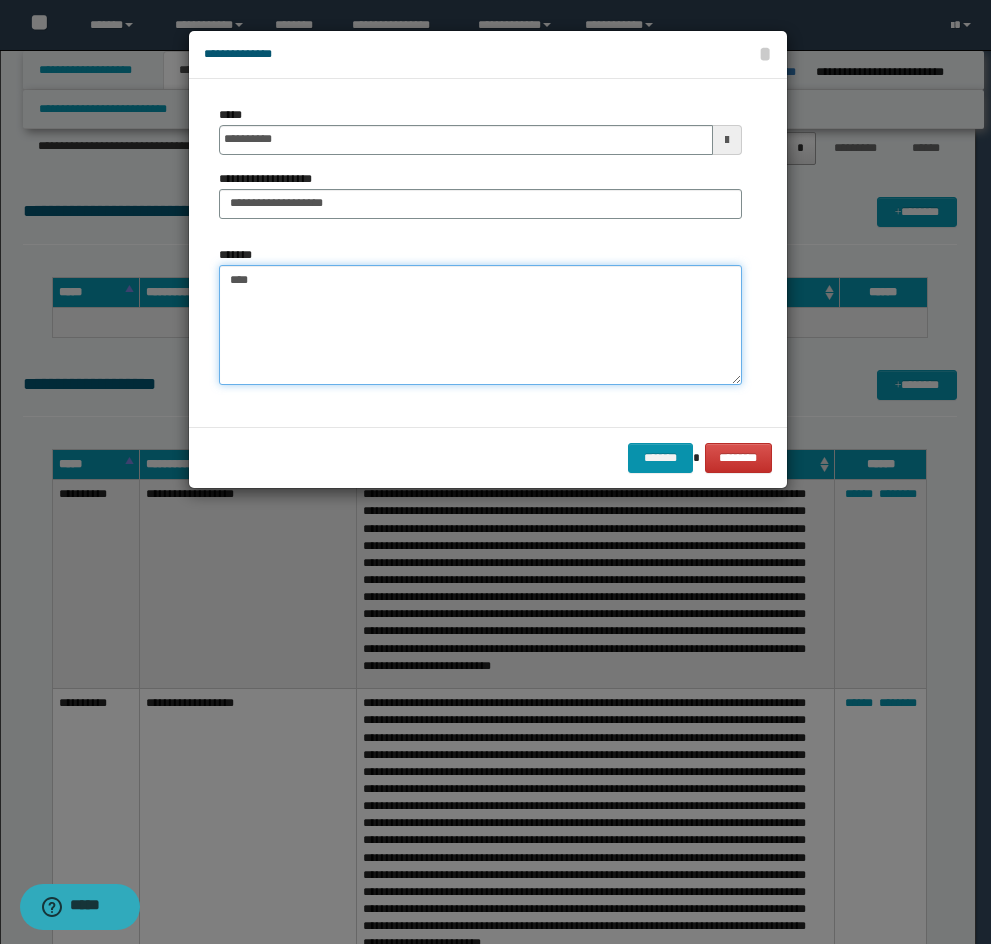 click on "****" at bounding box center (480, 325) 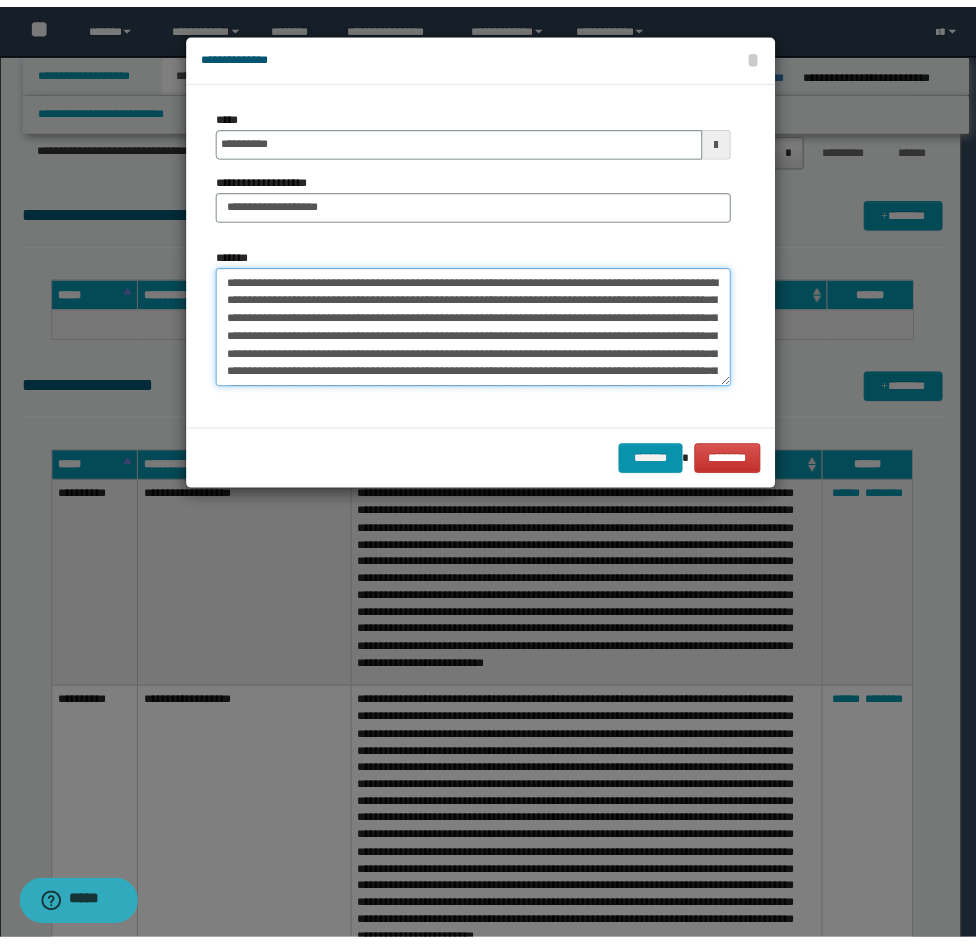 scroll, scrollTop: 120, scrollLeft: 0, axis: vertical 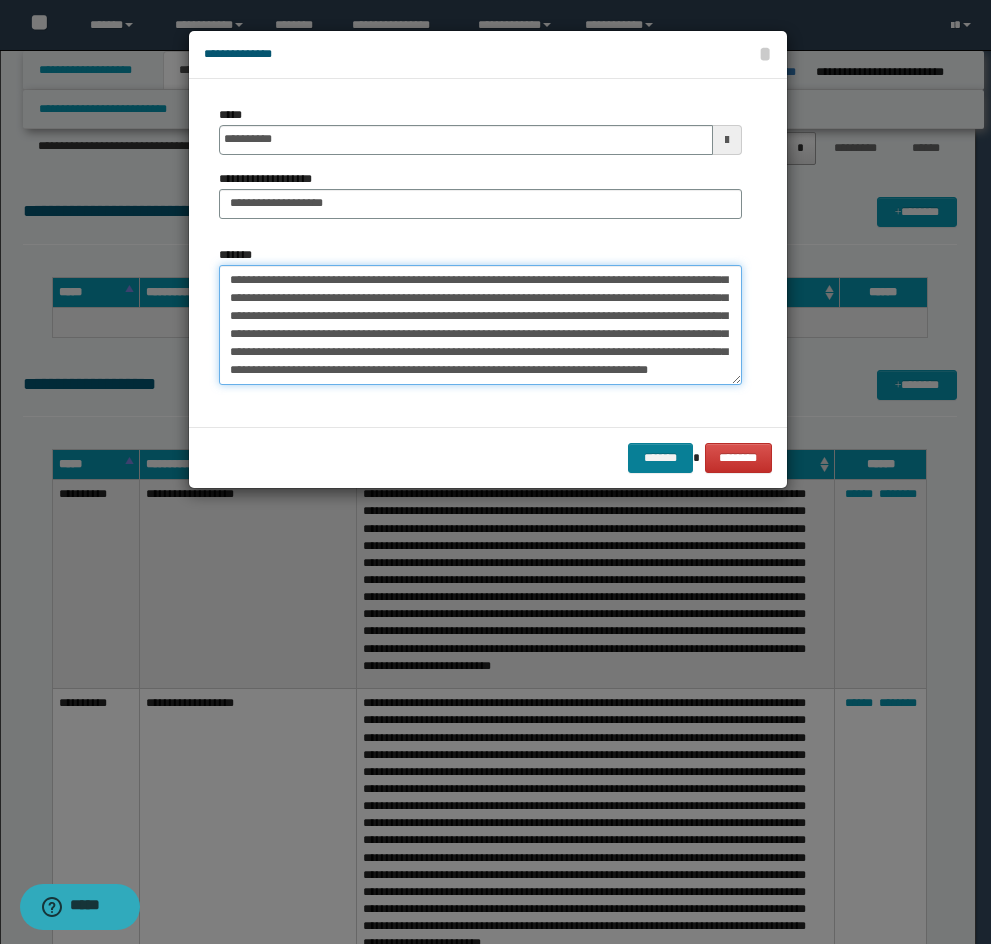 type on "**********" 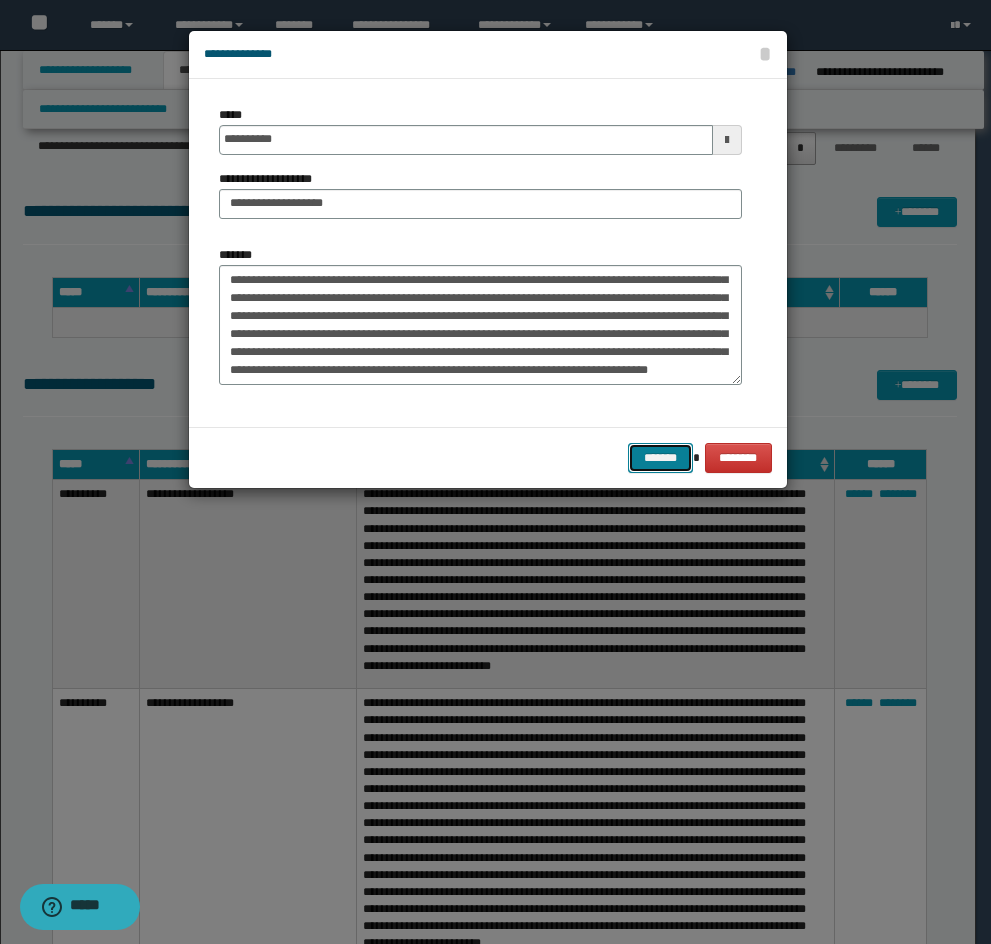 click on "*******" at bounding box center (660, 458) 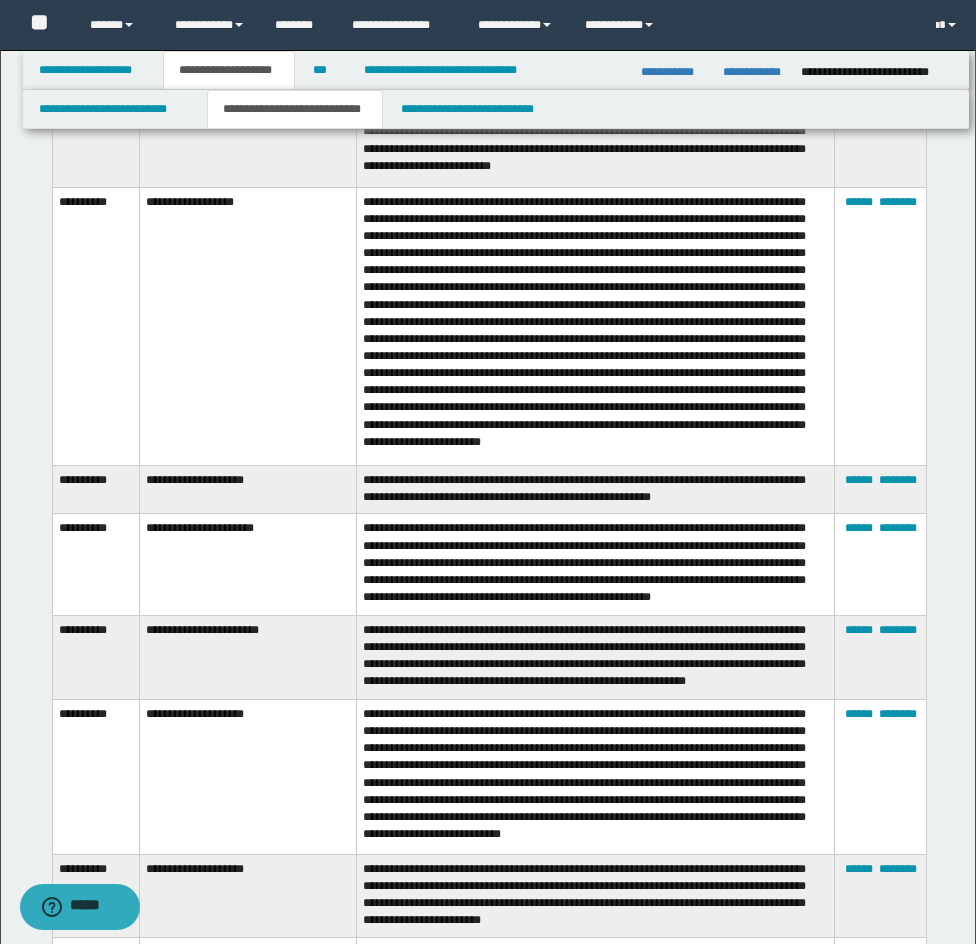 scroll, scrollTop: 4768, scrollLeft: 0, axis: vertical 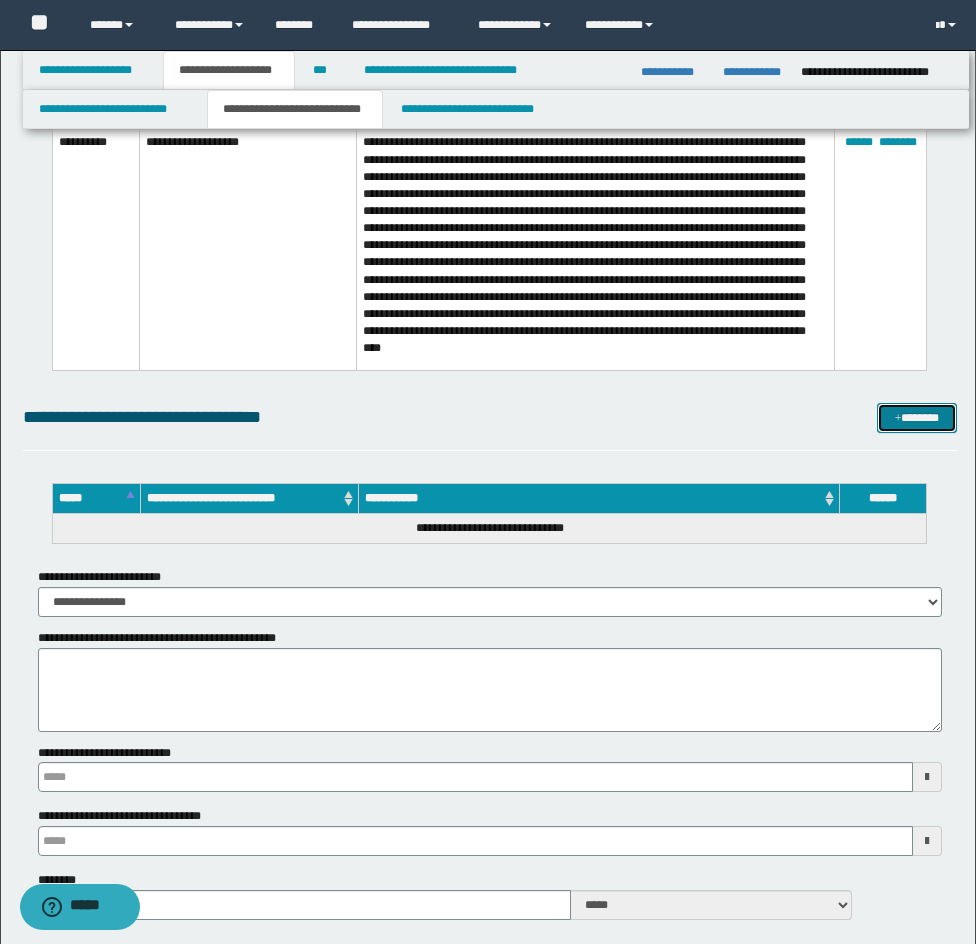click on "*******" at bounding box center [917, 418] 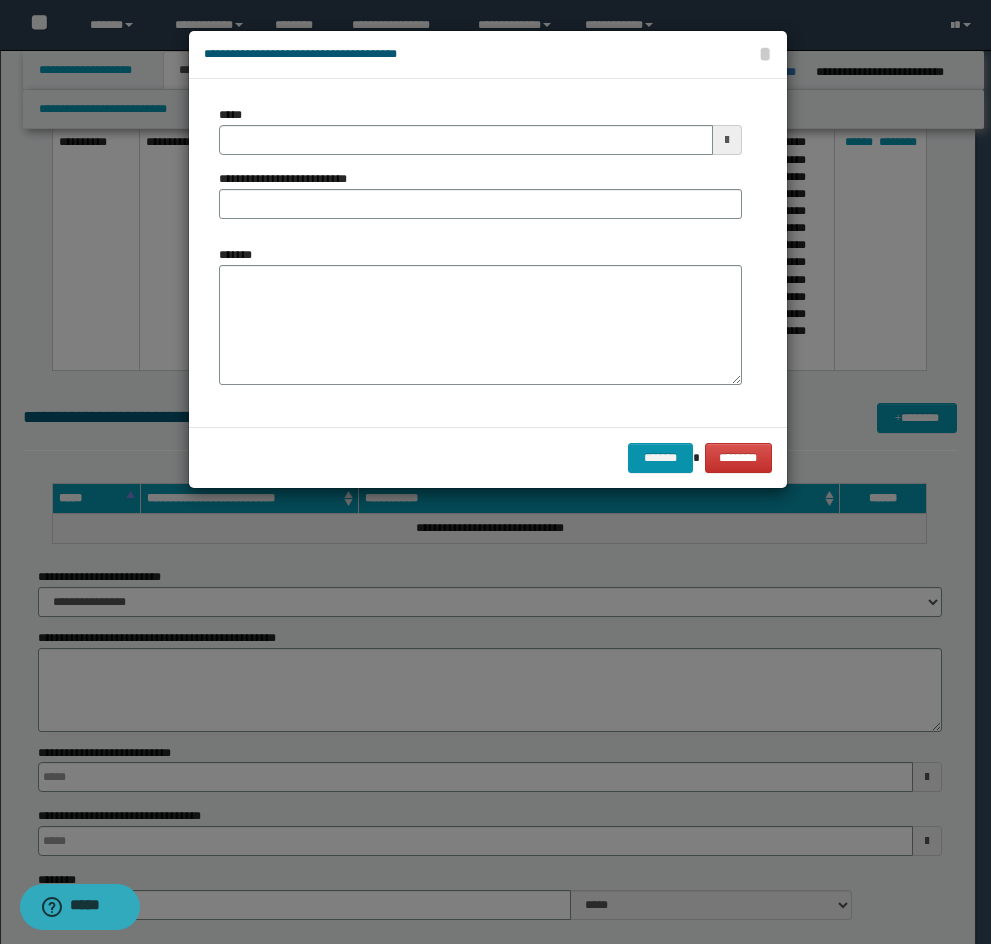 click on "*******" at bounding box center [480, 323] 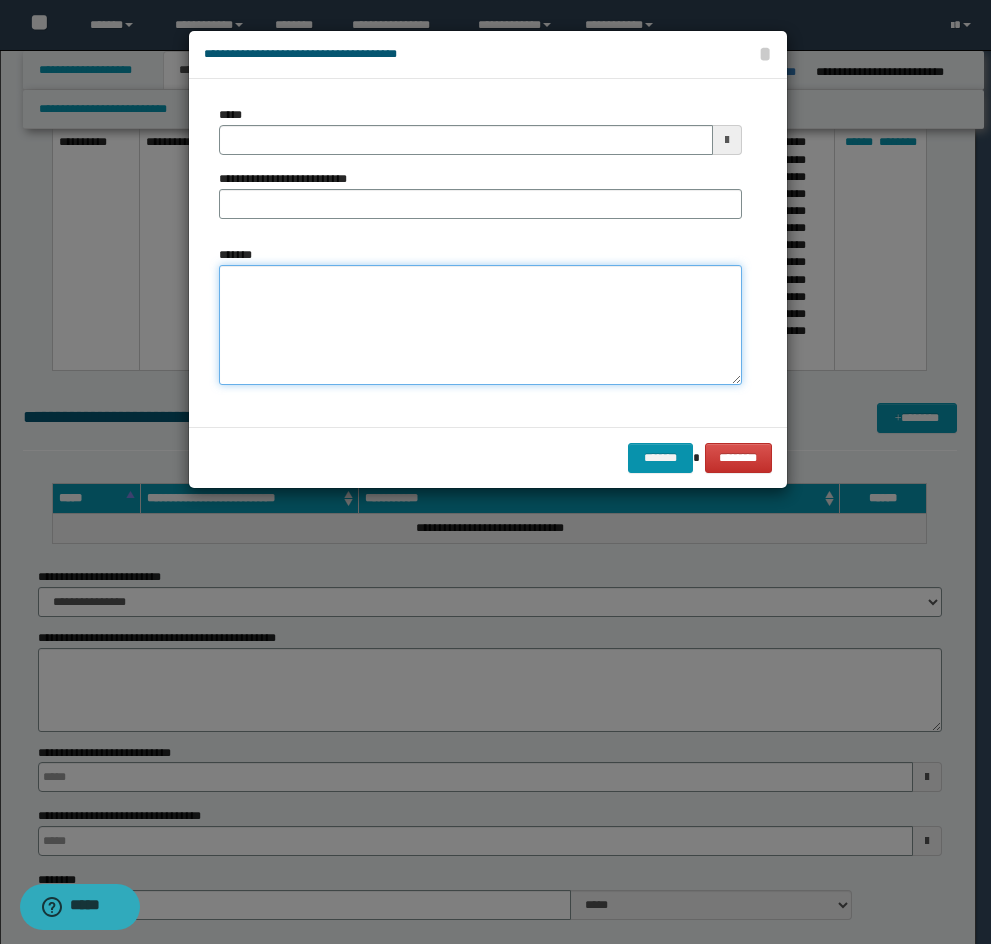 click on "*******" at bounding box center (480, 325) 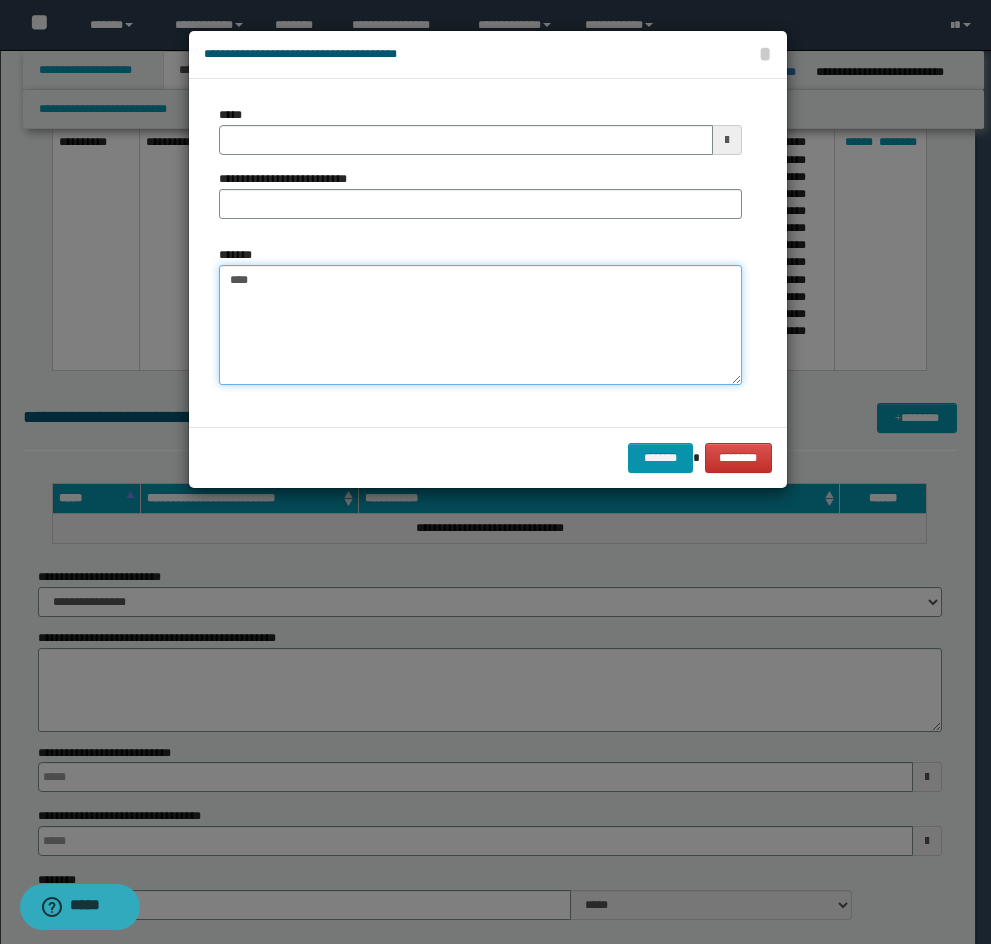 paste on "**********" 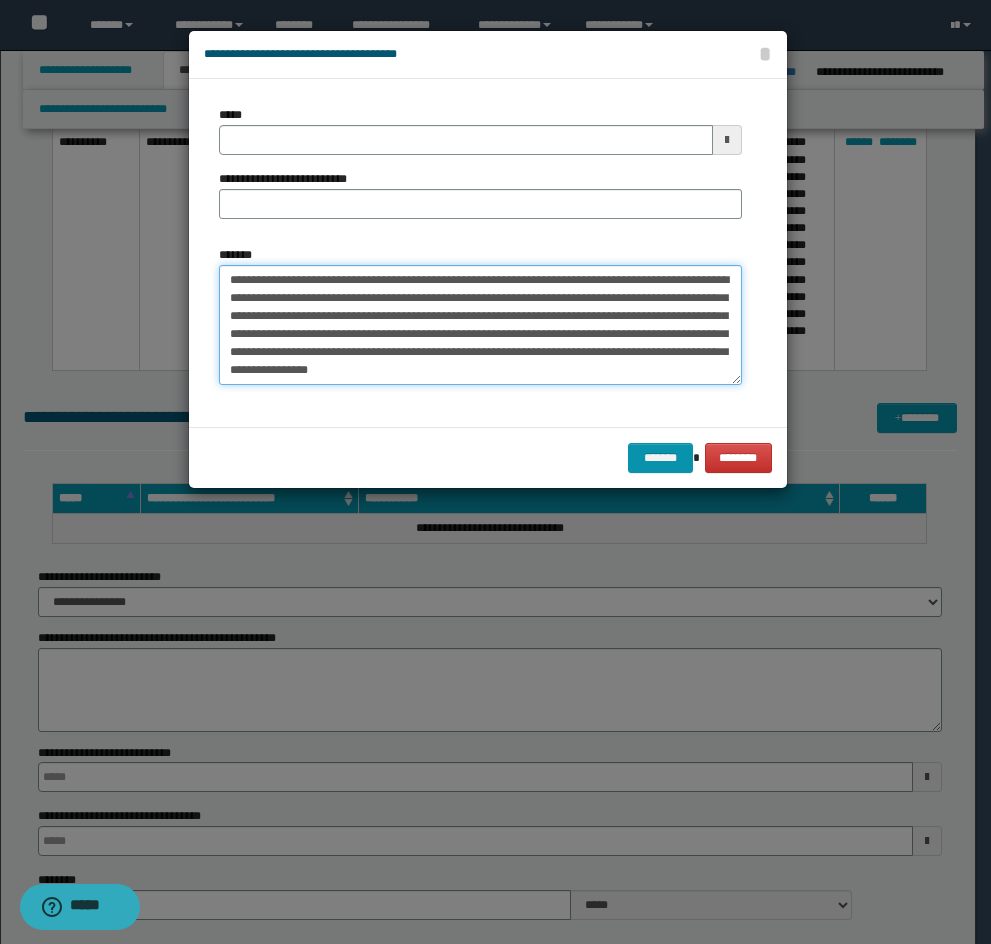 type on "**********" 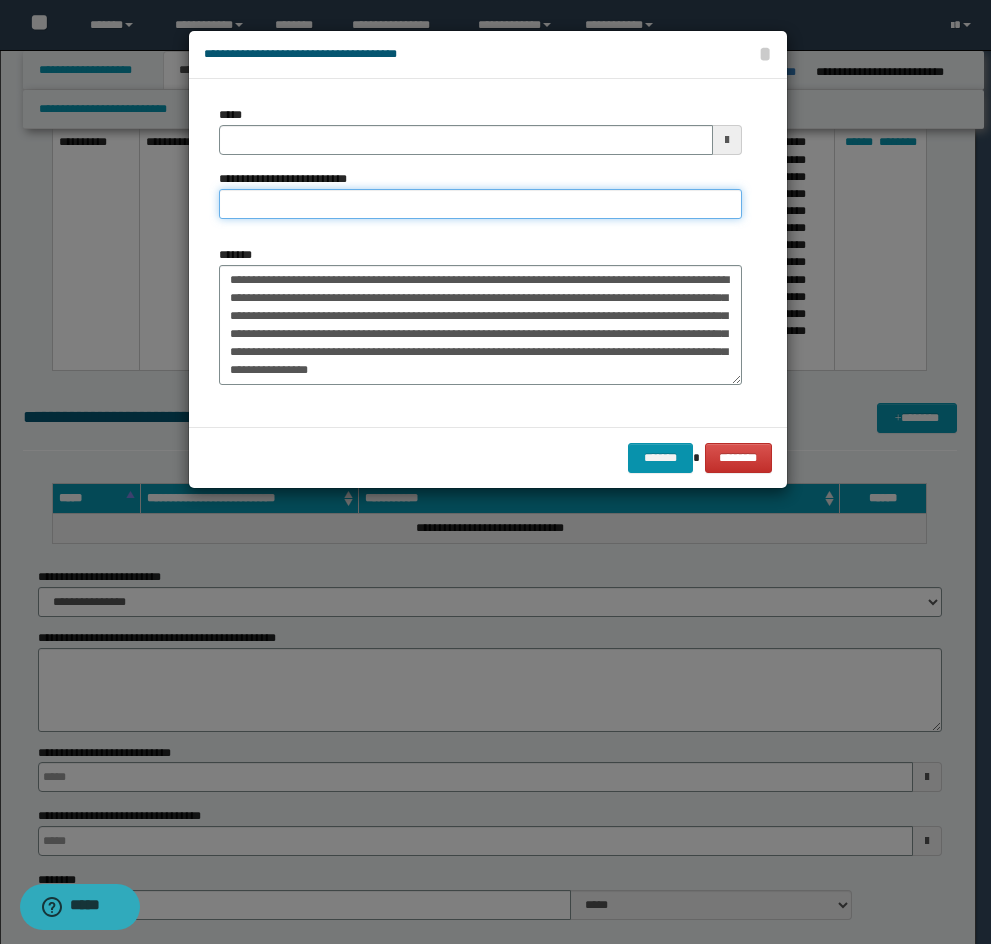 click on "**********" at bounding box center (480, 204) 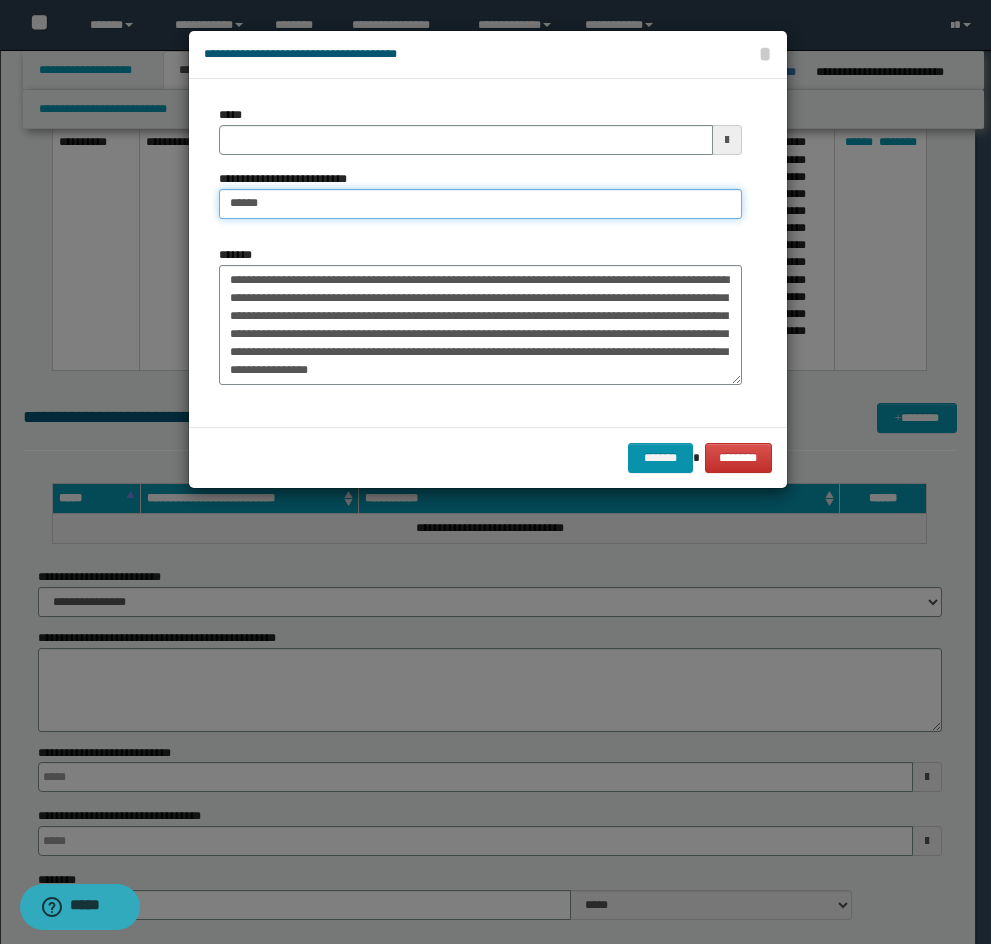 type on "**********" 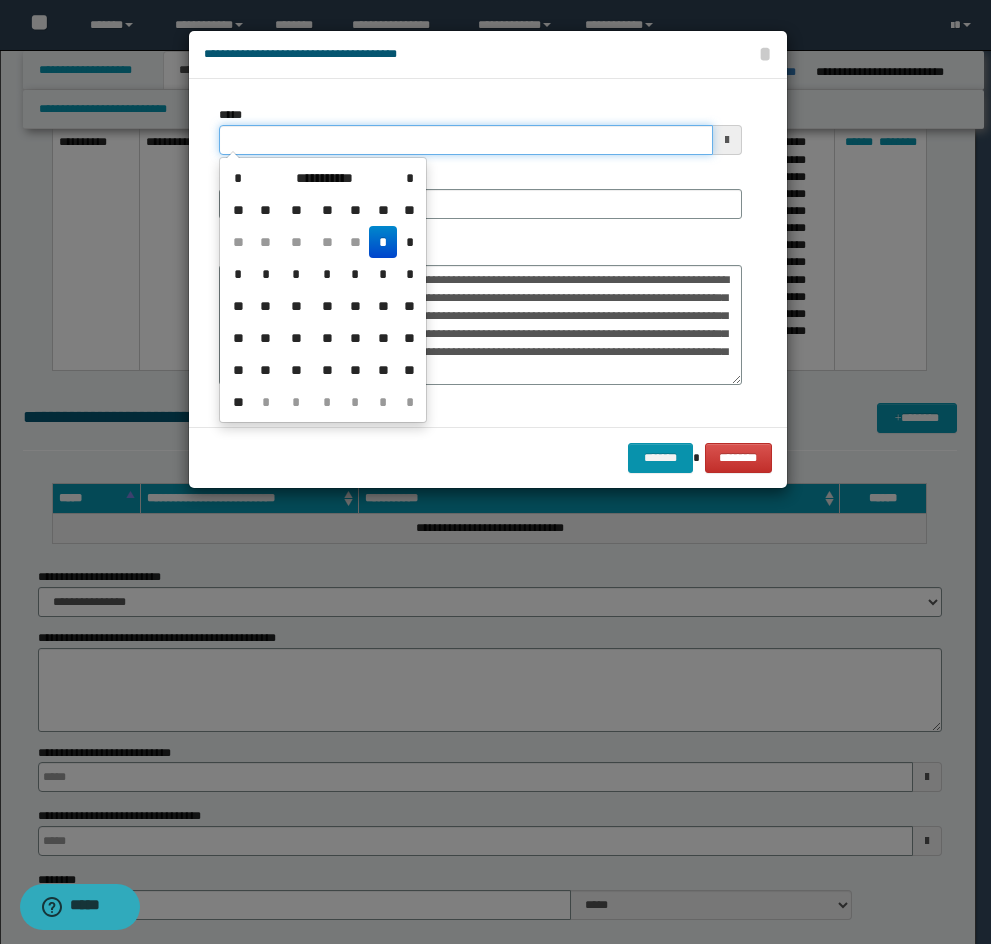 click on "*****" at bounding box center [466, 140] 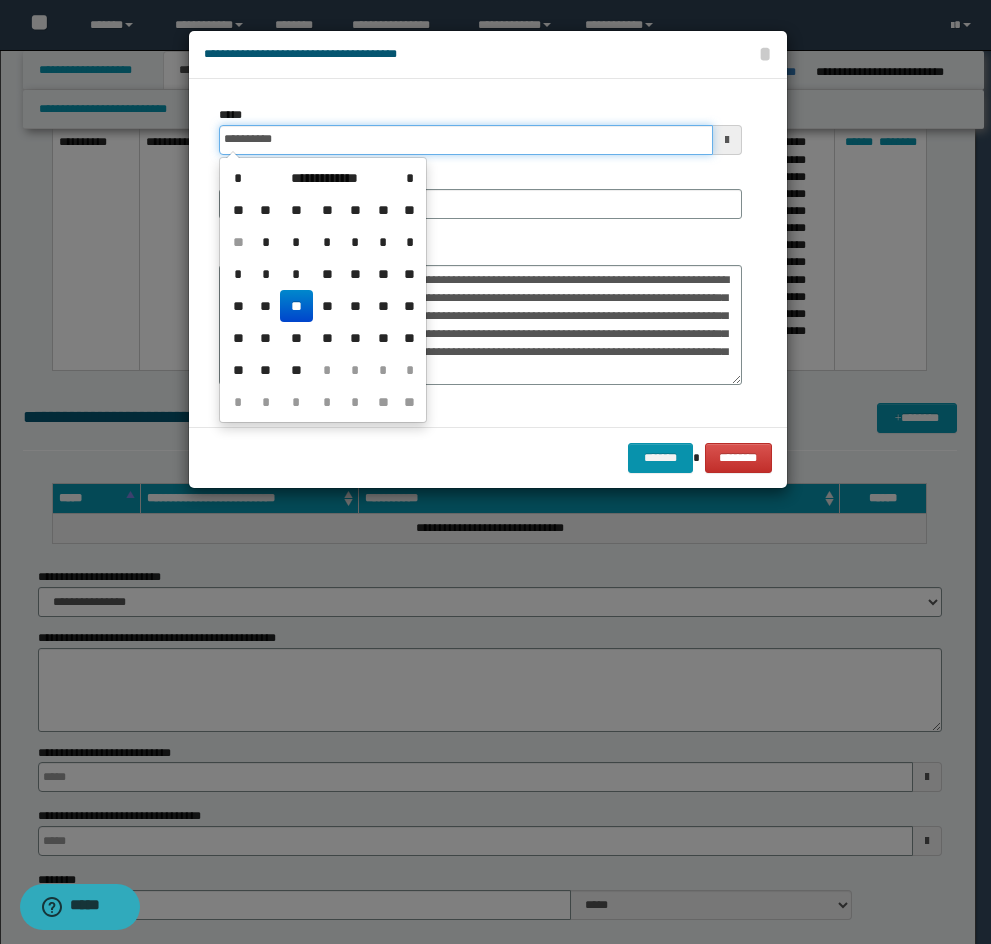 type on "**********" 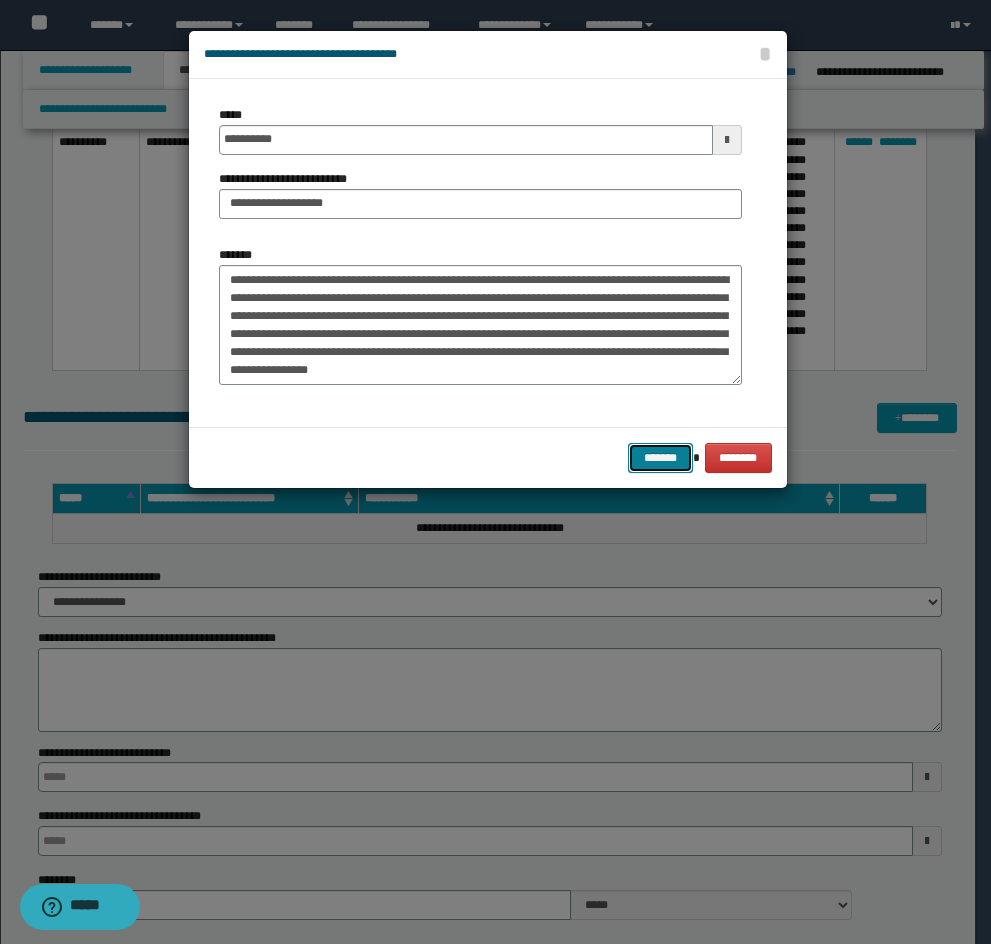 click on "*******" at bounding box center [660, 458] 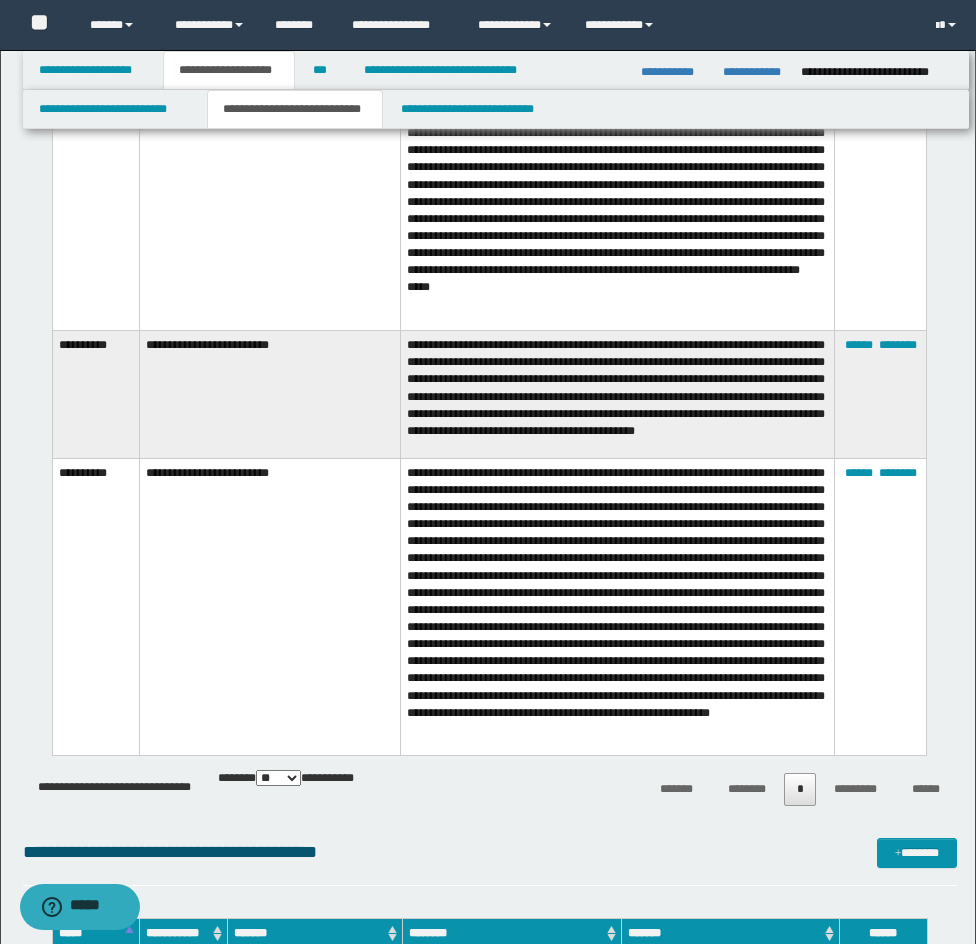 scroll, scrollTop: 3478, scrollLeft: 0, axis: vertical 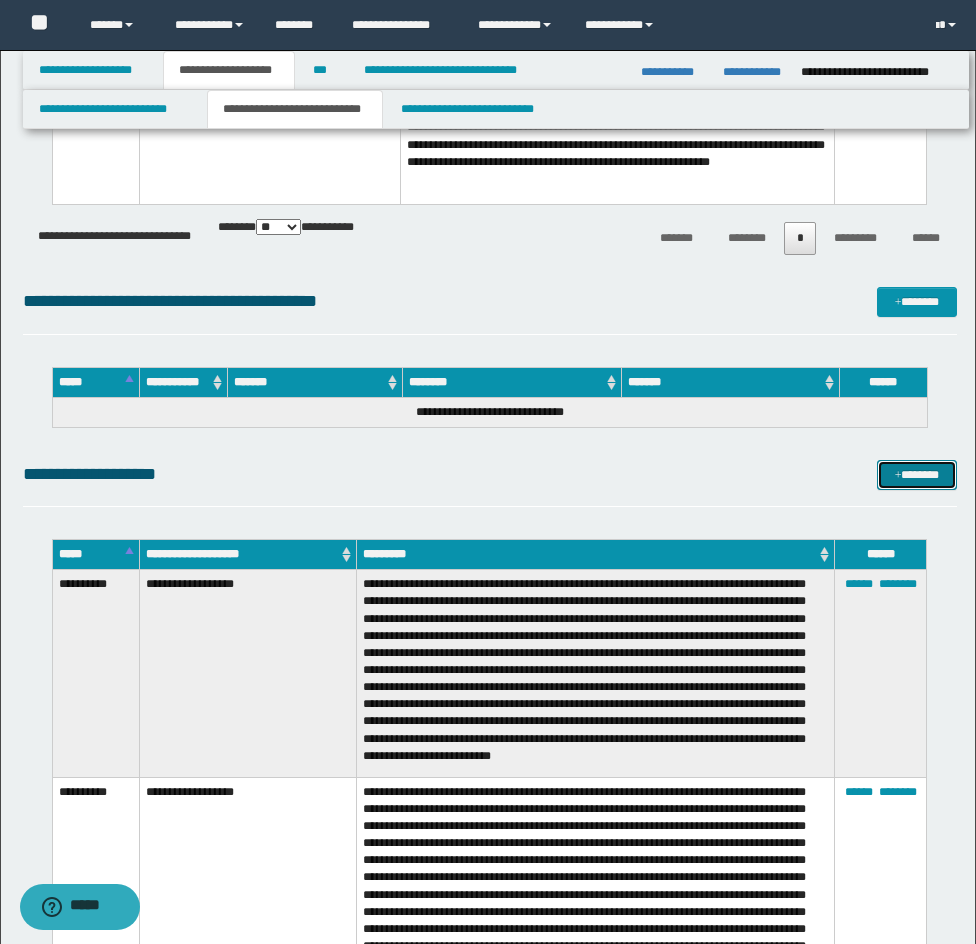 click at bounding box center (898, 476) 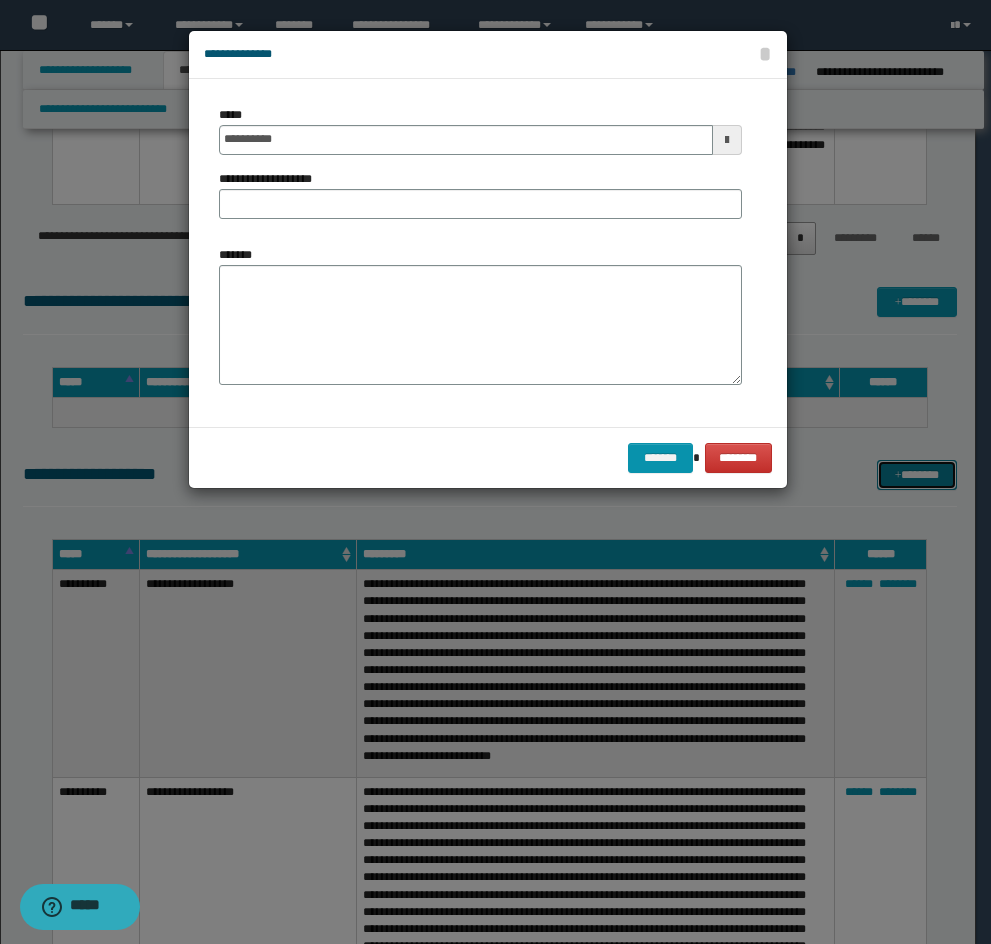 scroll, scrollTop: 0, scrollLeft: 0, axis: both 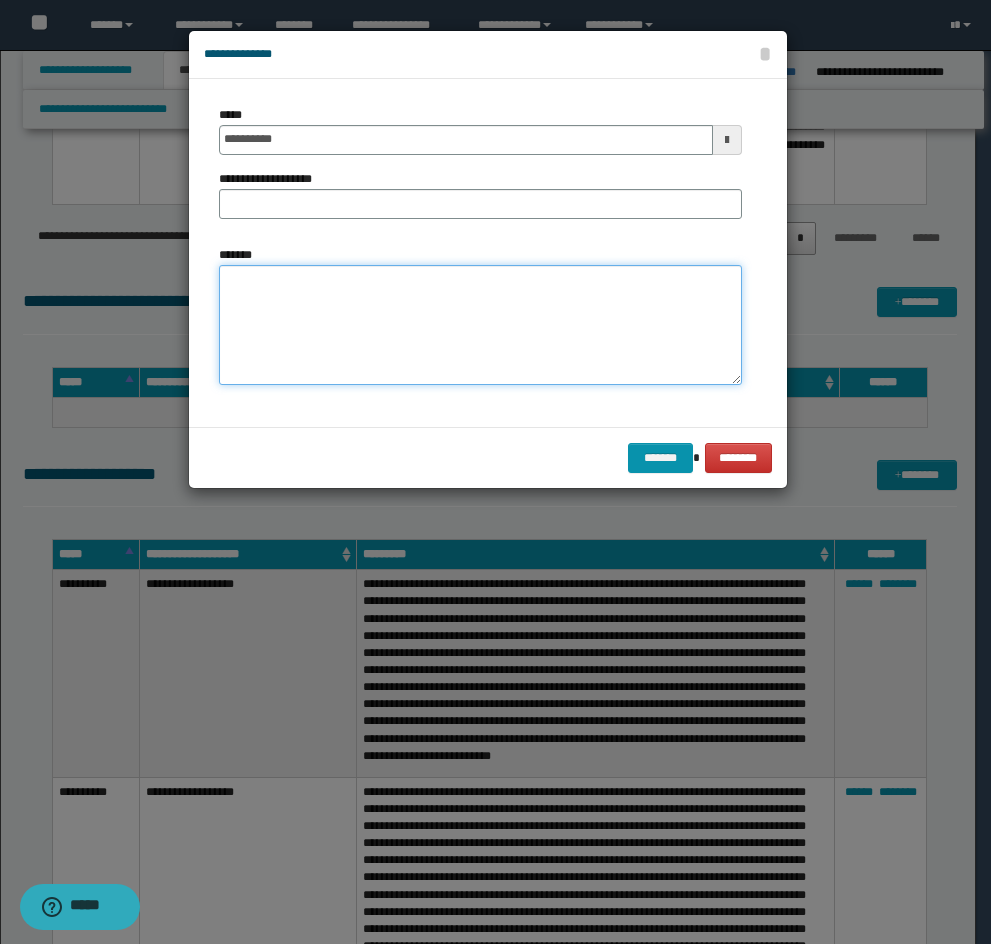 click on "*******" at bounding box center (480, 325) 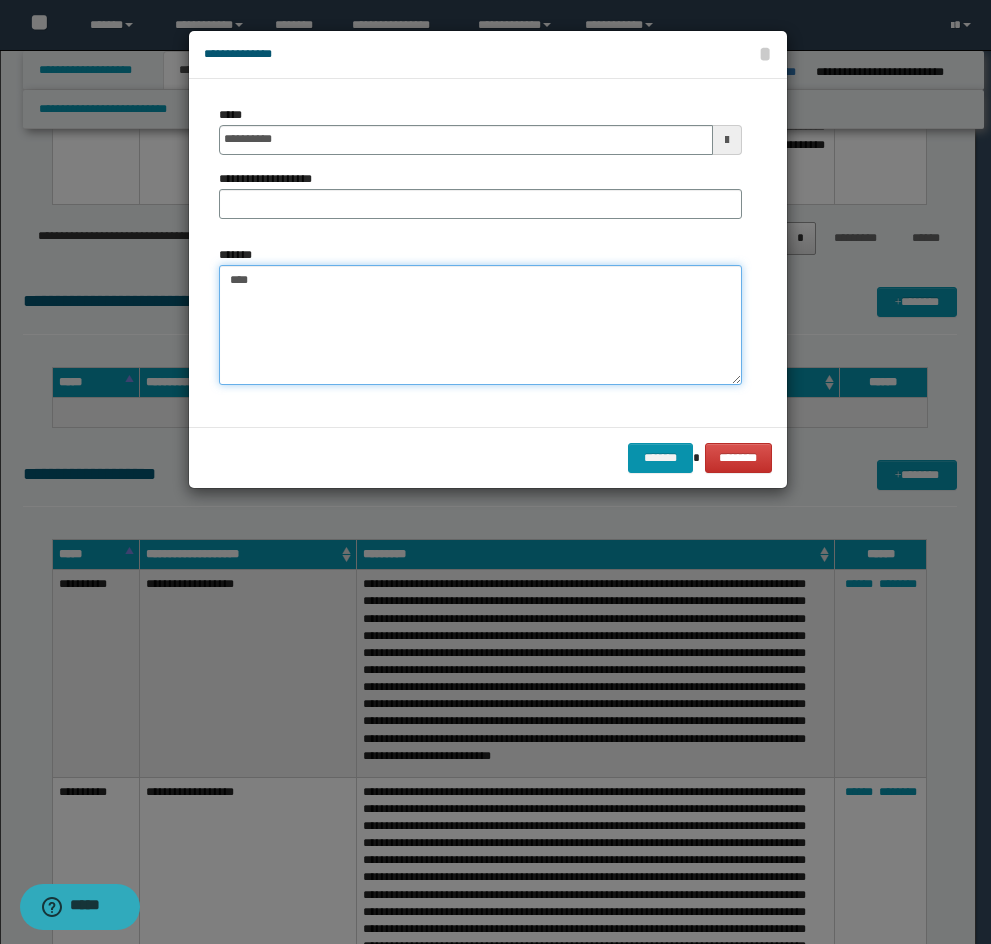 paste on "**********" 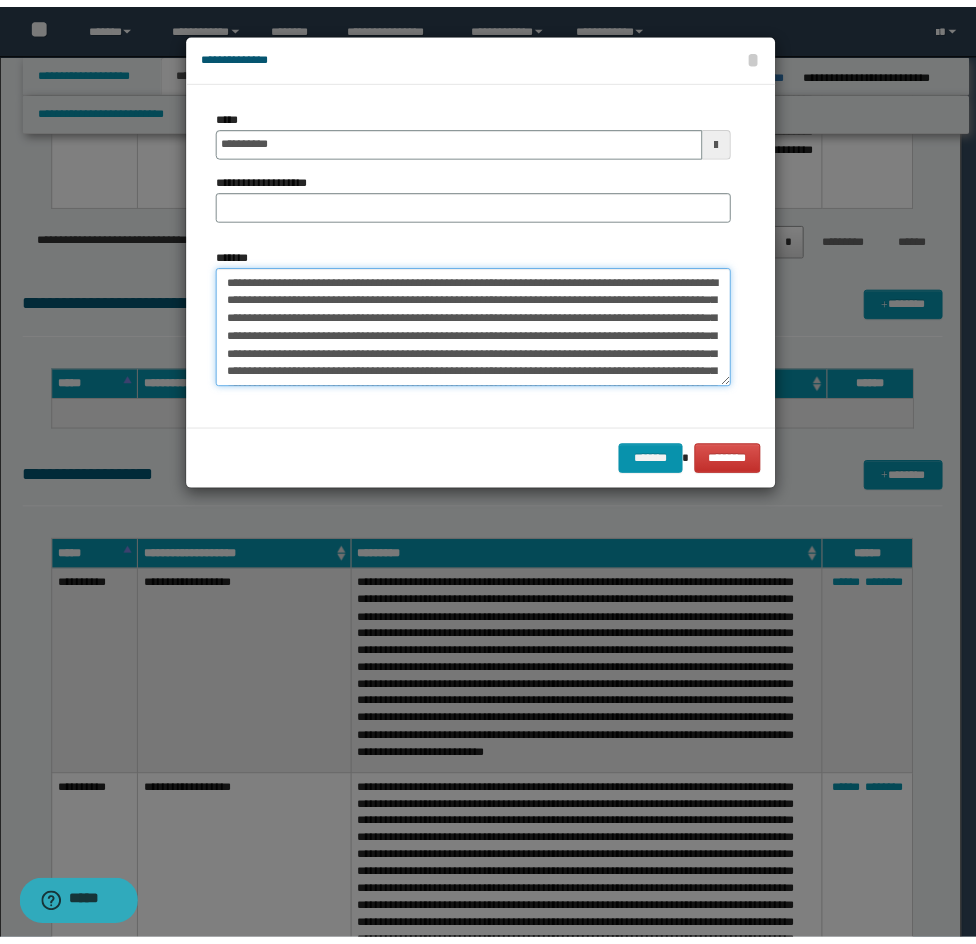 scroll, scrollTop: 444, scrollLeft: 0, axis: vertical 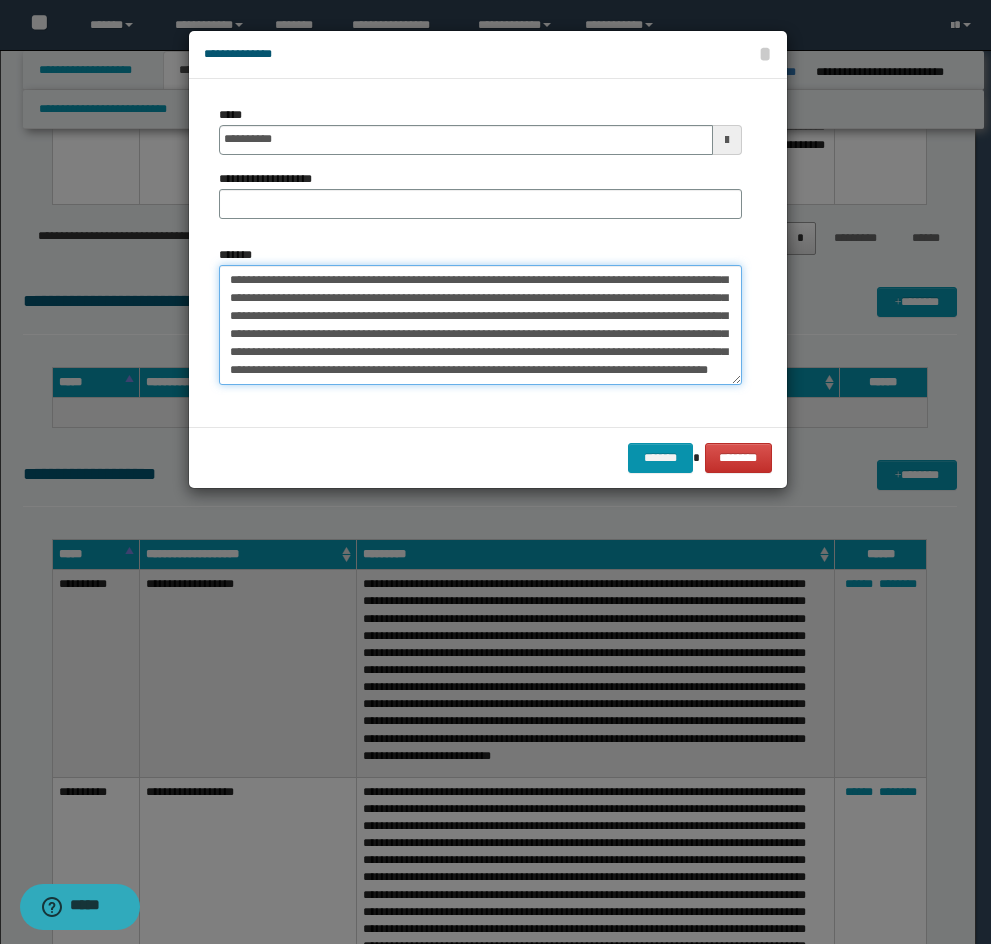 type on "**********" 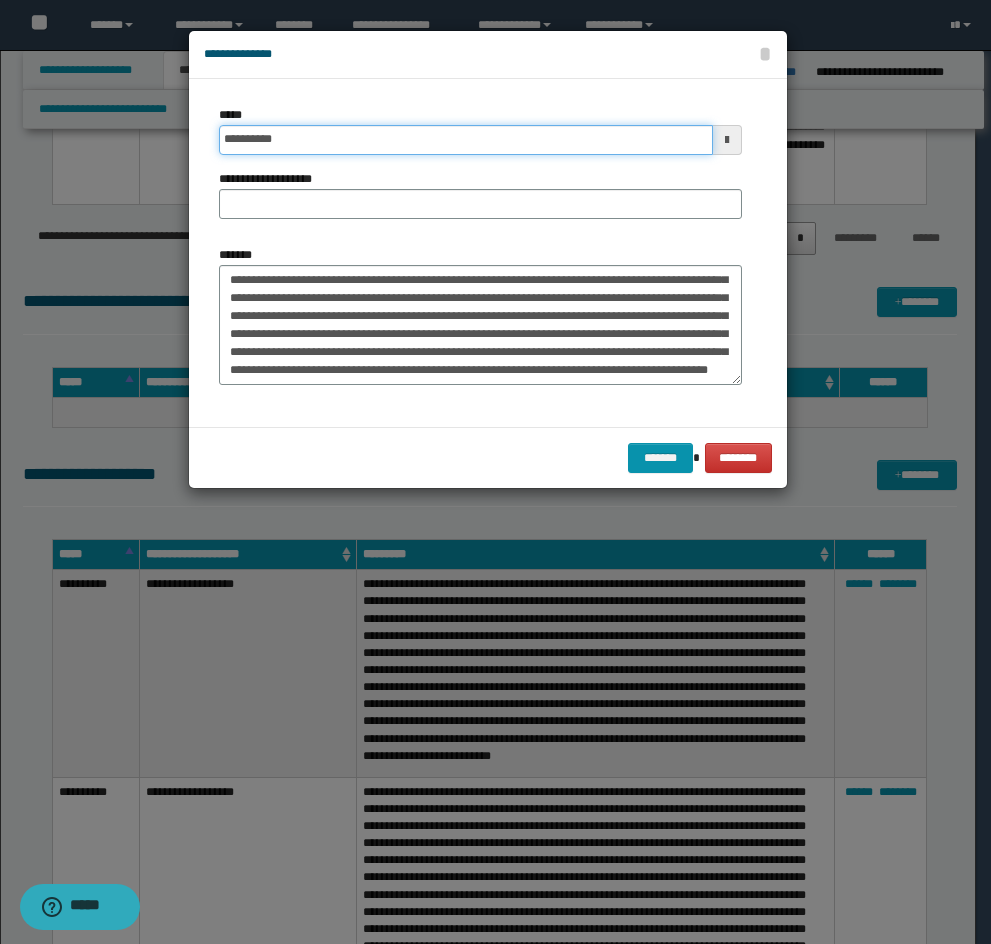 click on "**********" at bounding box center [466, 140] 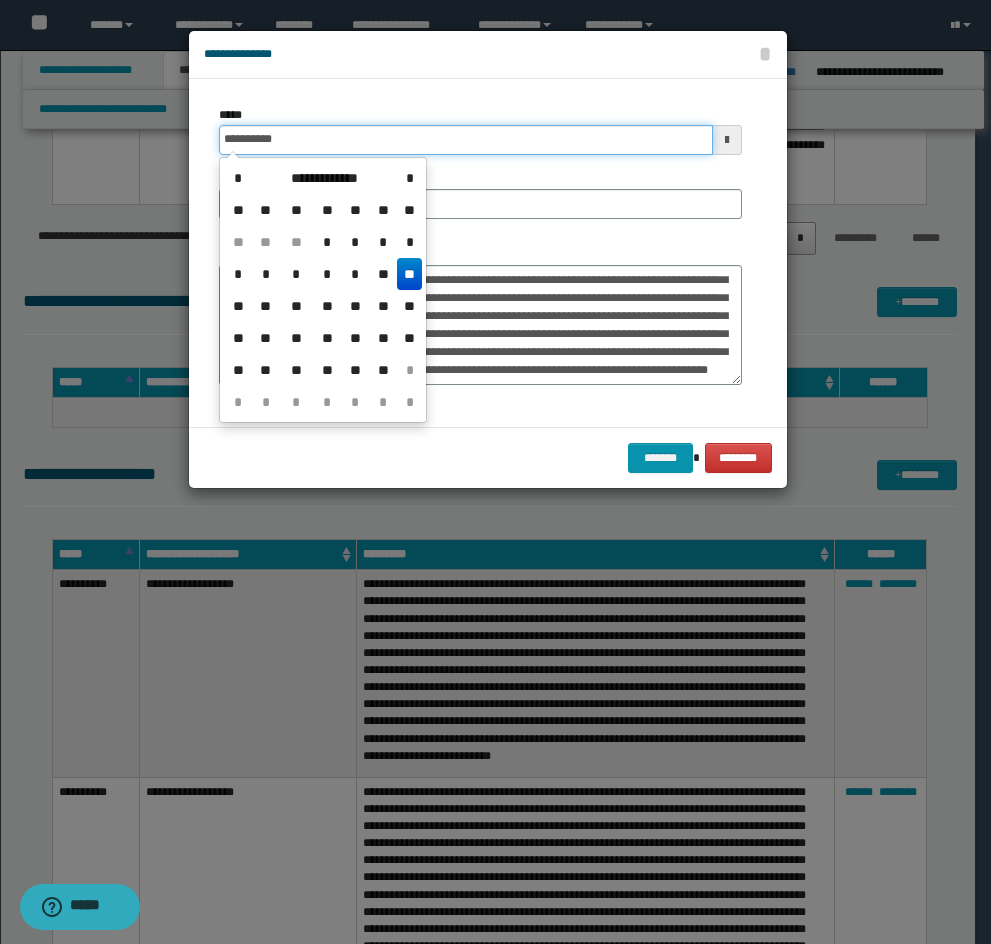 type on "**********" 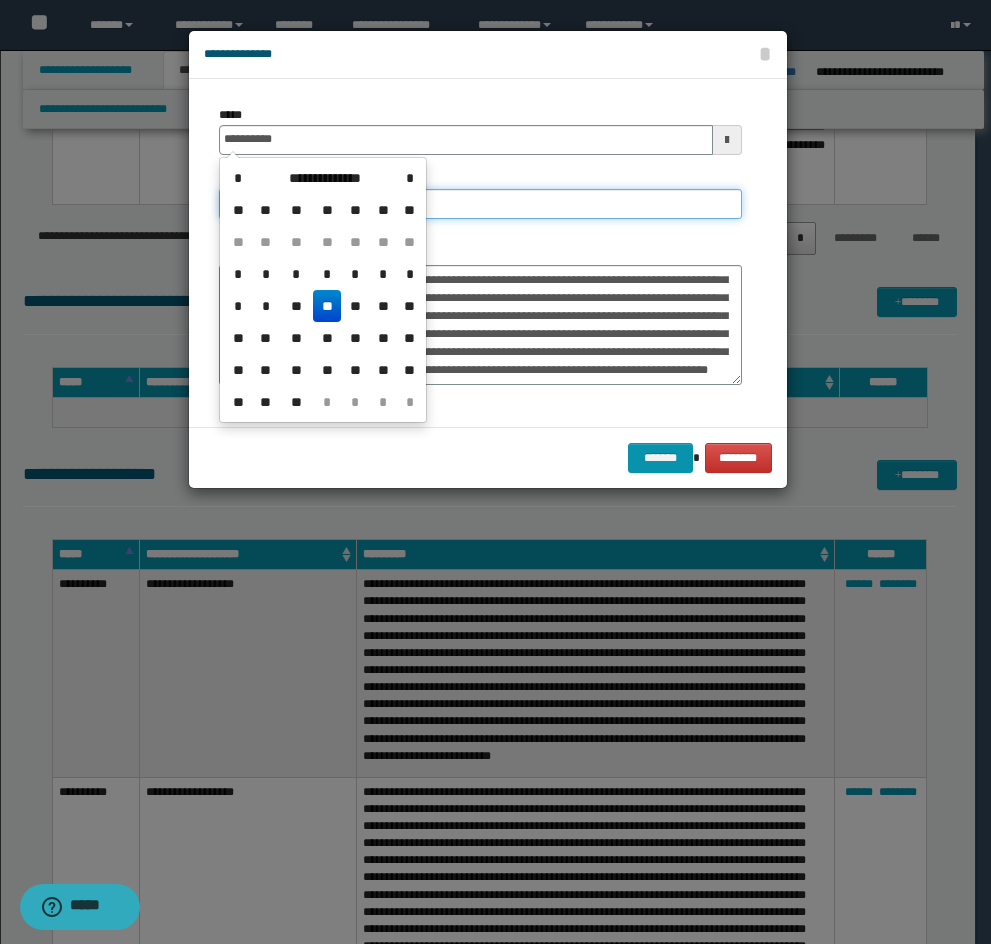 click on "**********" at bounding box center (480, 204) 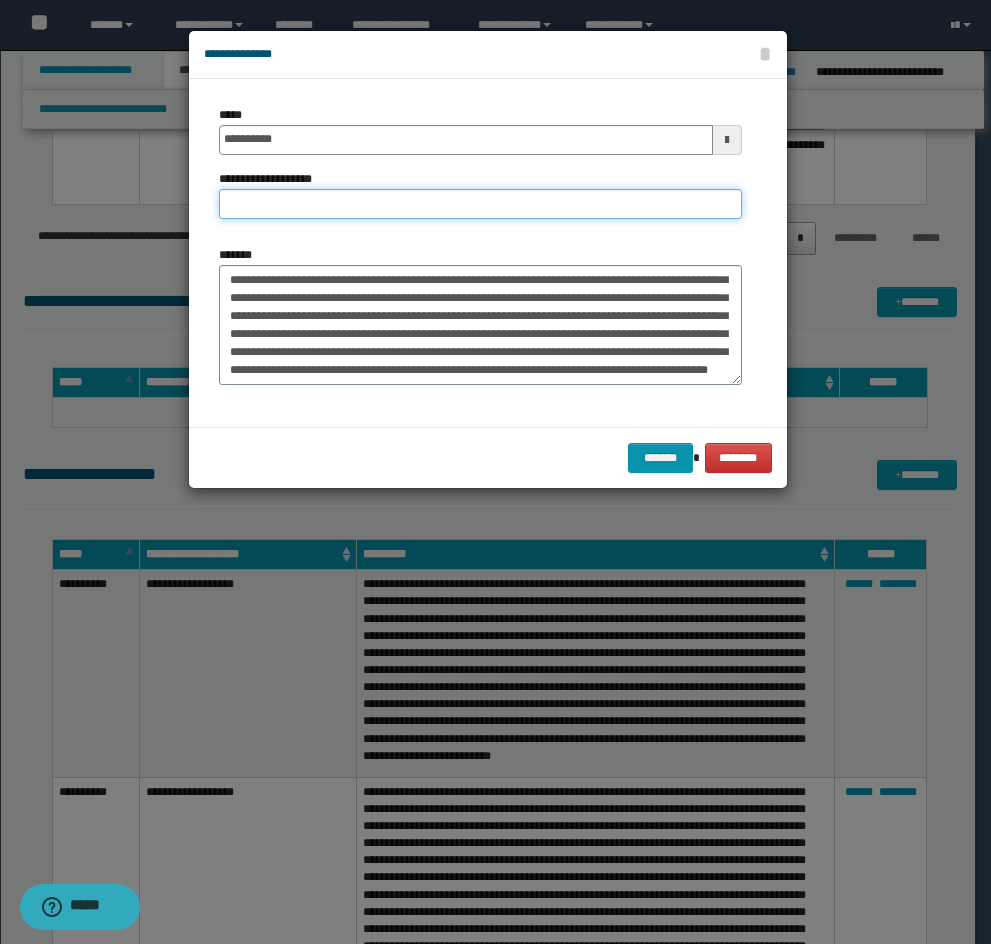 type on "**********" 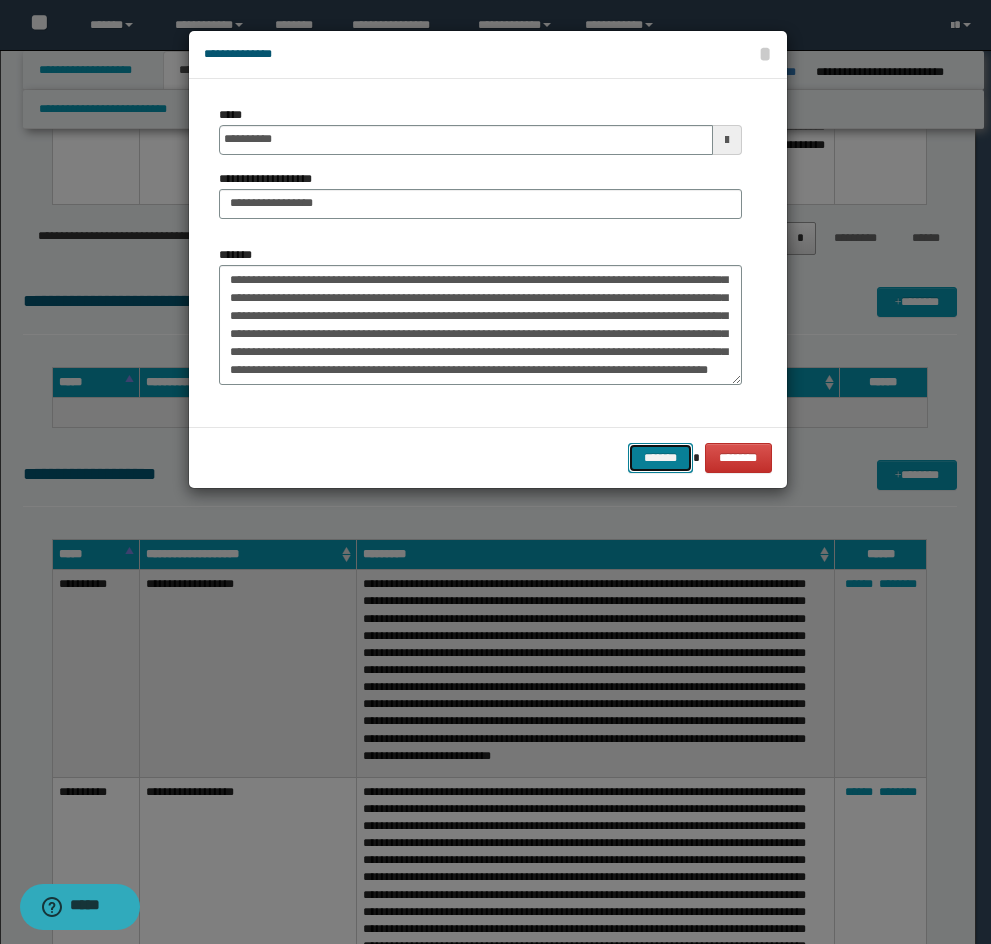 click on "*******" at bounding box center (660, 458) 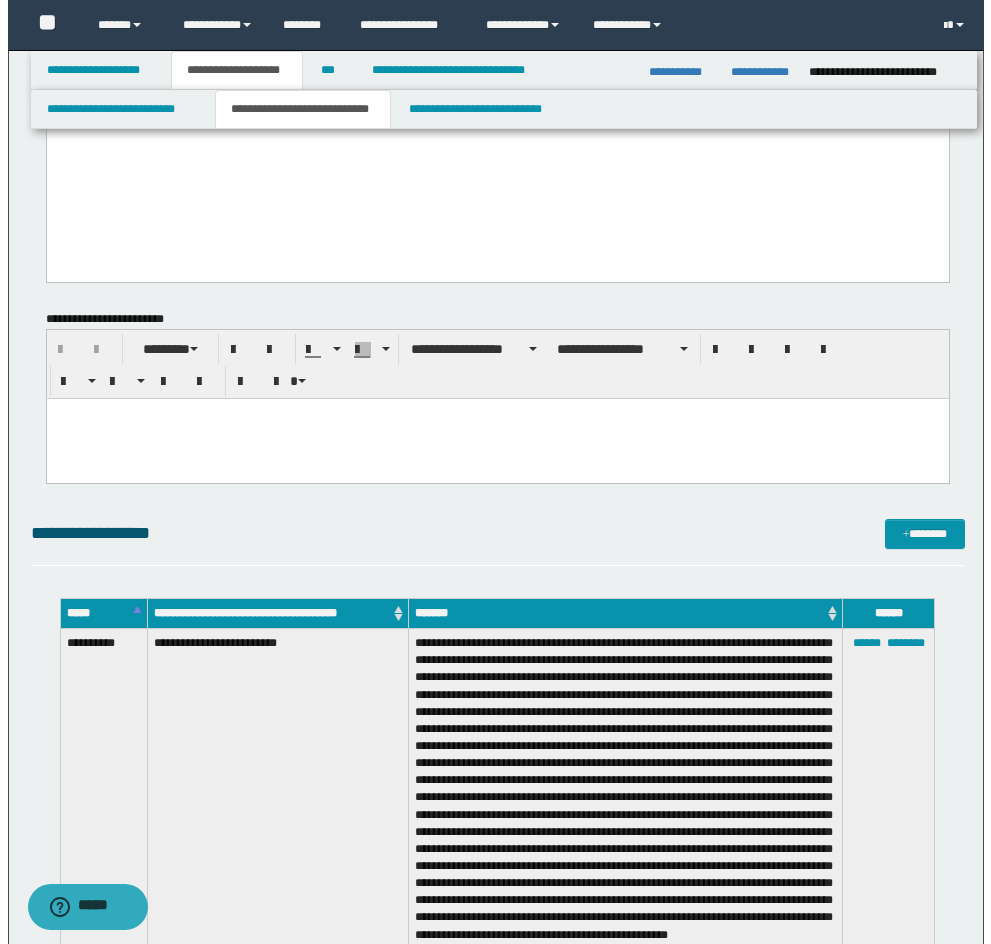 scroll, scrollTop: 1778, scrollLeft: 0, axis: vertical 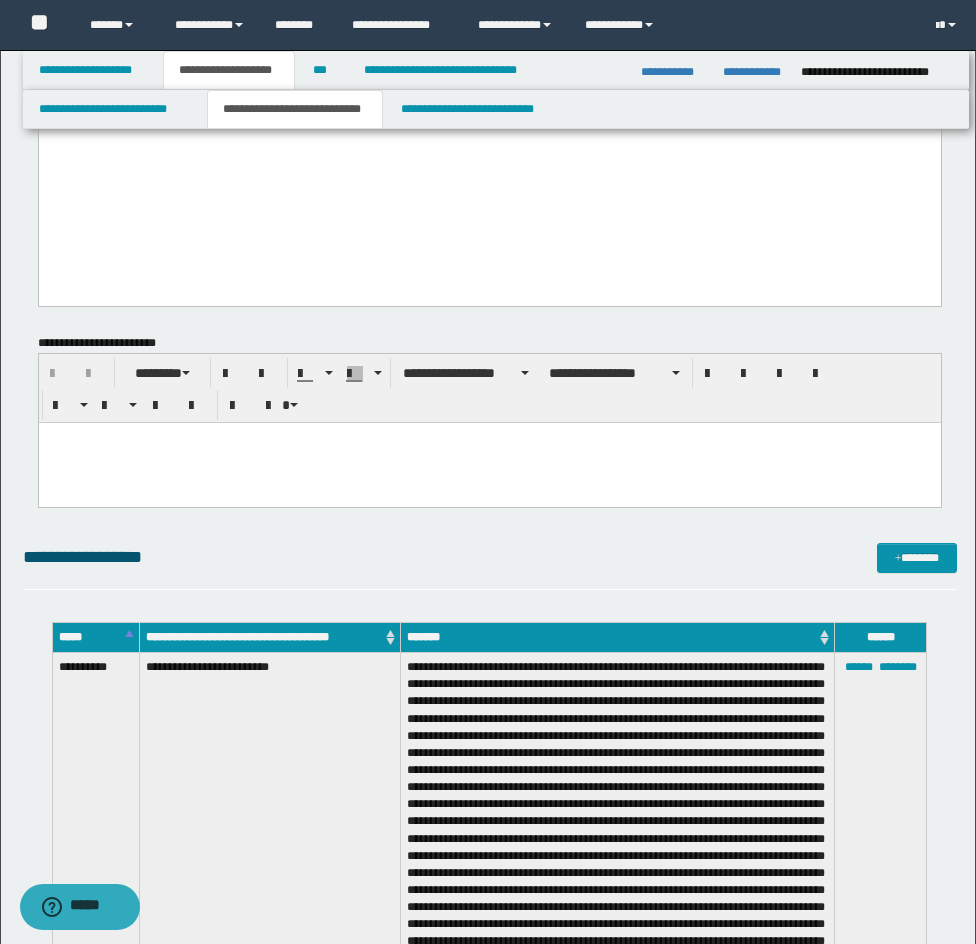 click on "**********" at bounding box center [490, 566] 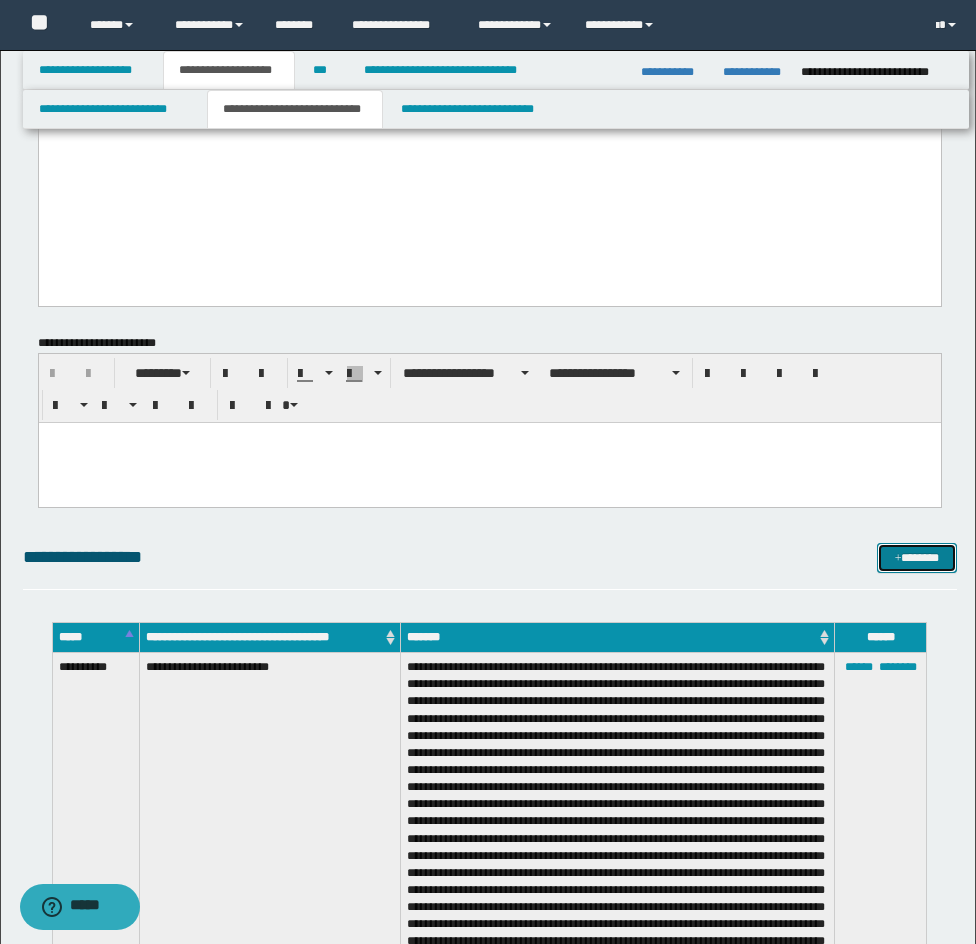 click on "*******" at bounding box center (917, 558) 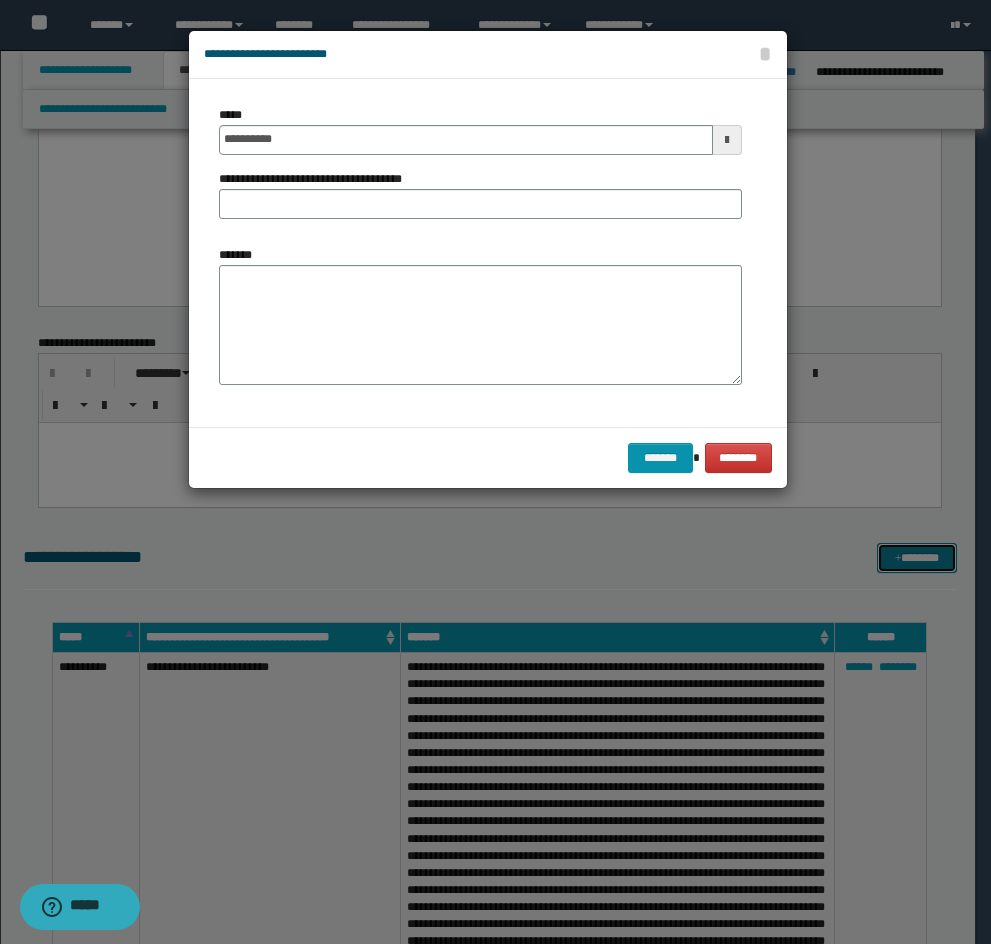 scroll, scrollTop: 0, scrollLeft: 0, axis: both 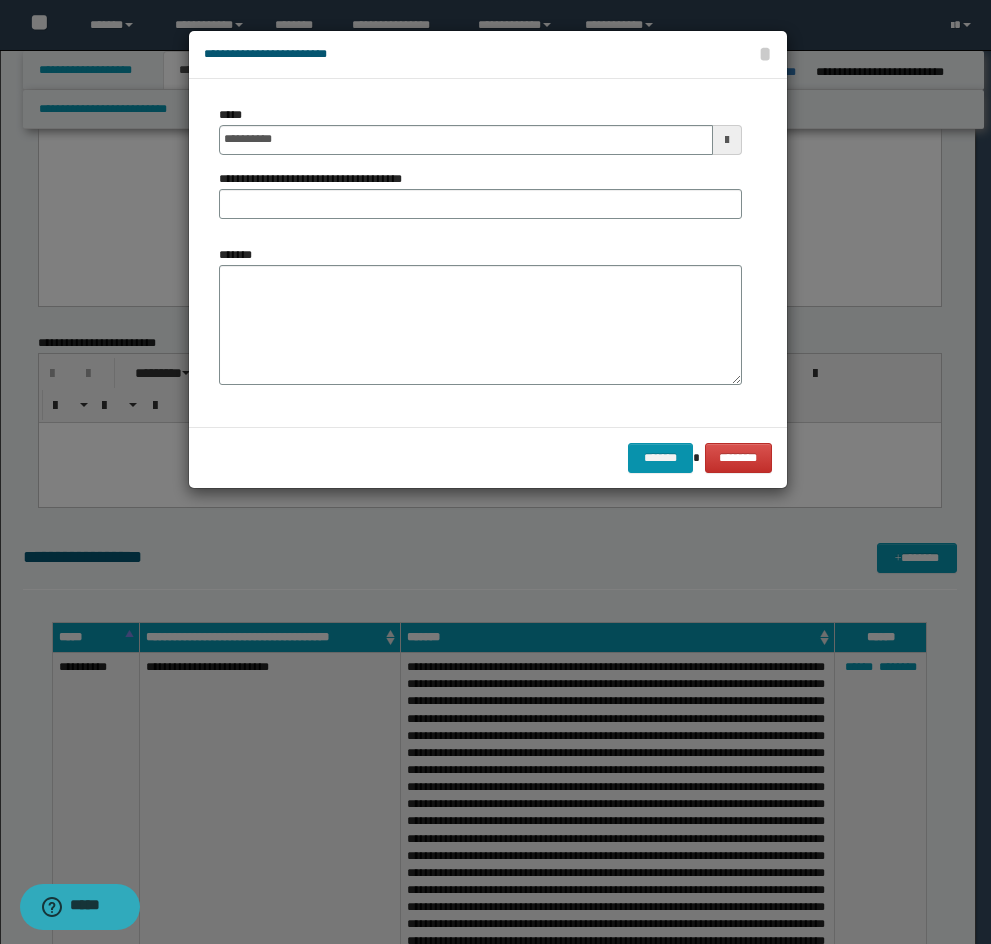 click on "**********" at bounding box center (480, 170) 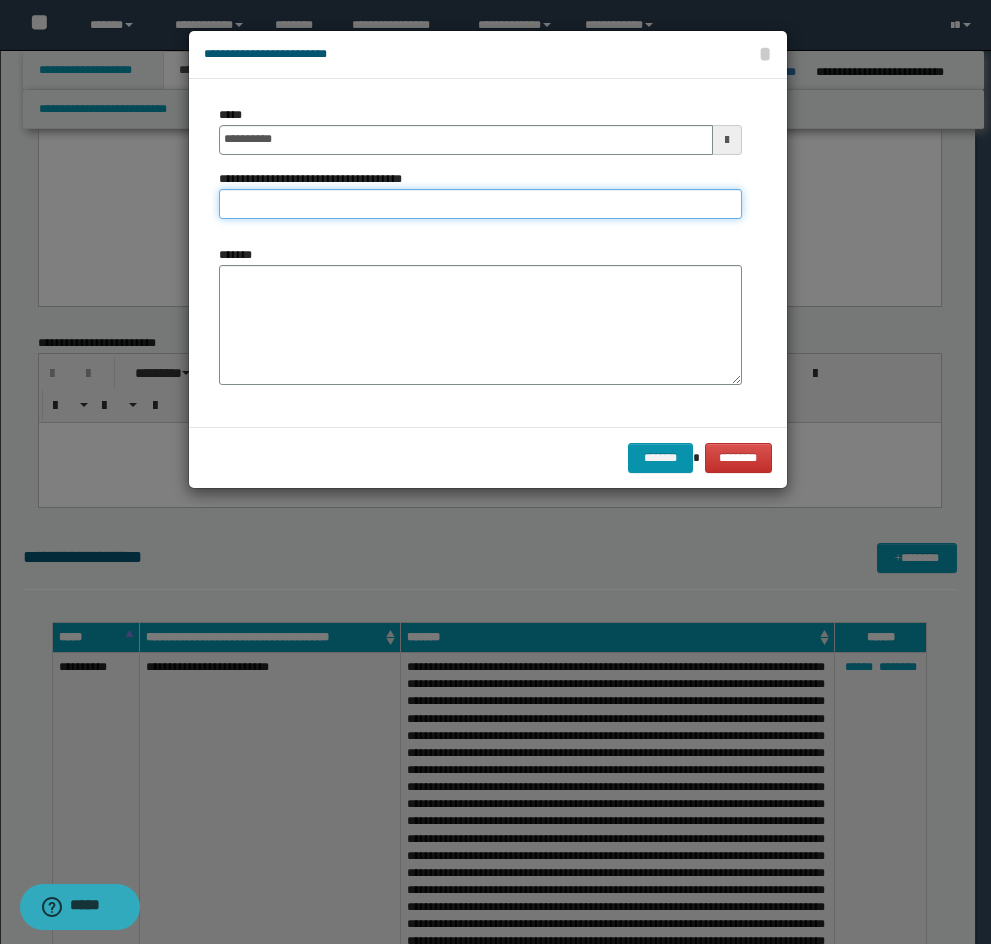 click on "**********" at bounding box center (480, 204) 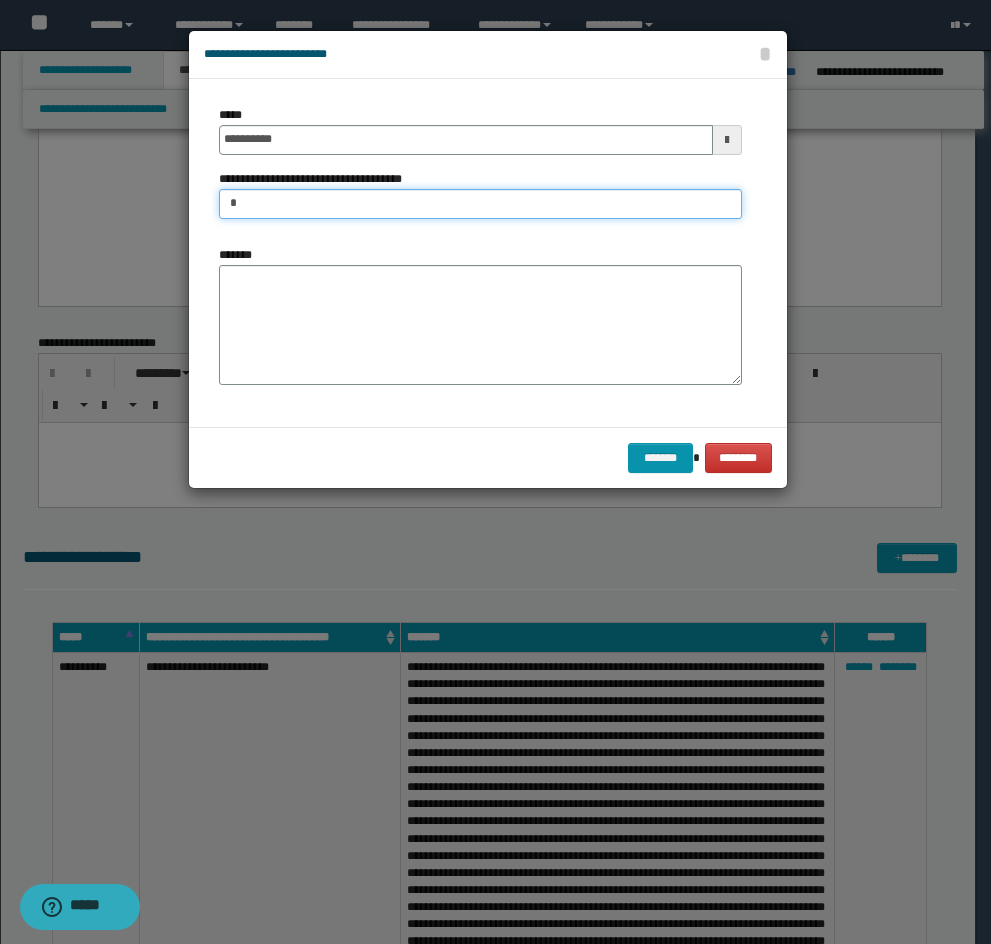 type on "*********" 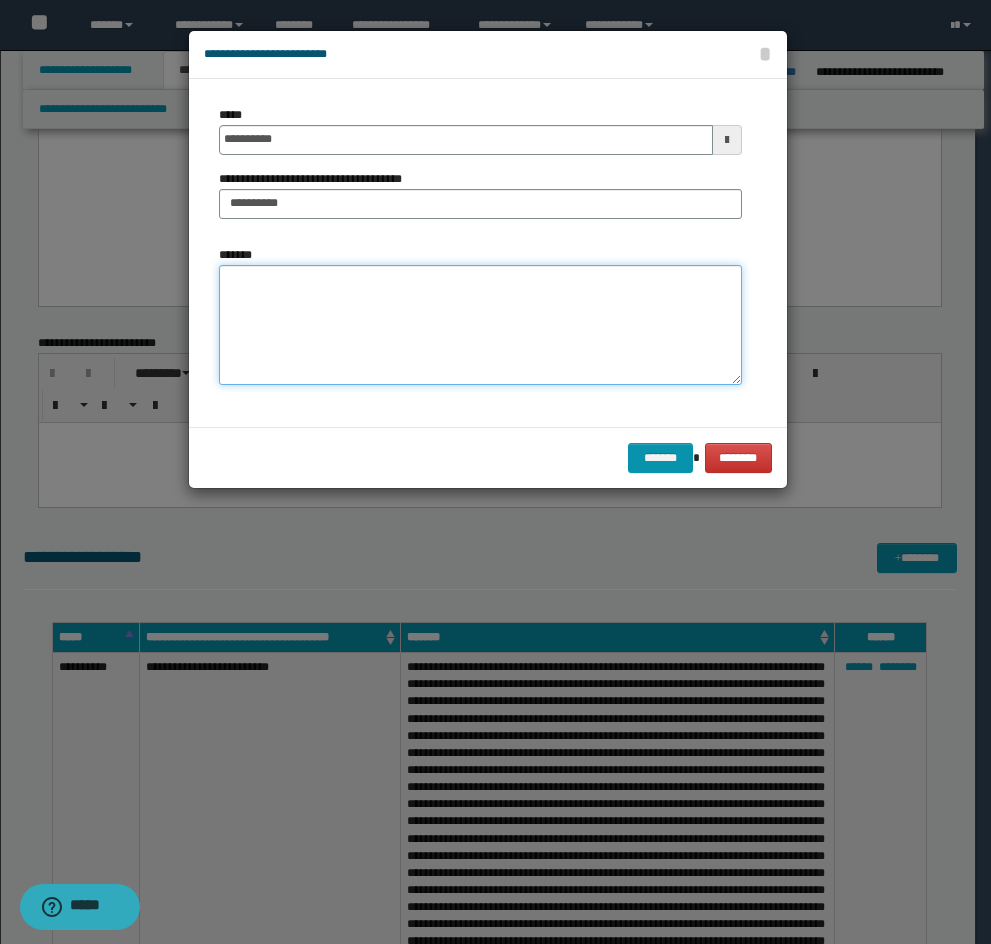 click on "*******" at bounding box center [480, 325] 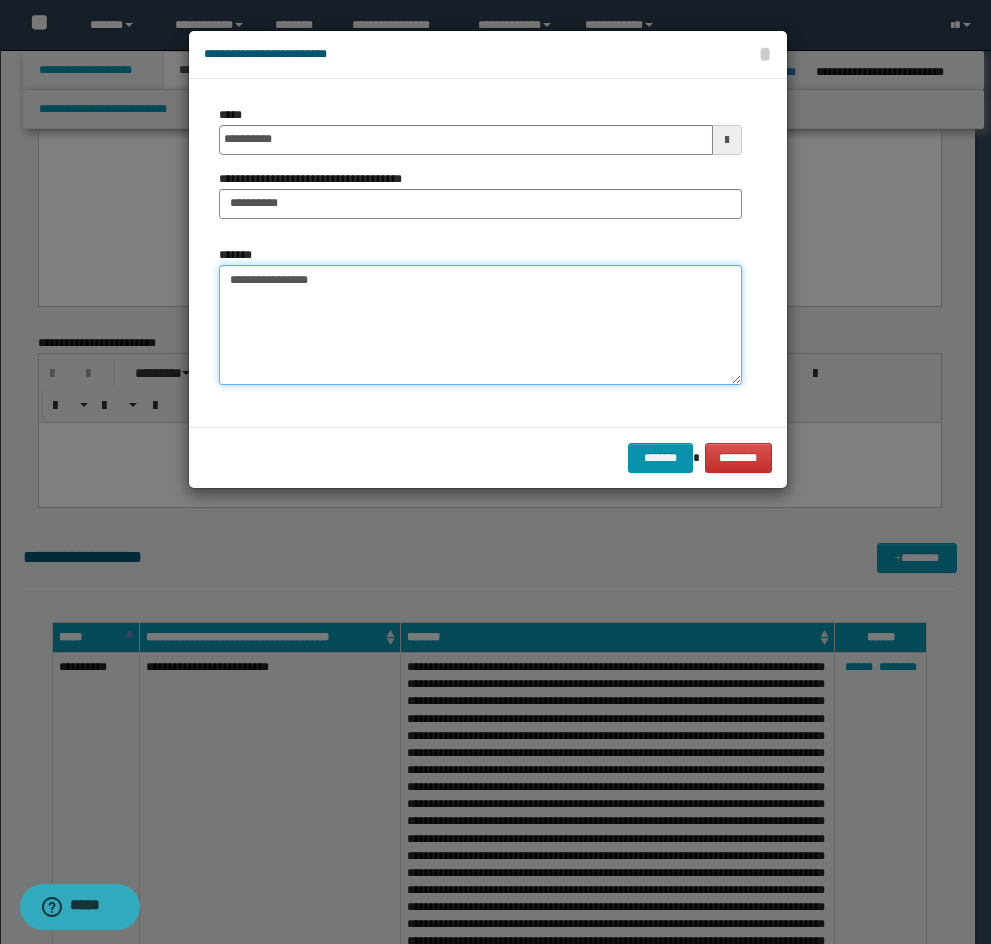 click on "**********" at bounding box center [480, 325] 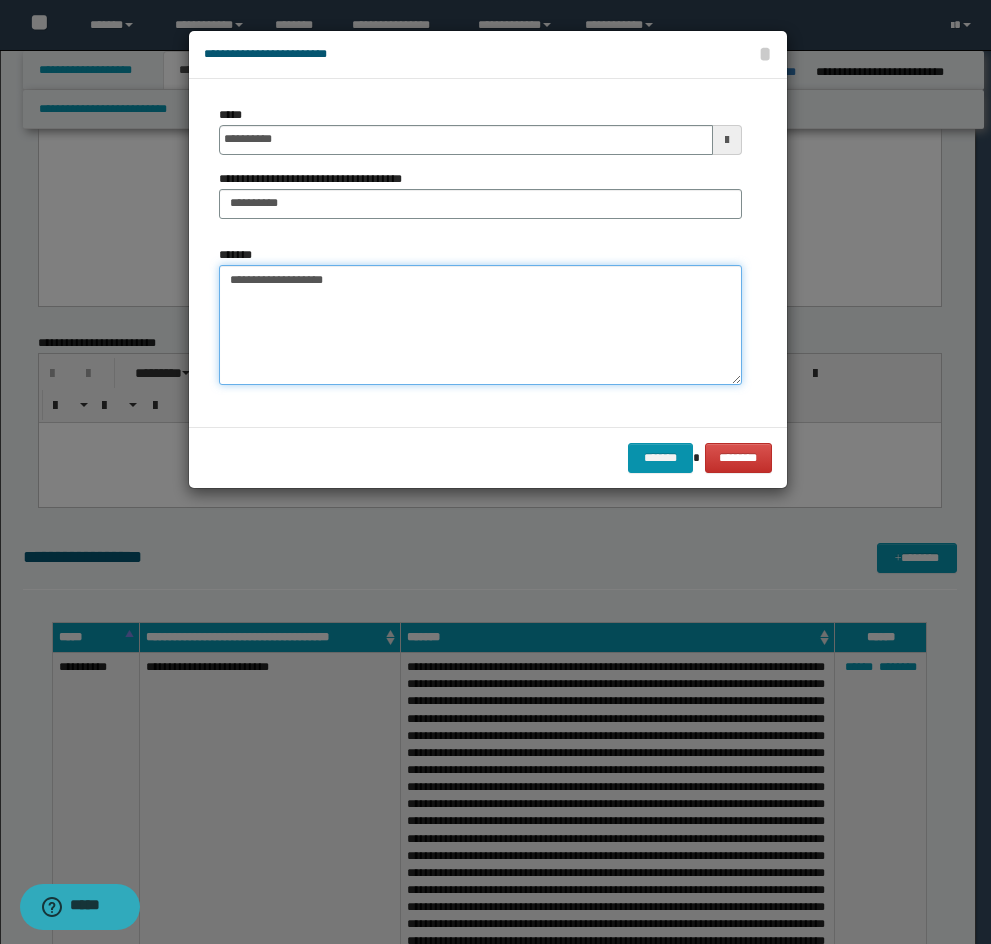 type on "**********" 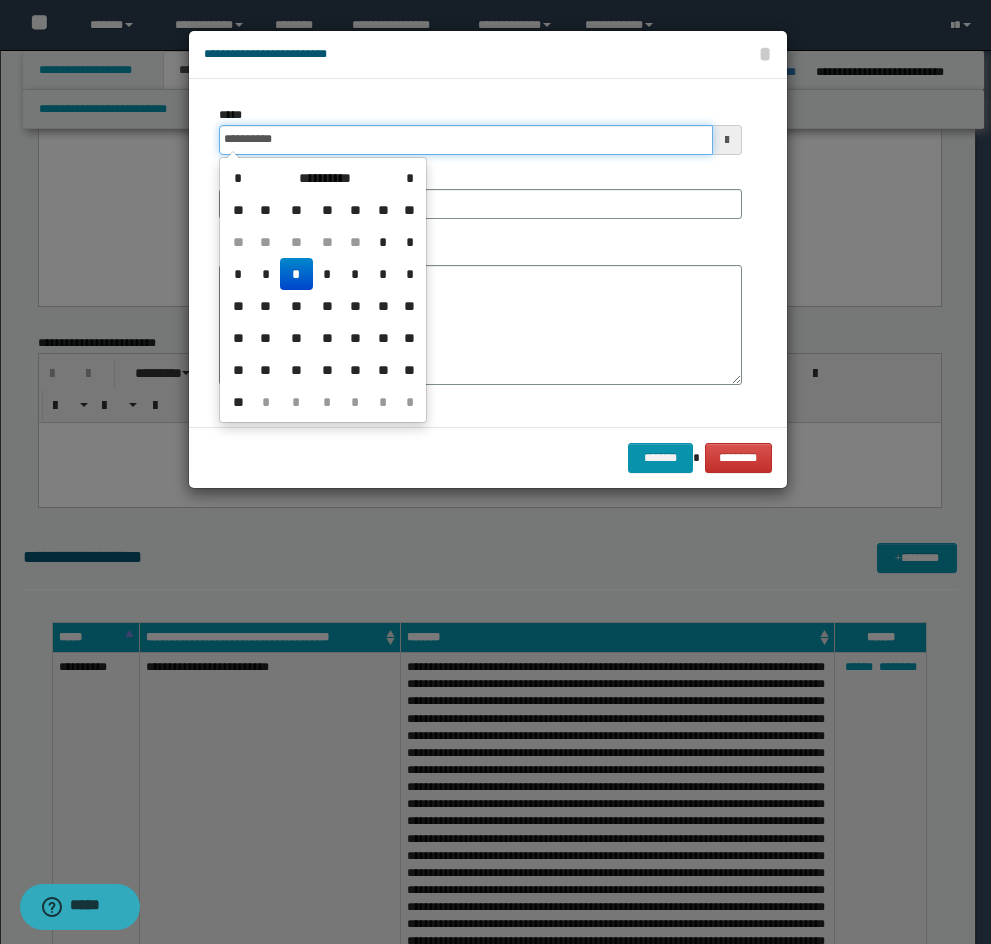 click on "**********" at bounding box center [466, 140] 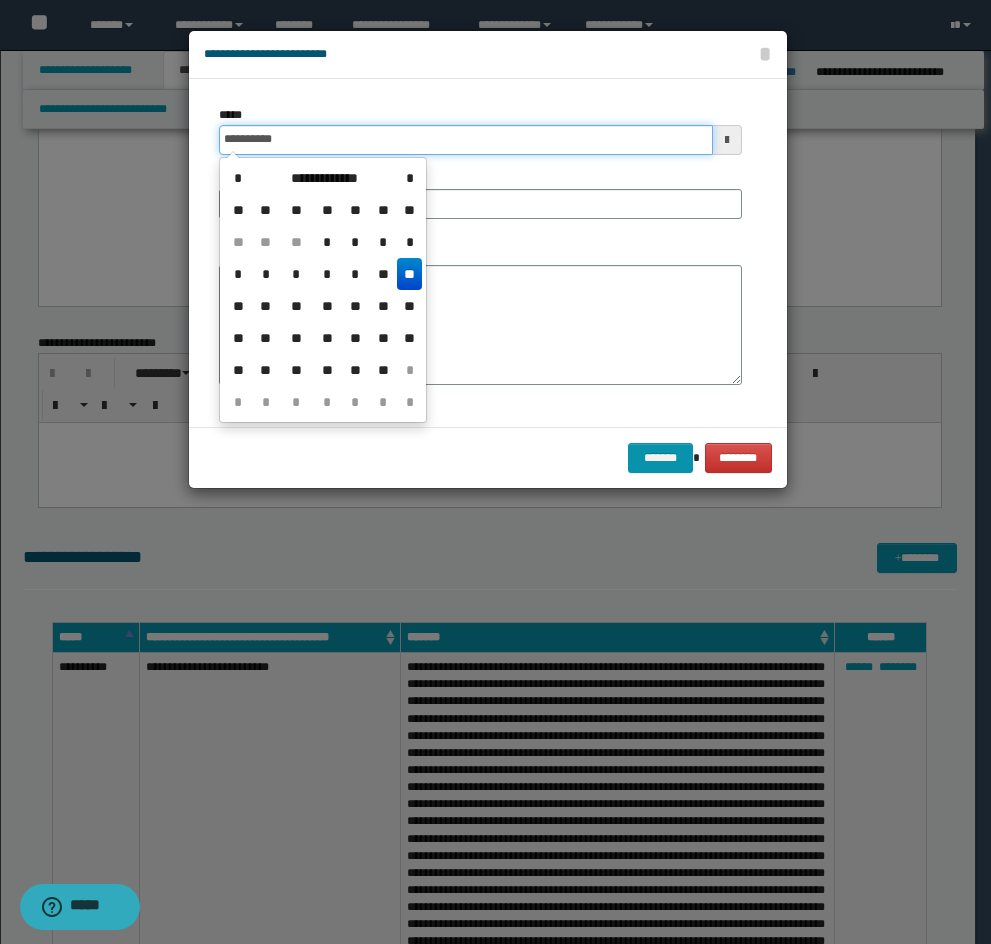 type on "**********" 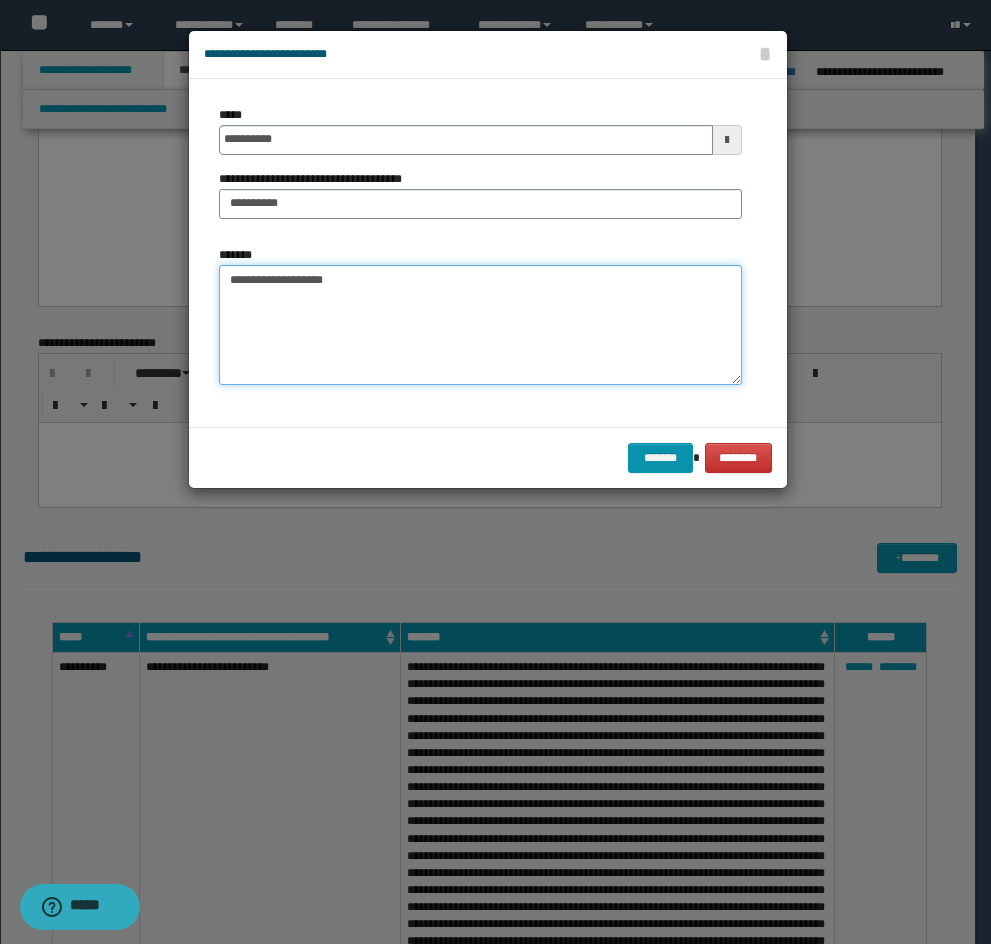click on "**********" at bounding box center [480, 325] 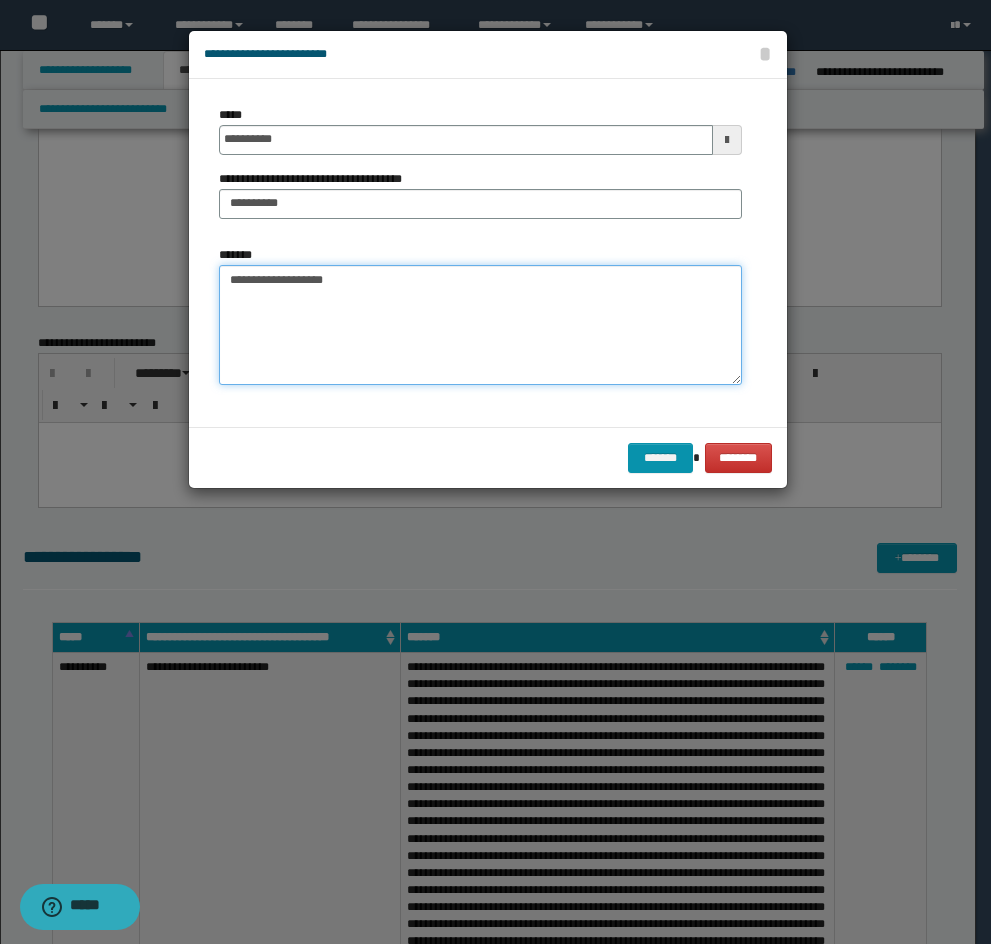 click on "**********" at bounding box center [480, 325] 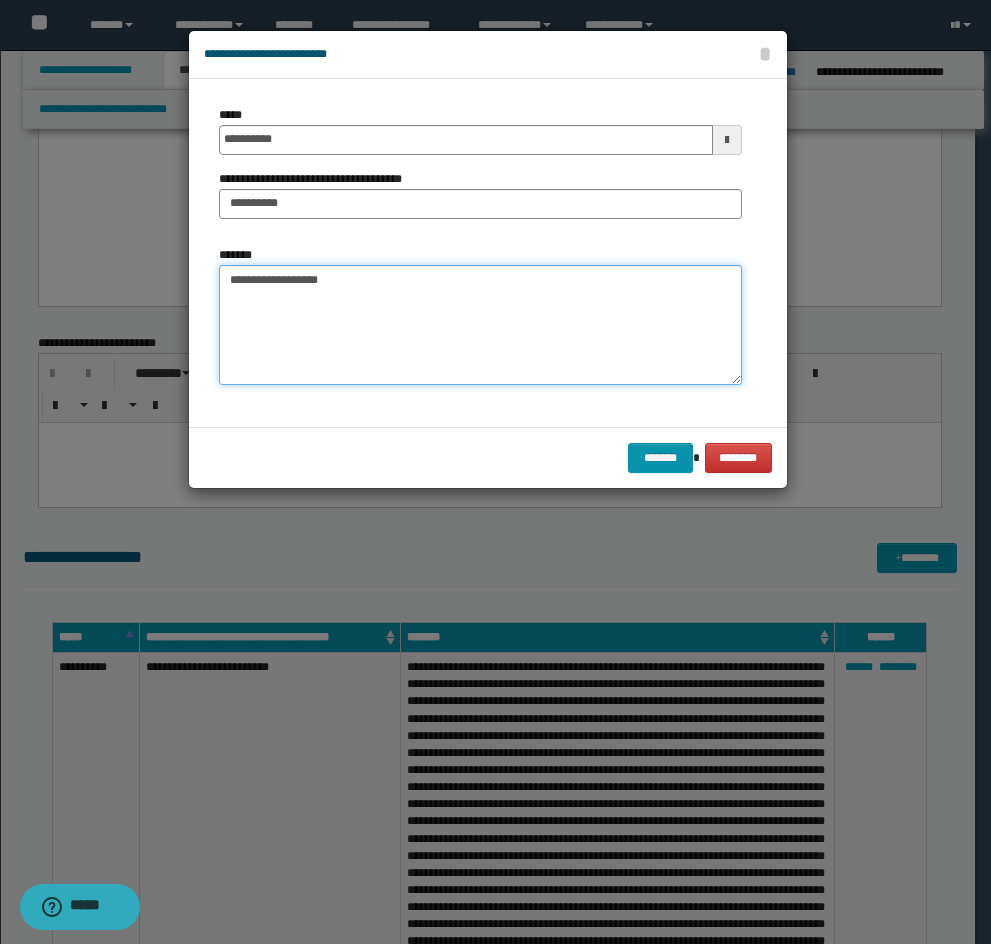paste on "**********" 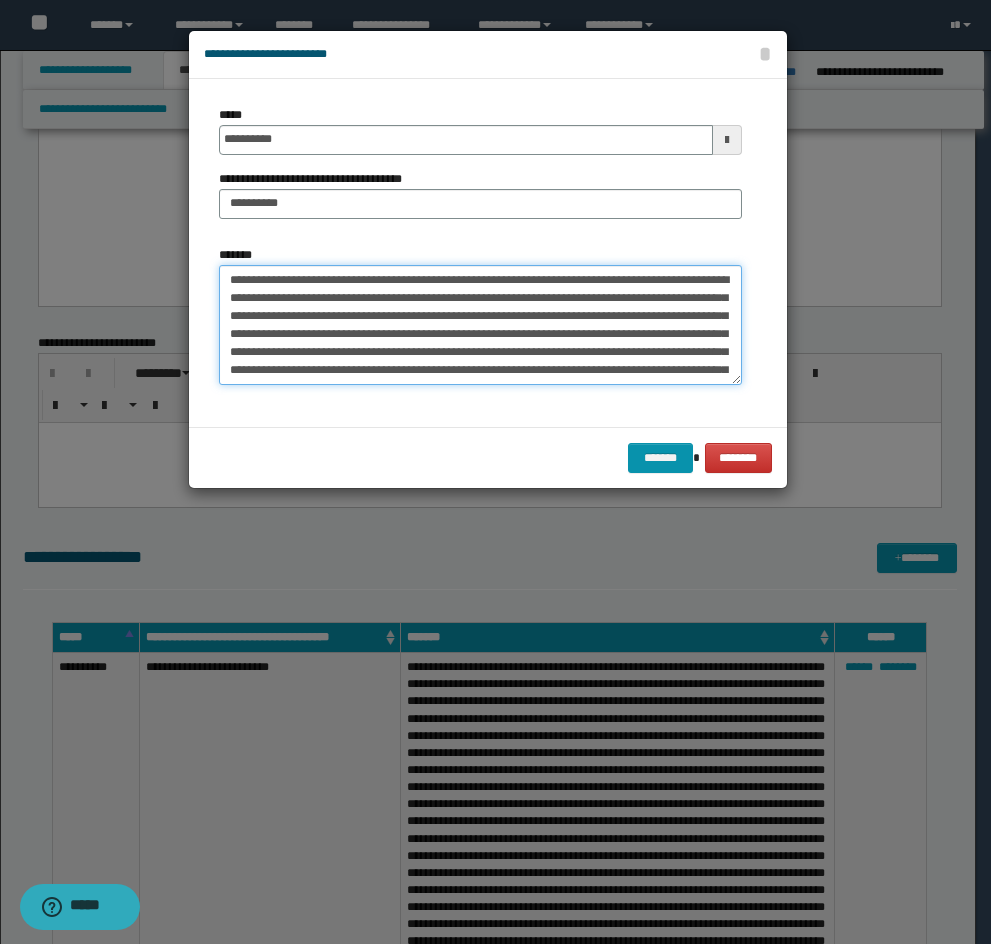 scroll, scrollTop: 516, scrollLeft: 0, axis: vertical 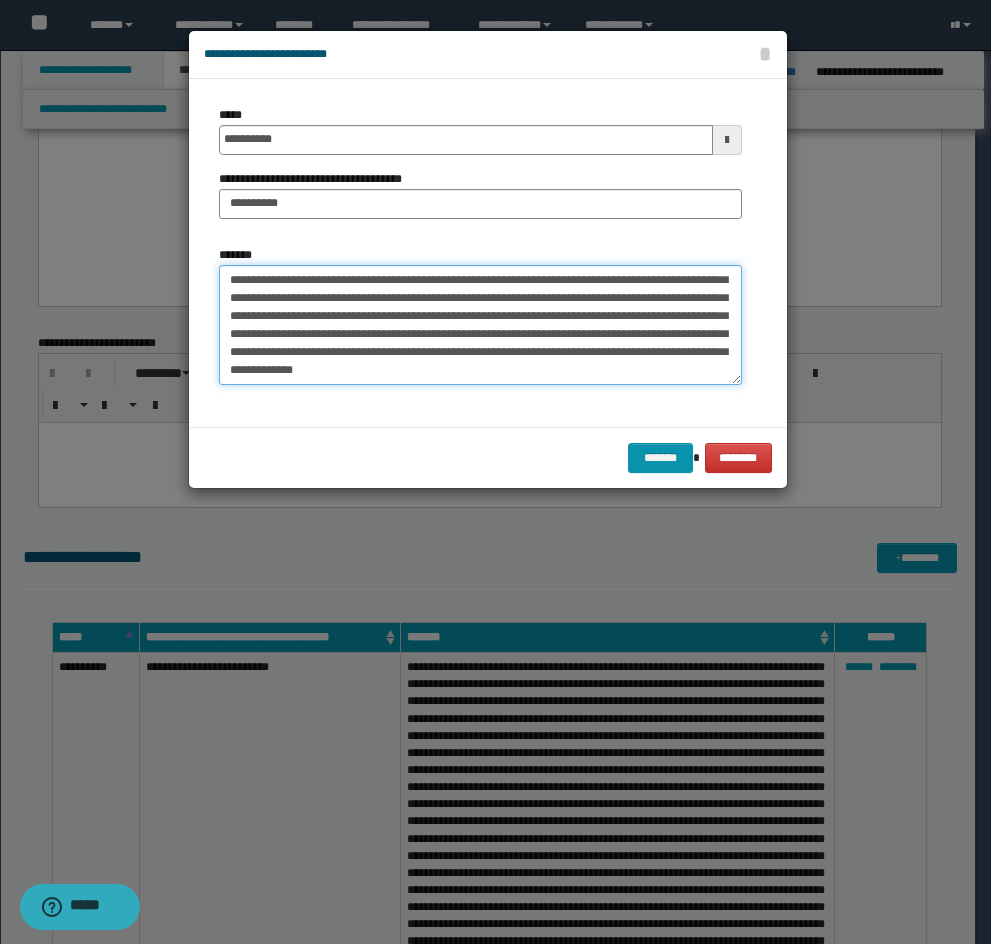 drag, startPoint x: 640, startPoint y: 300, endPoint x: 585, endPoint y: 340, distance: 68.007355 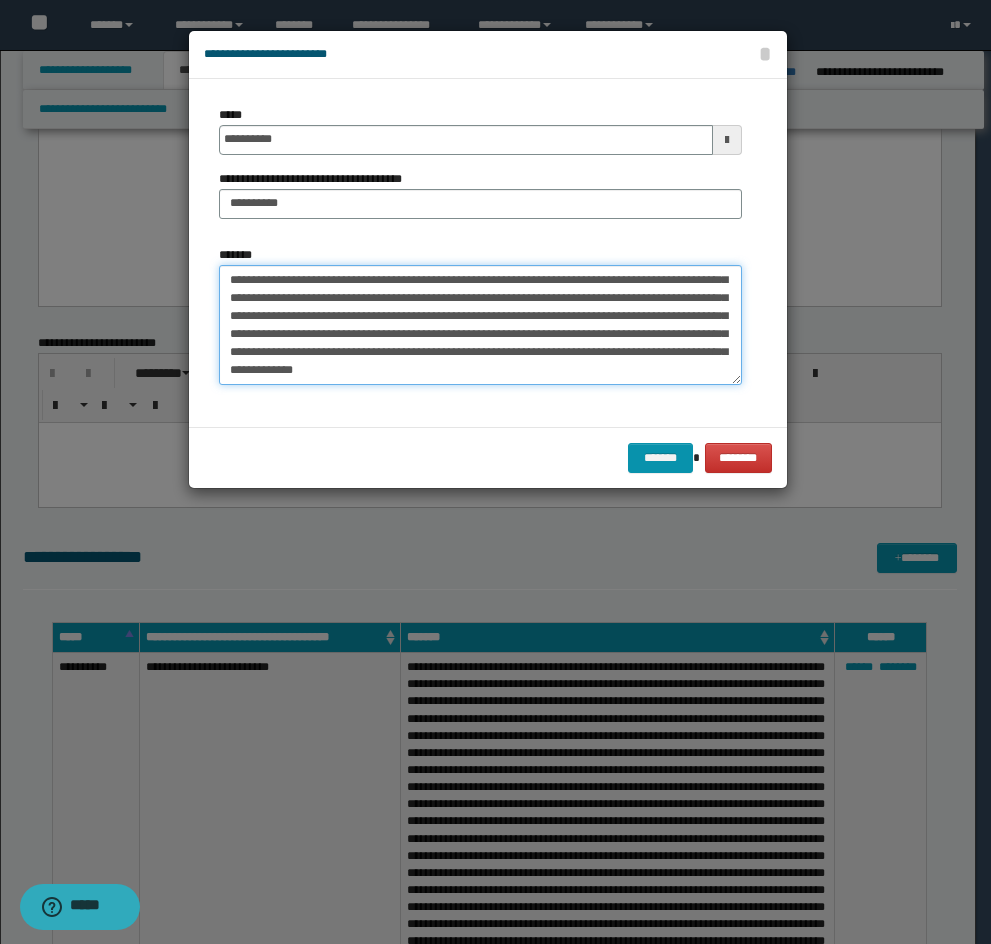 click on "*******" at bounding box center (480, 325) 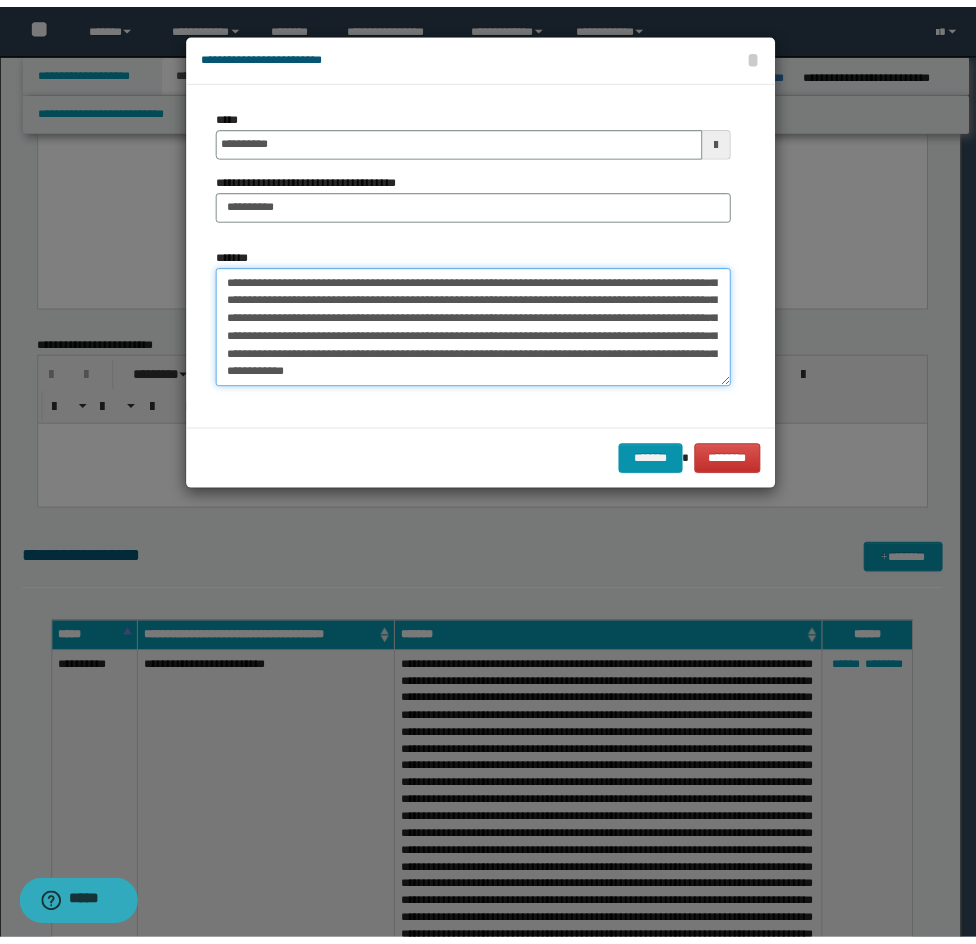 scroll, scrollTop: 522, scrollLeft: 0, axis: vertical 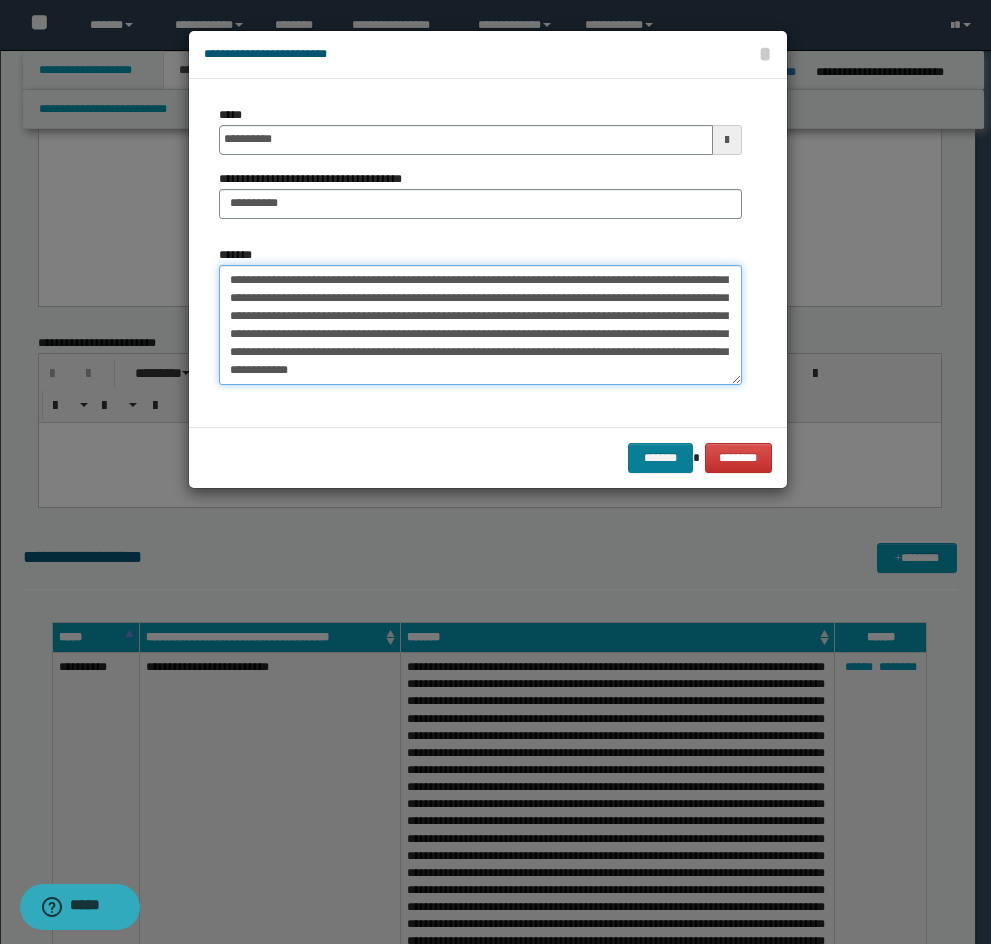 type on "**********" 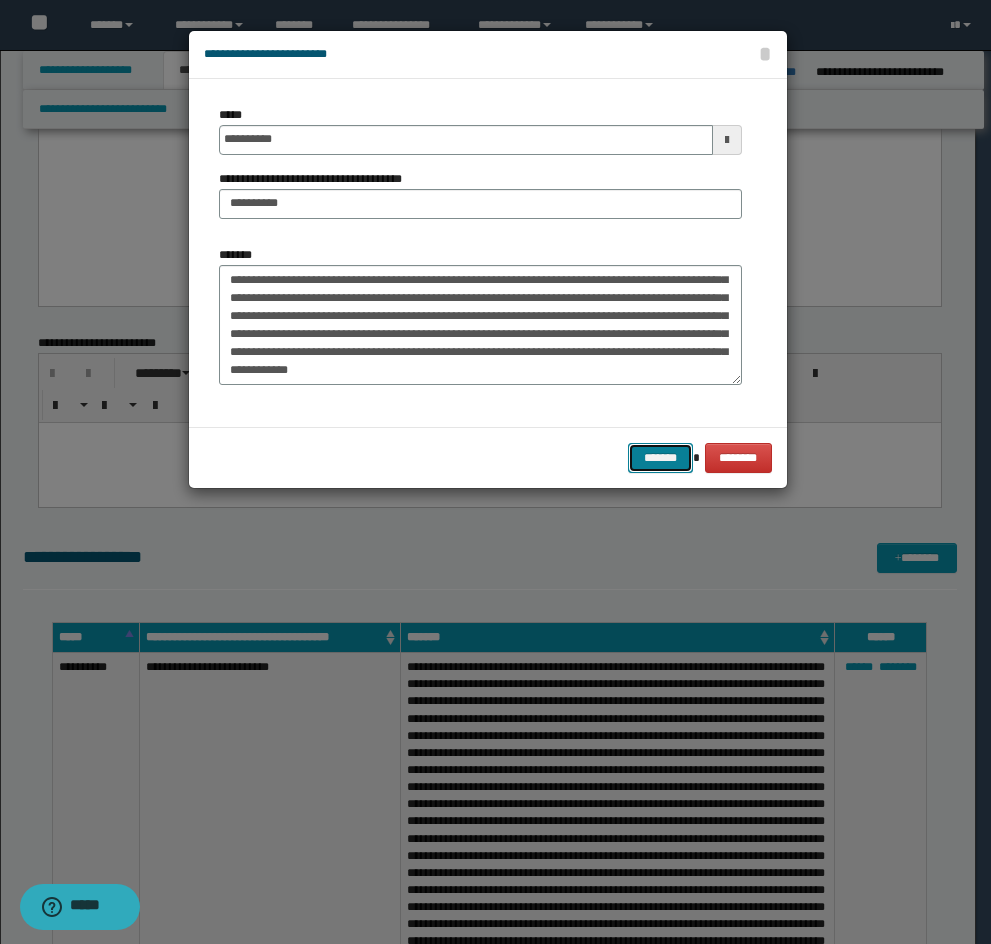 click on "*******" at bounding box center [660, 458] 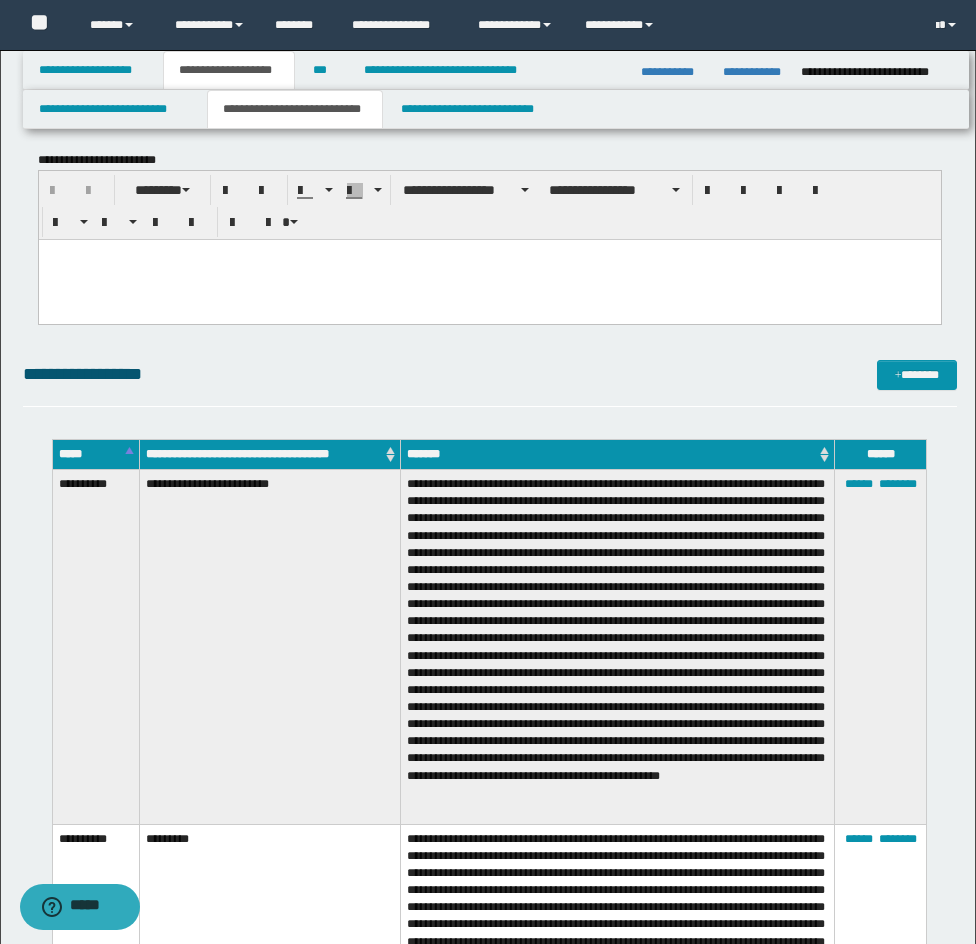 scroll, scrollTop: 1878, scrollLeft: 0, axis: vertical 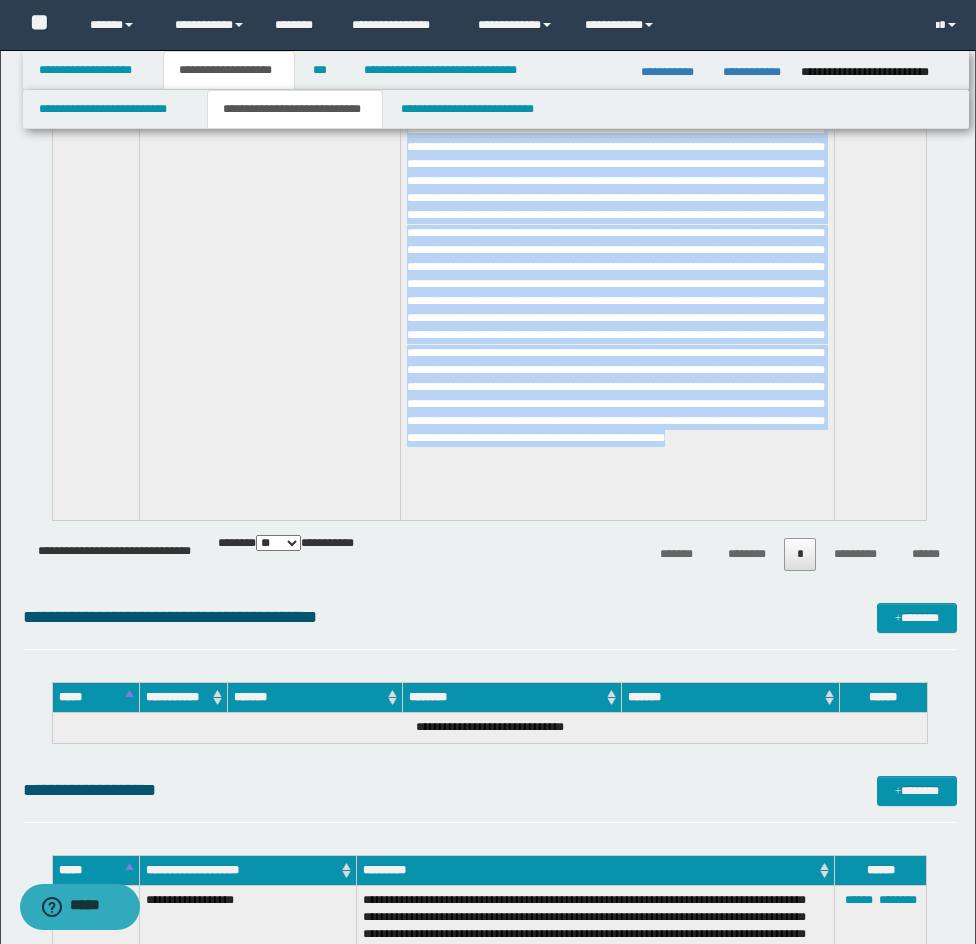 drag, startPoint x: 48, startPoint y: 562, endPoint x: 676, endPoint y: 509, distance: 630.2325 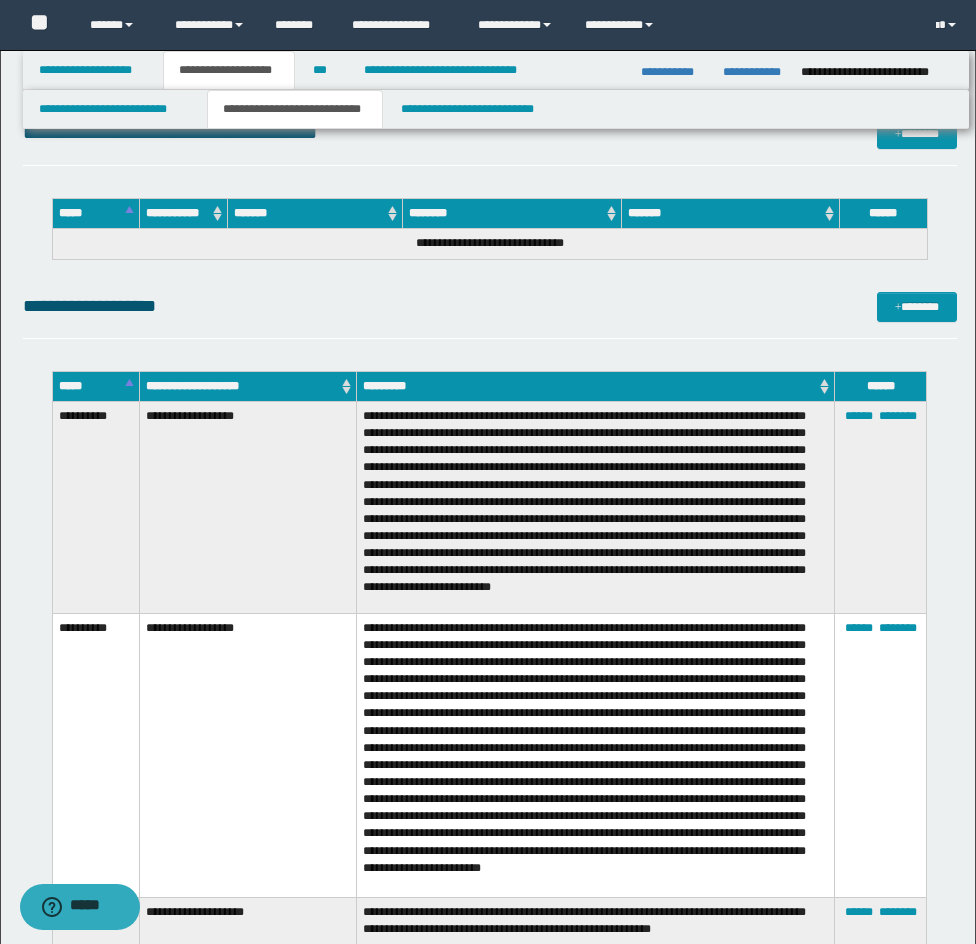 scroll, scrollTop: 4978, scrollLeft: 0, axis: vertical 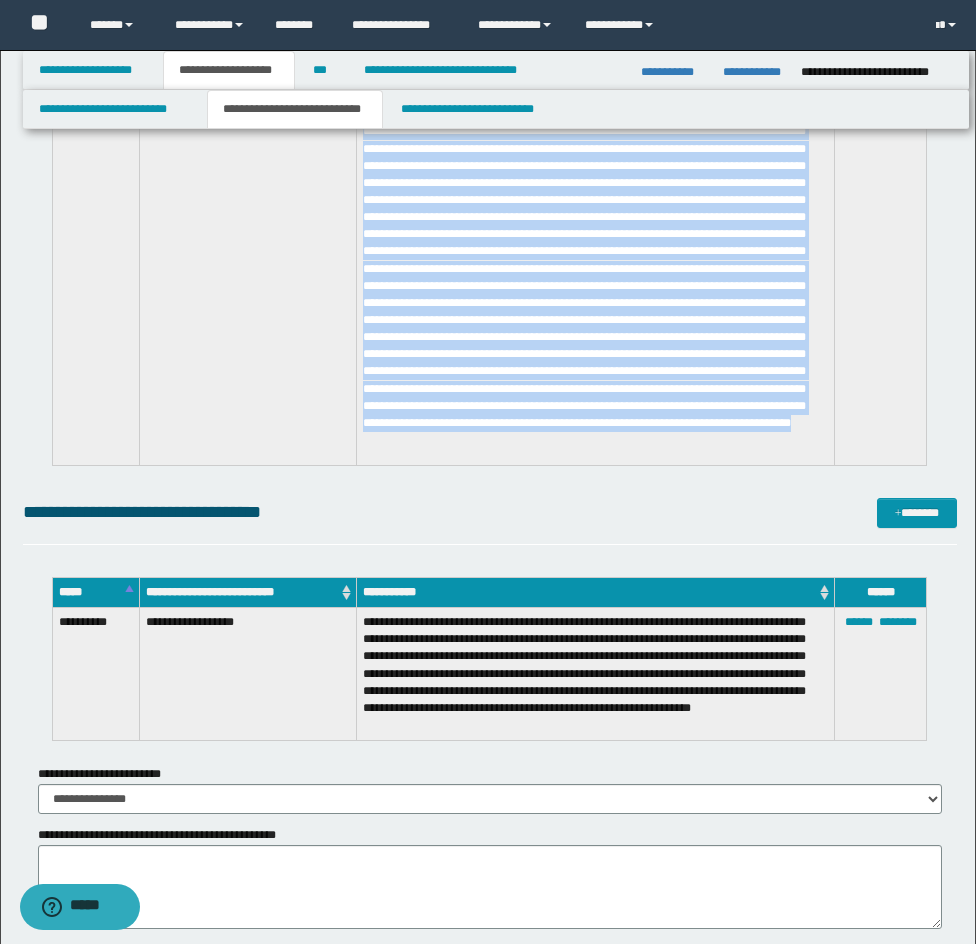 drag, startPoint x: 52, startPoint y: 396, endPoint x: 704, endPoint y: 457, distance: 654.8473 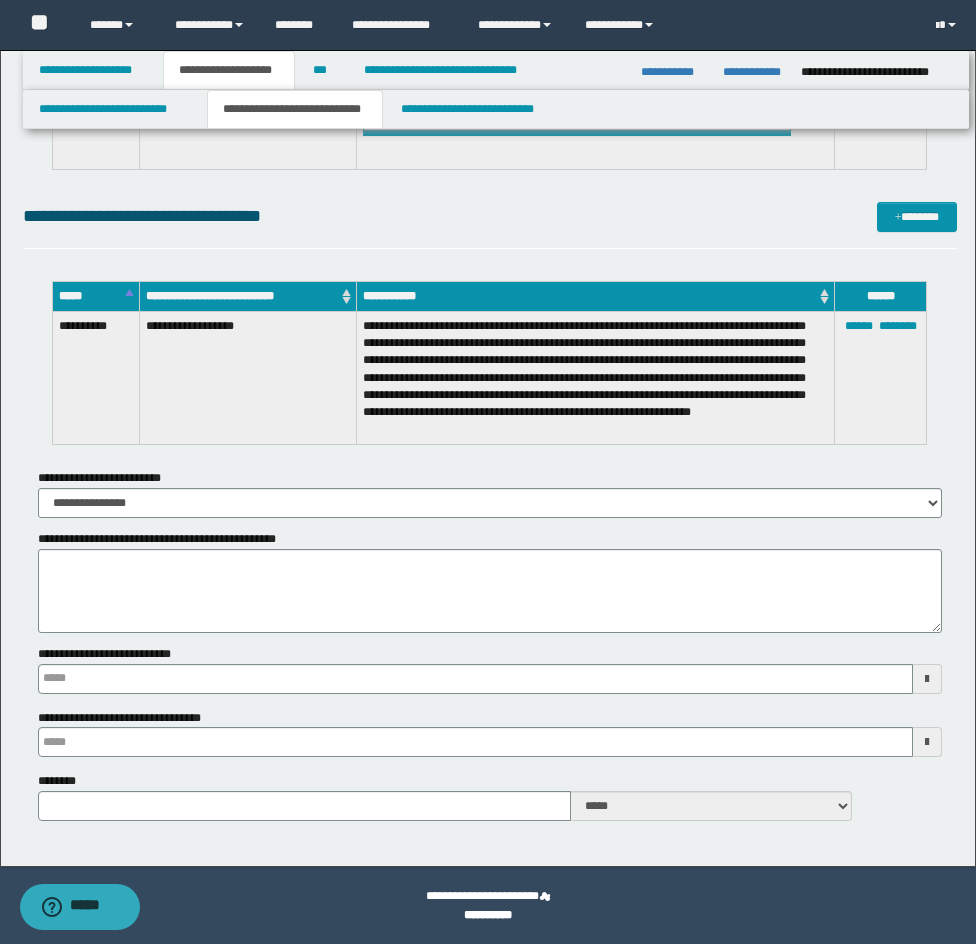 scroll, scrollTop: 6975, scrollLeft: 0, axis: vertical 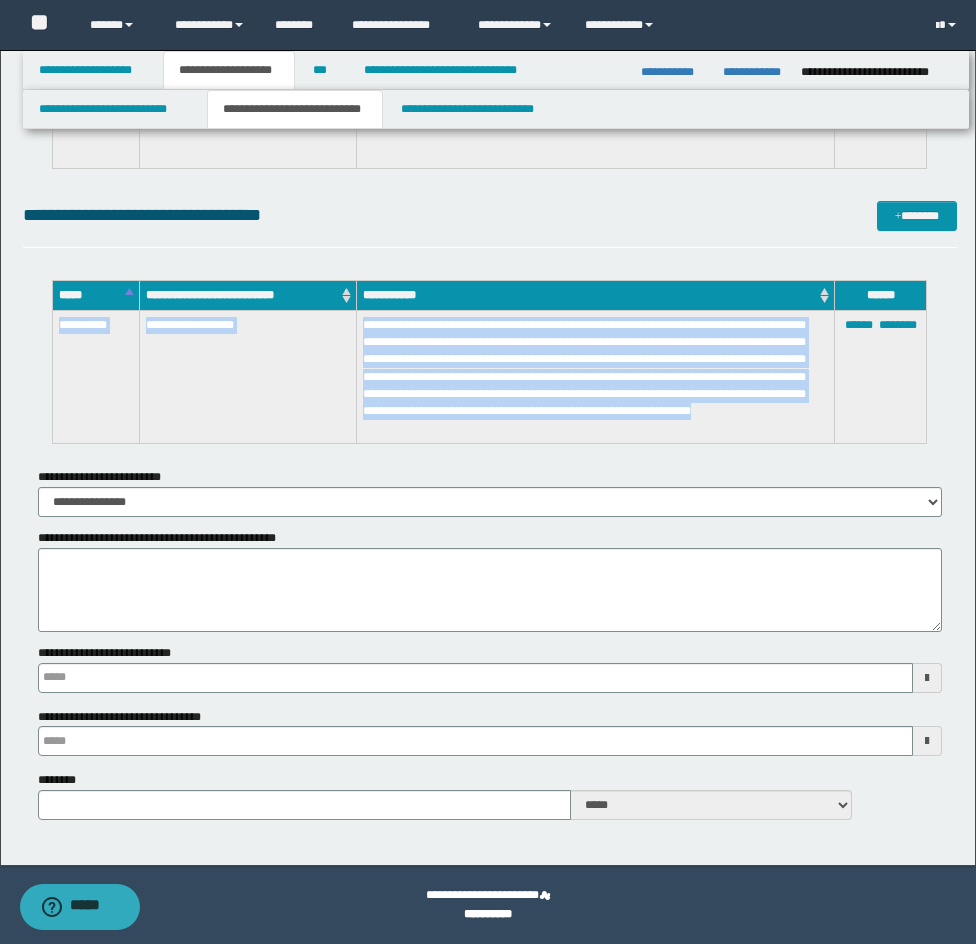 drag, startPoint x: 56, startPoint y: 320, endPoint x: 487, endPoint y: 430, distance: 444.8157 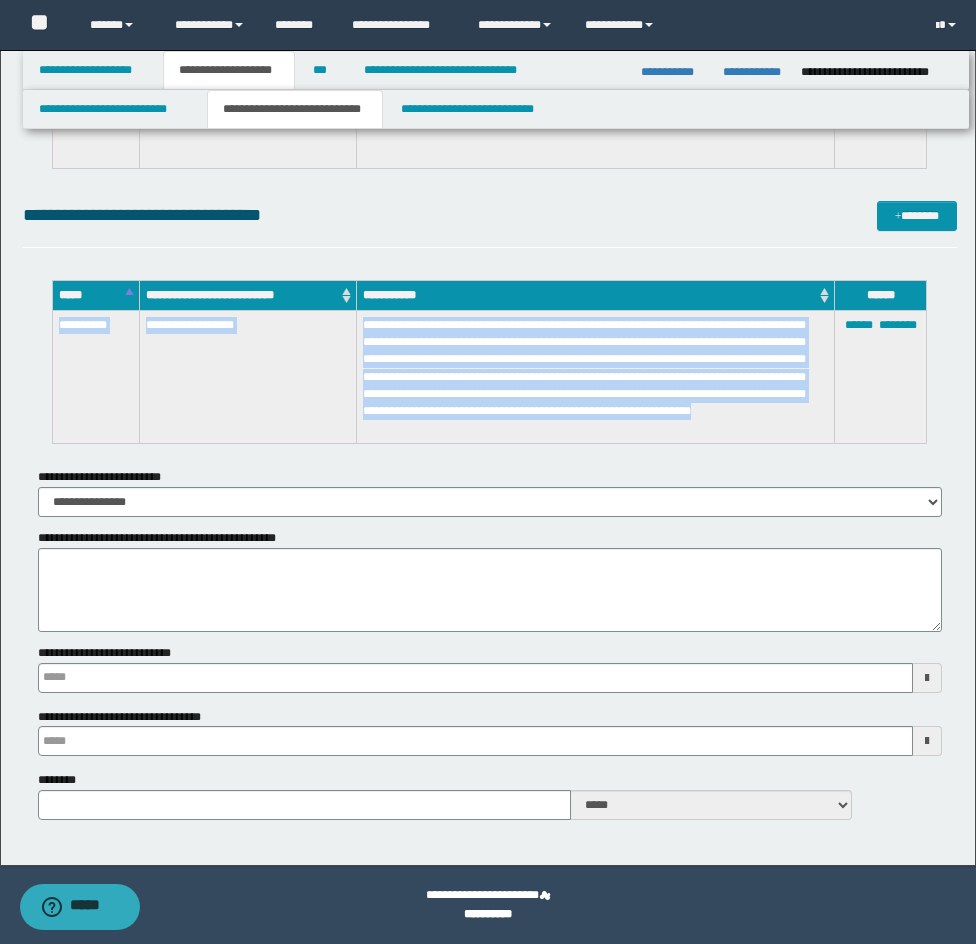 click on "**********" at bounding box center [490, 377] 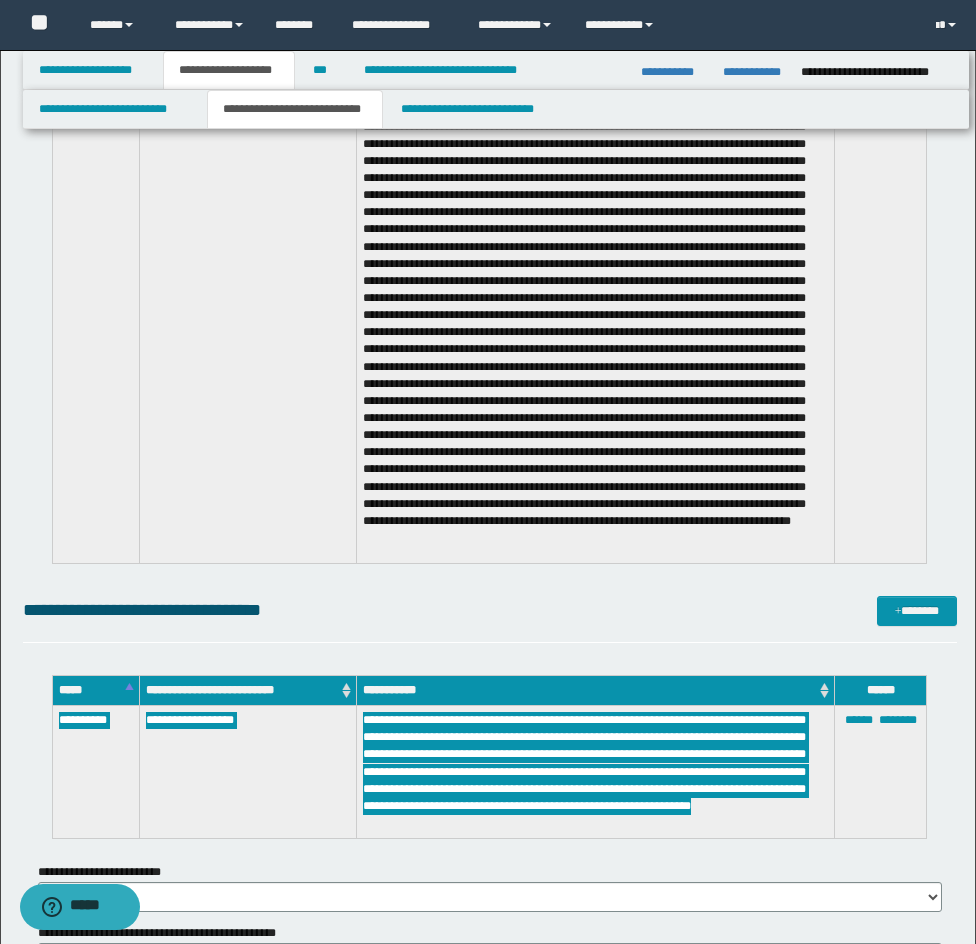 scroll, scrollTop: 6575, scrollLeft: 0, axis: vertical 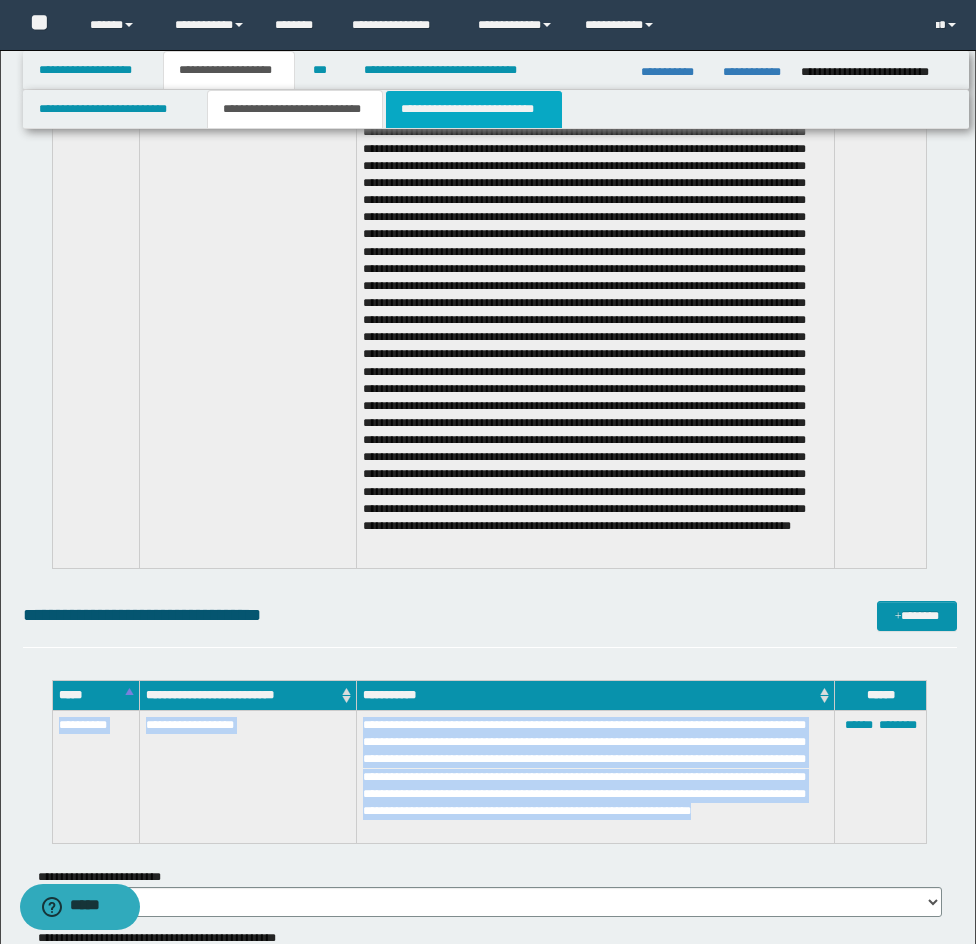 click on "**********" at bounding box center (474, 109) 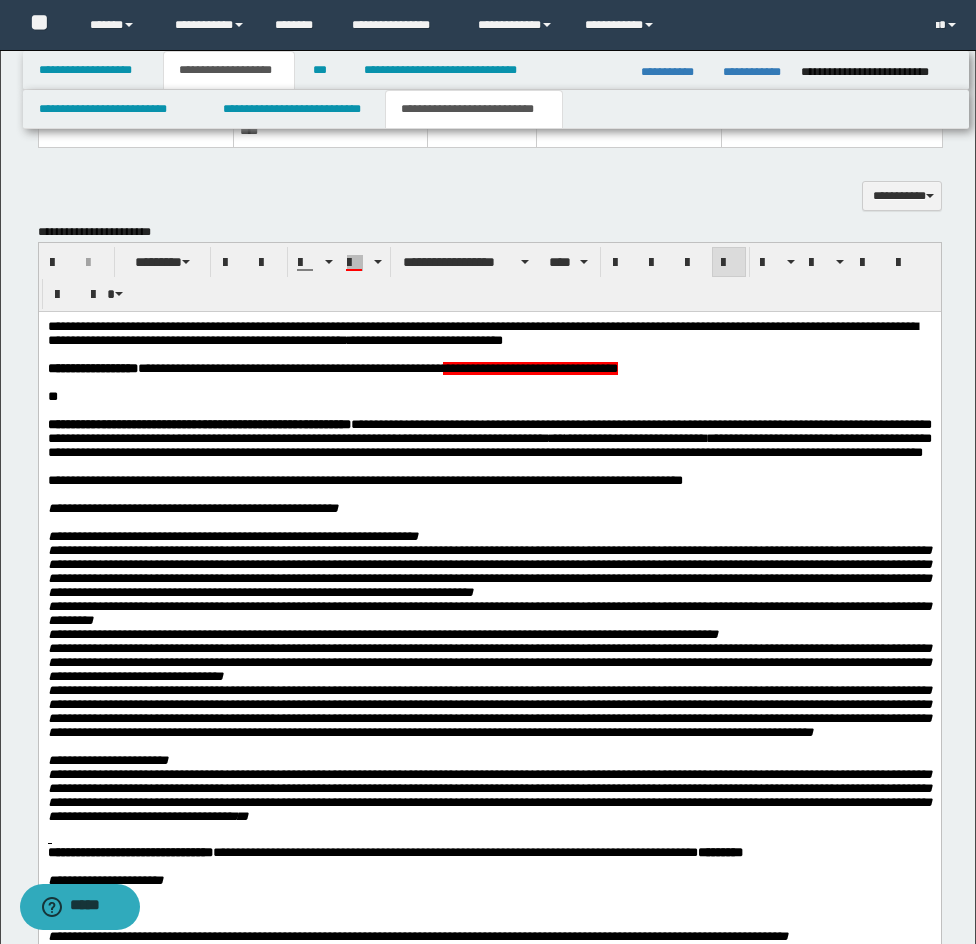 scroll, scrollTop: 1513, scrollLeft: 0, axis: vertical 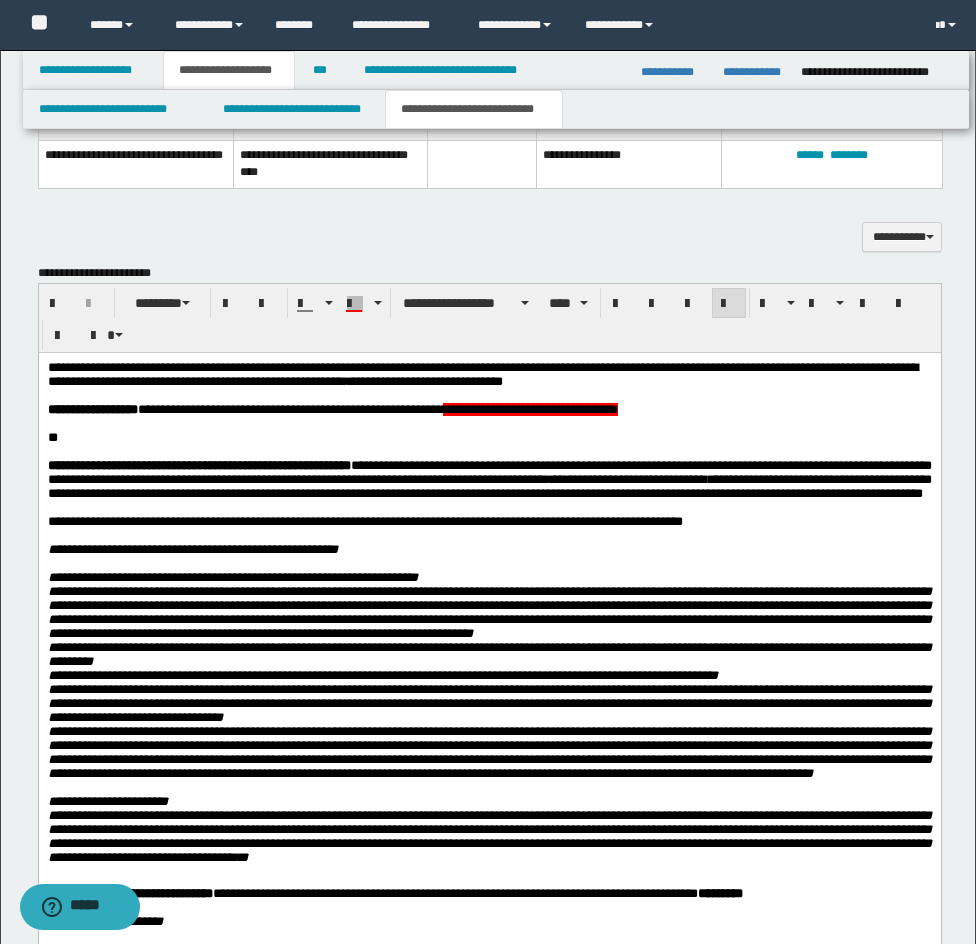 click on "**" at bounding box center [489, 437] 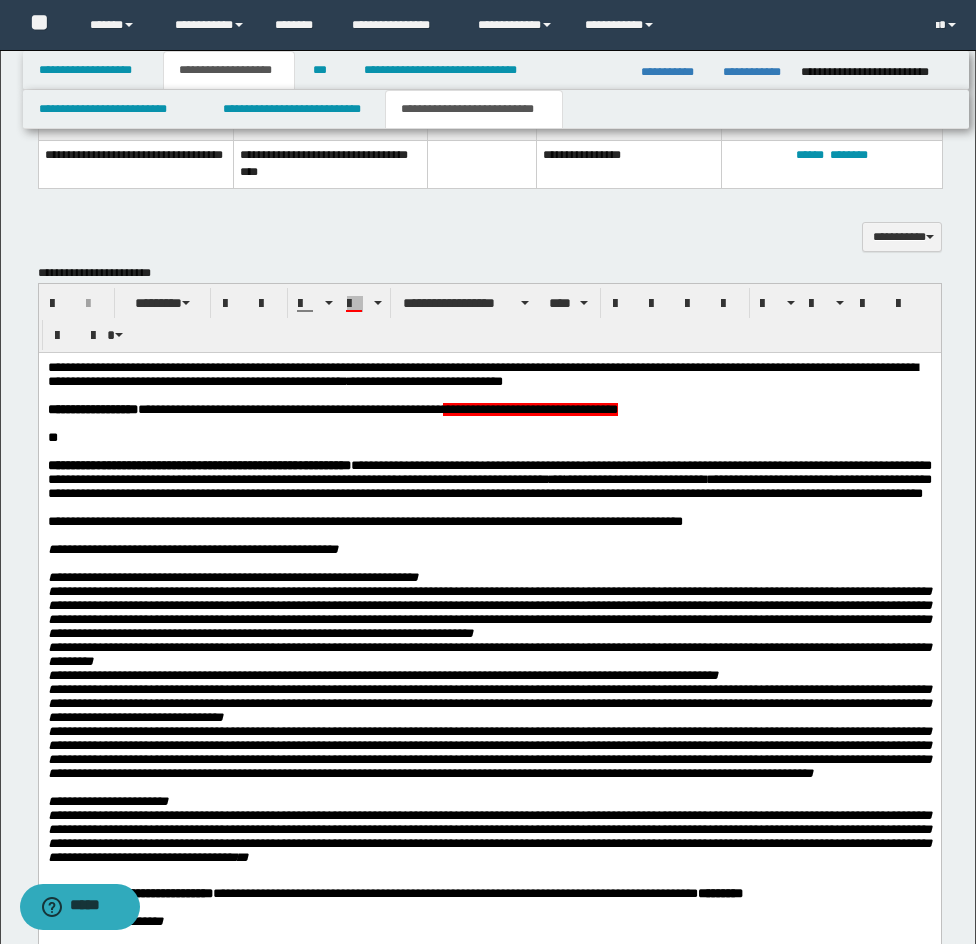 type 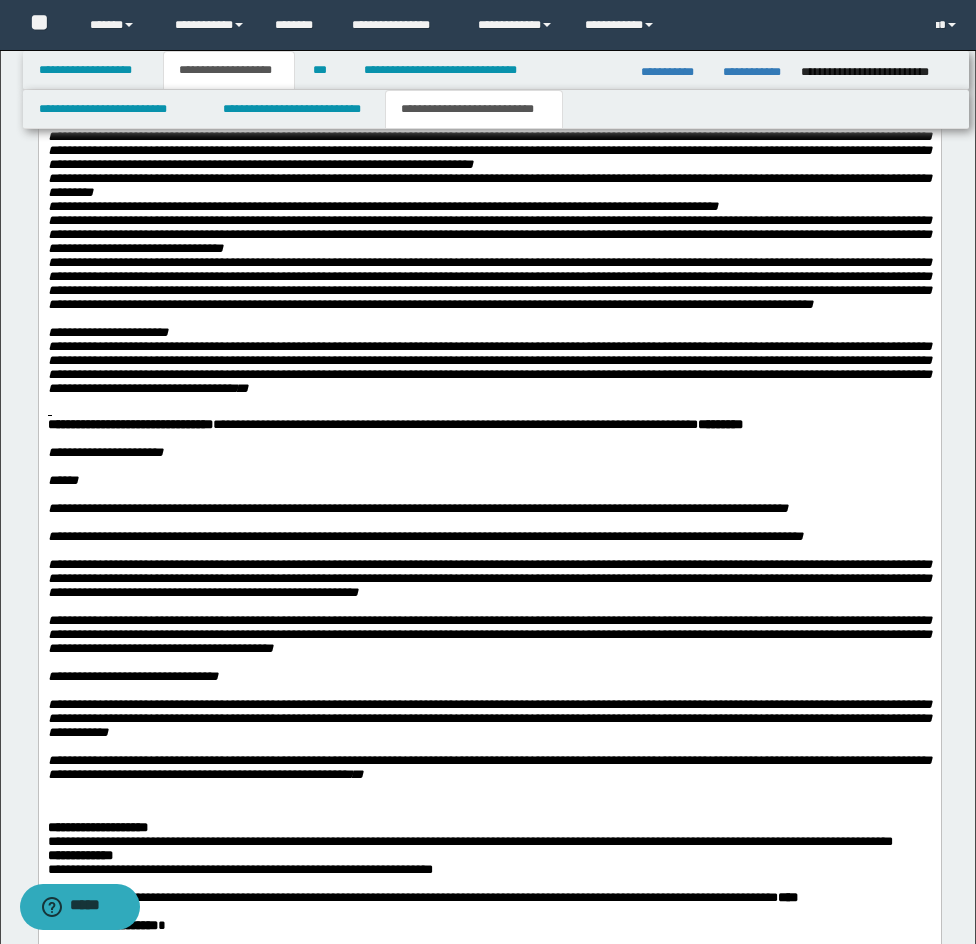 scroll, scrollTop: 3913, scrollLeft: 0, axis: vertical 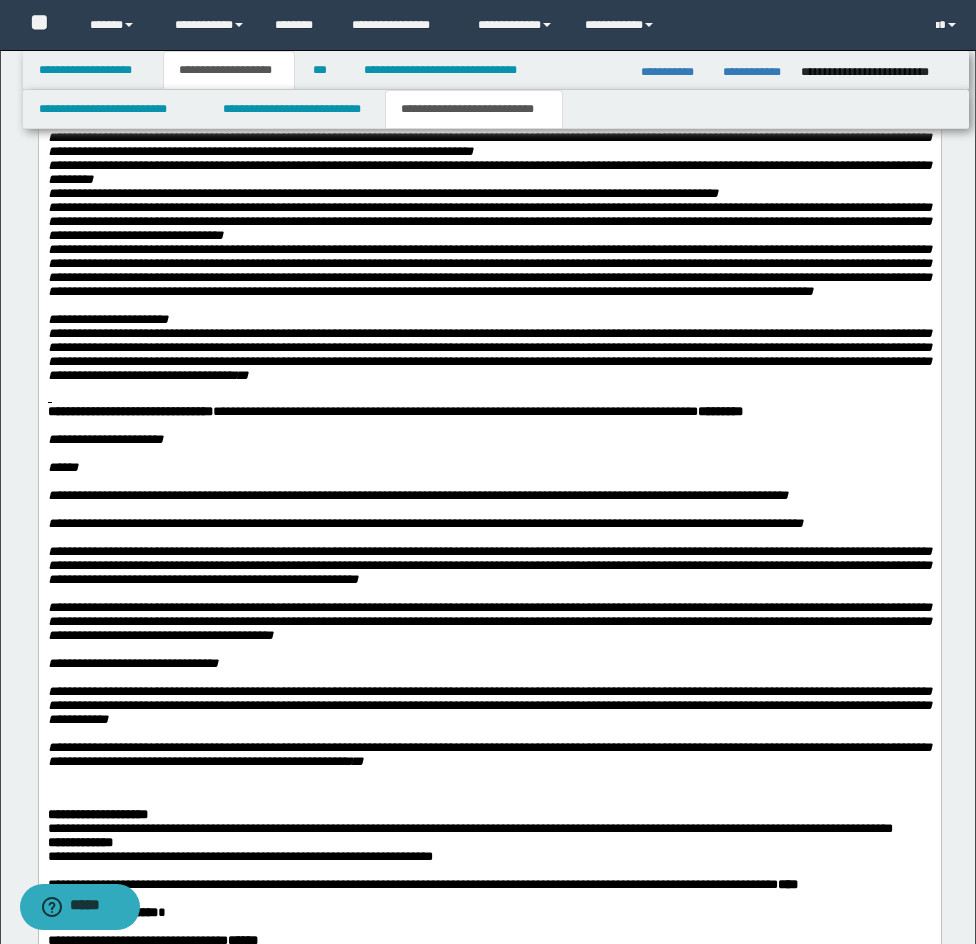 drag, startPoint x: 48, startPoint y: -1956, endPoint x: 101, endPoint y: 454, distance: 2410.5828 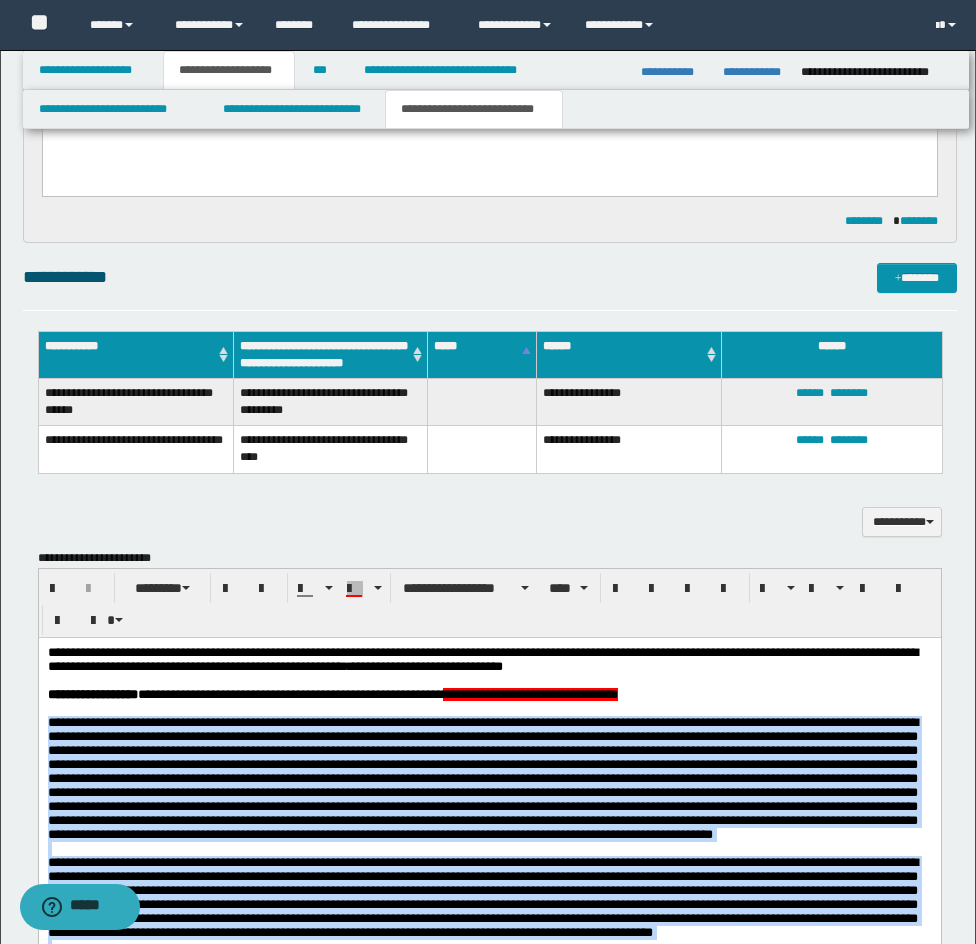 scroll, scrollTop: 1113, scrollLeft: 0, axis: vertical 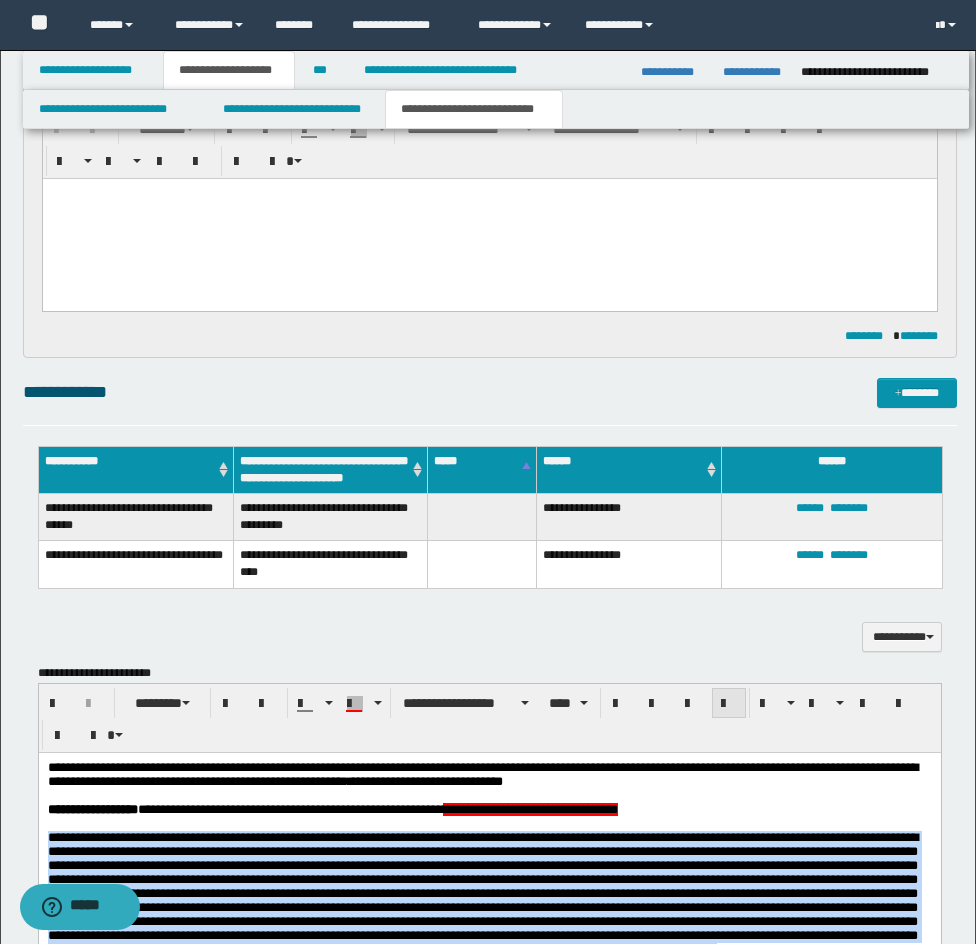 click at bounding box center [729, 703] 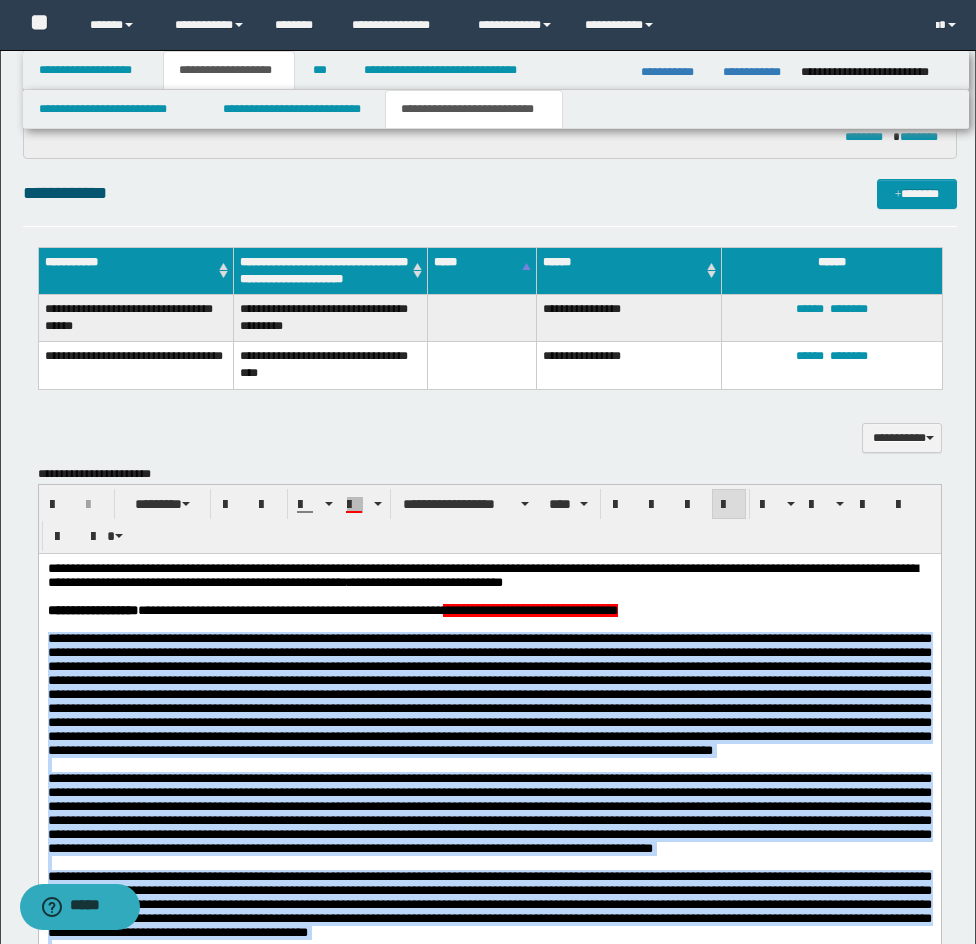 scroll, scrollTop: 1313, scrollLeft: 0, axis: vertical 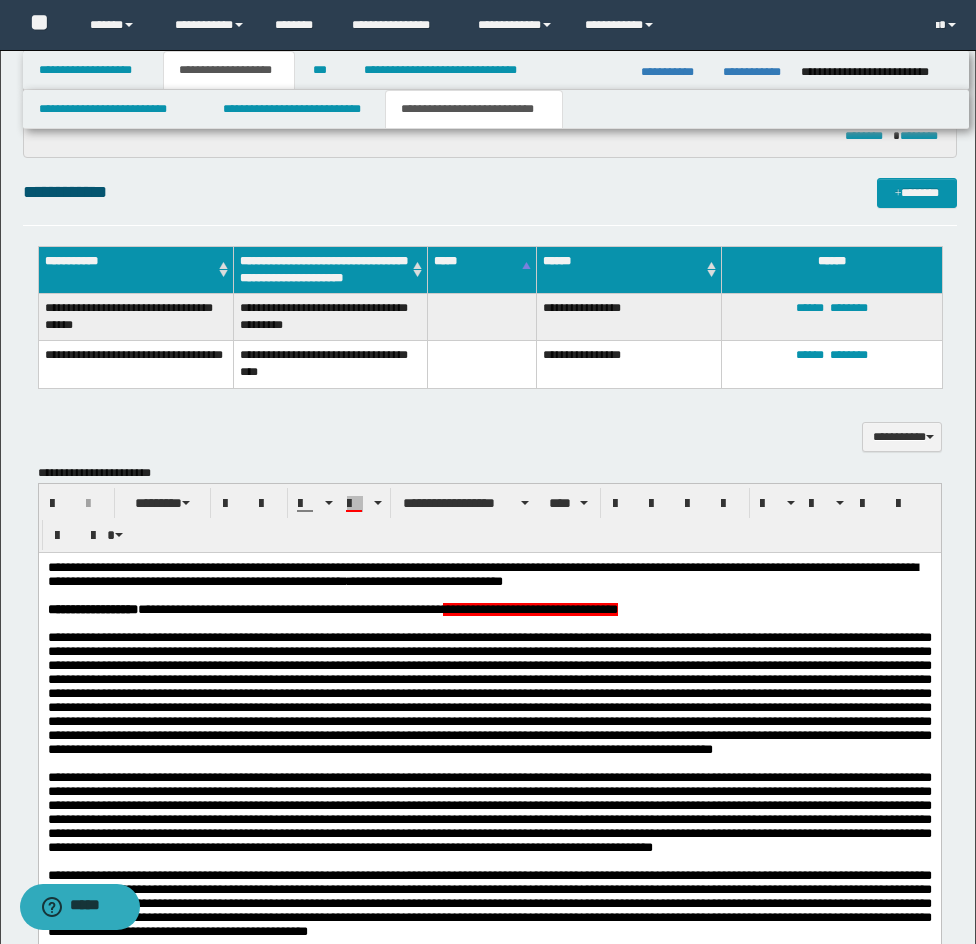 click on "**********" at bounding box center (489, 609) 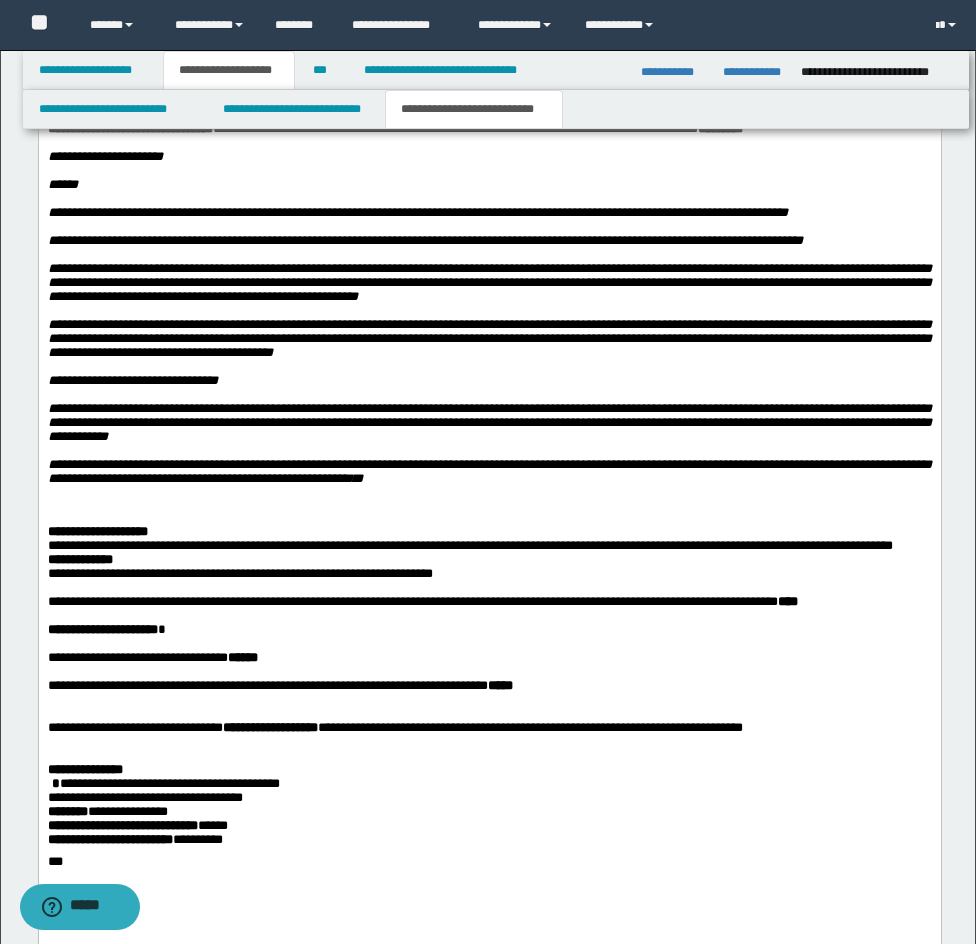 scroll, scrollTop: 4113, scrollLeft: 0, axis: vertical 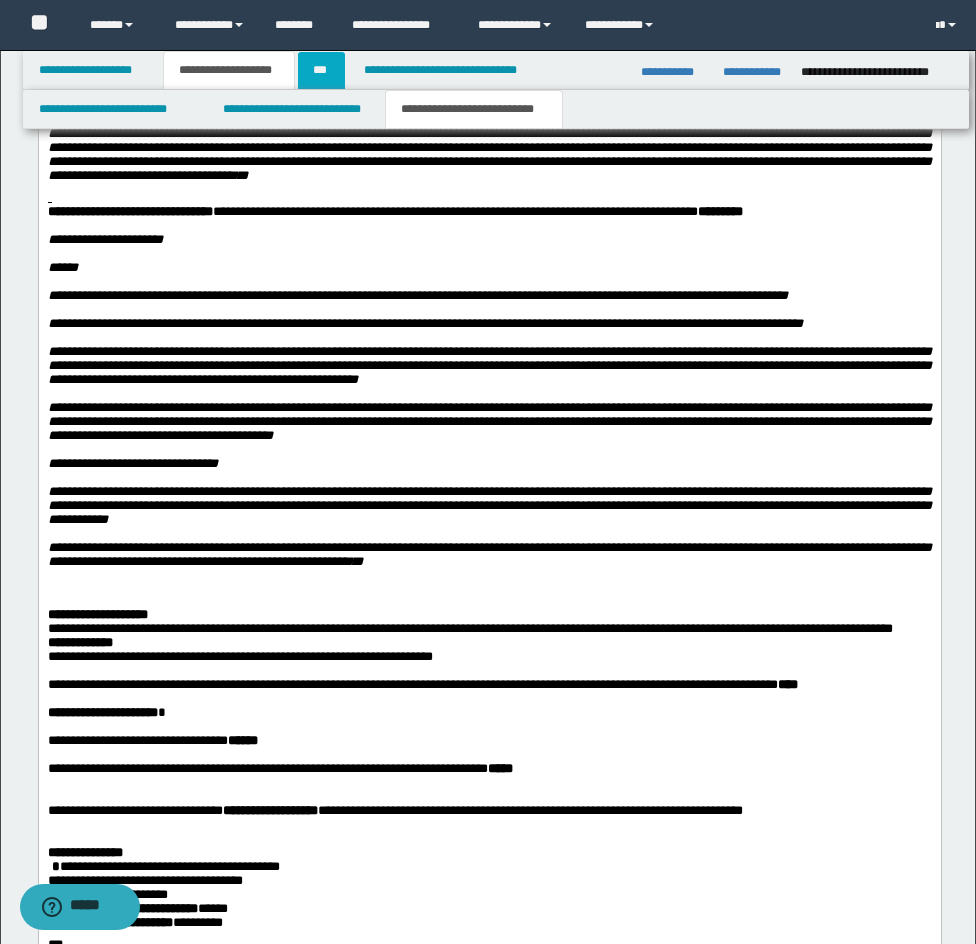 click on "***" at bounding box center [321, 70] 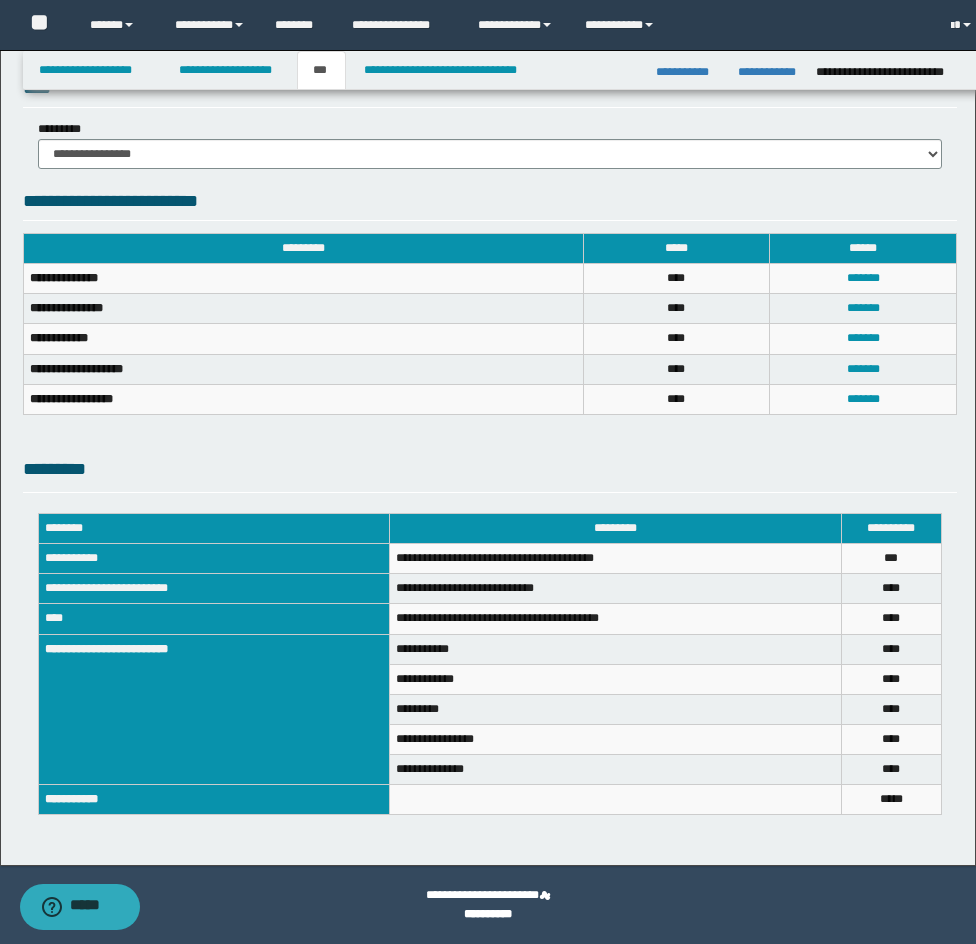 scroll, scrollTop: 622, scrollLeft: 0, axis: vertical 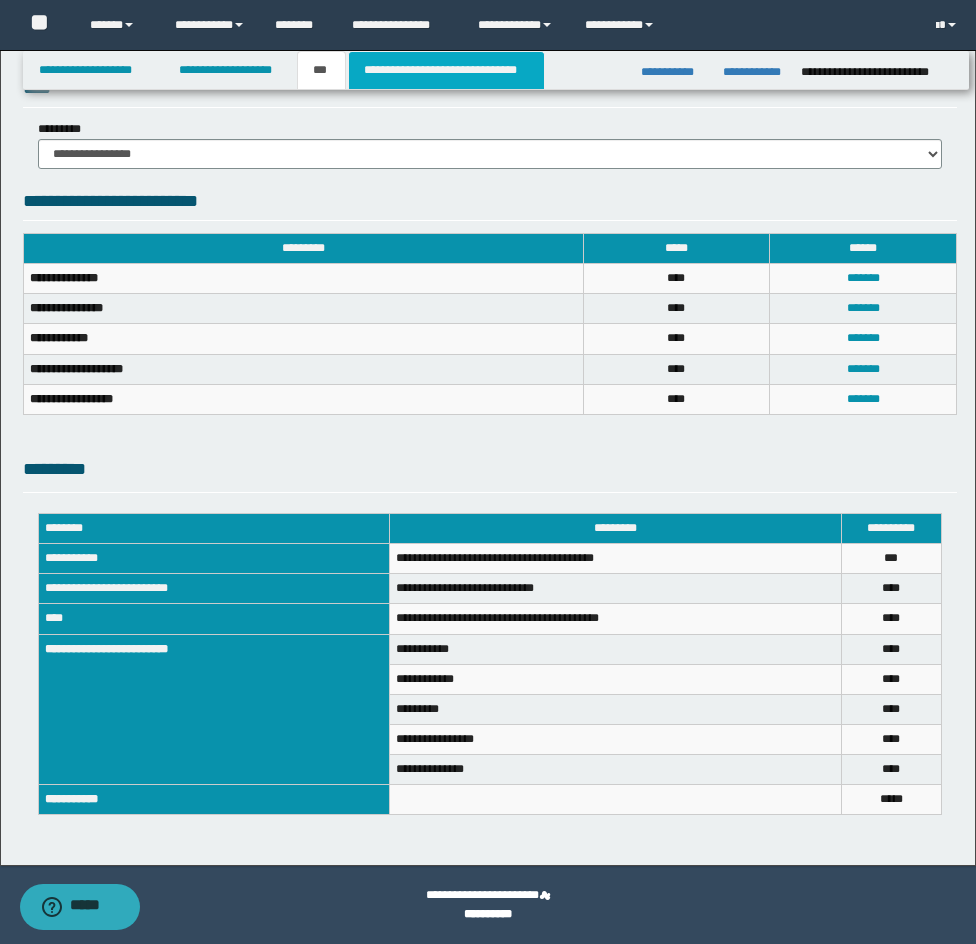 click on "**********" at bounding box center (446, 70) 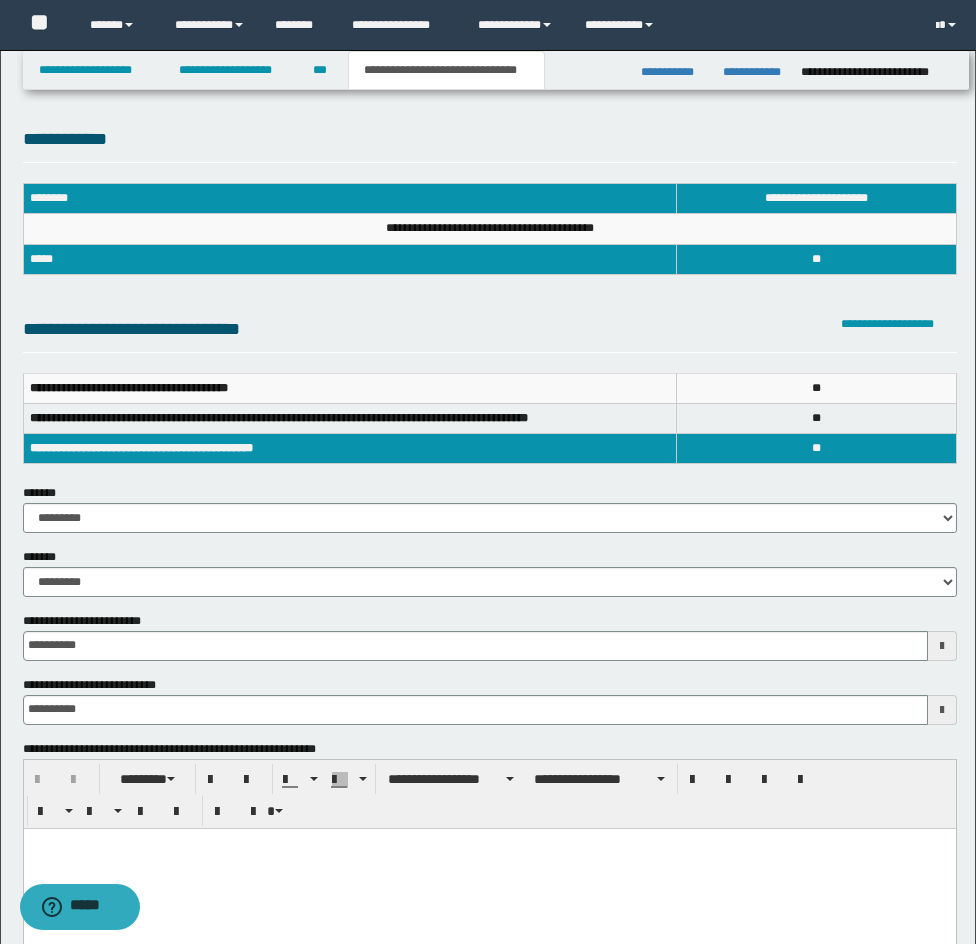 scroll, scrollTop: 0, scrollLeft: 0, axis: both 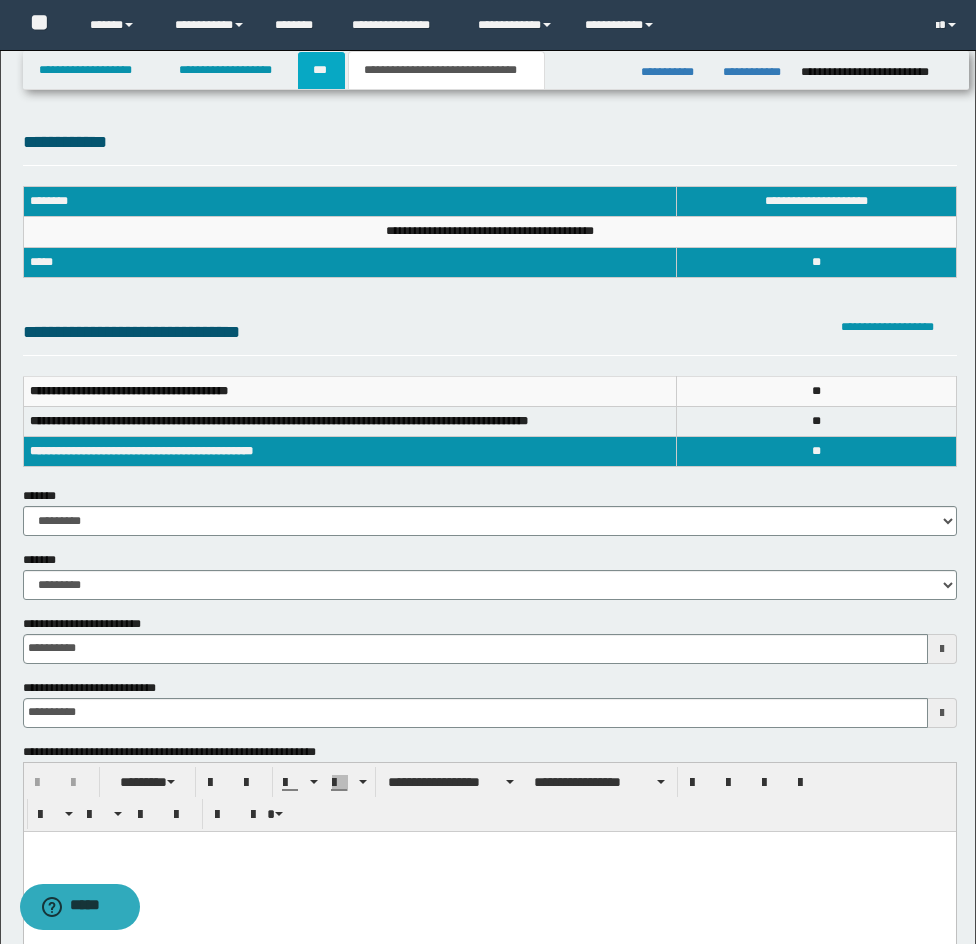 click on "***" at bounding box center [321, 70] 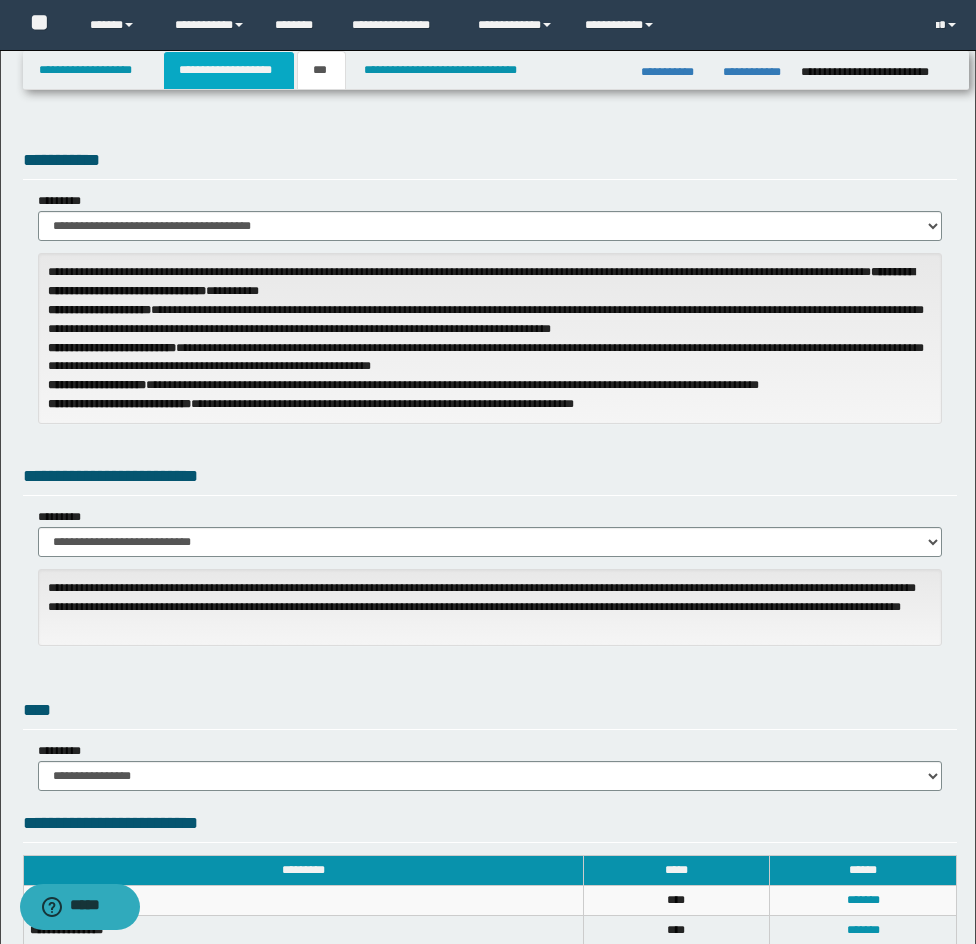 click on "**********" at bounding box center (229, 70) 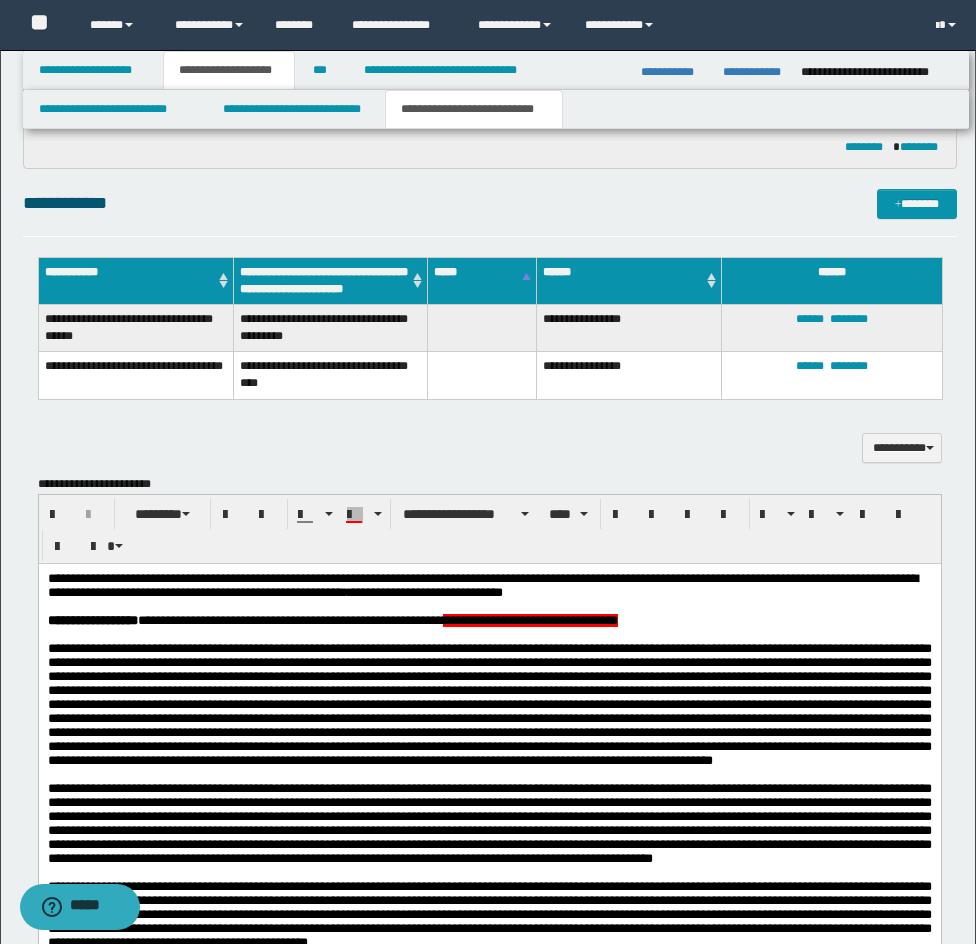 scroll, scrollTop: 1300, scrollLeft: 0, axis: vertical 